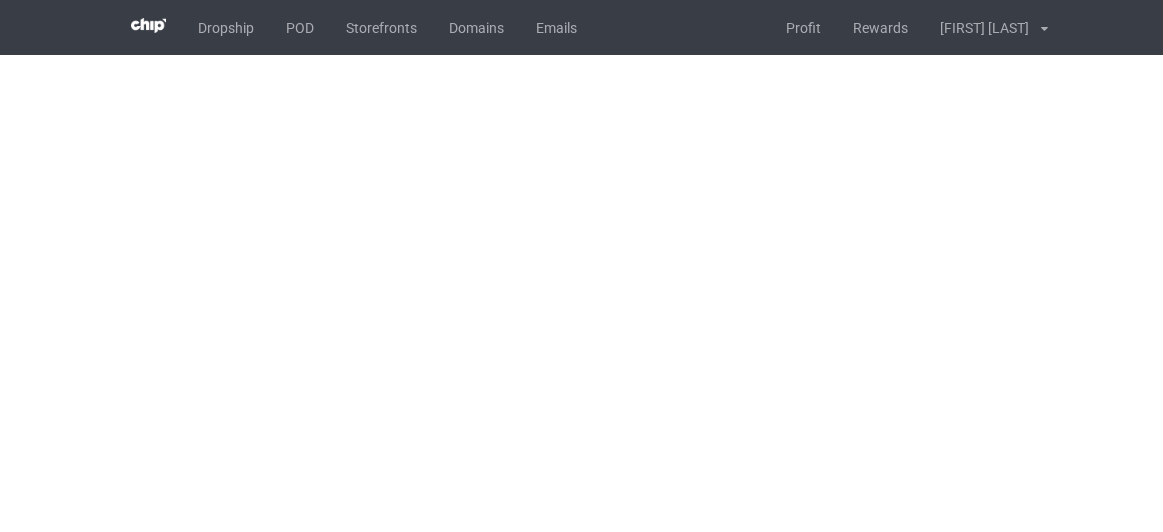 scroll, scrollTop: 0, scrollLeft: 0, axis: both 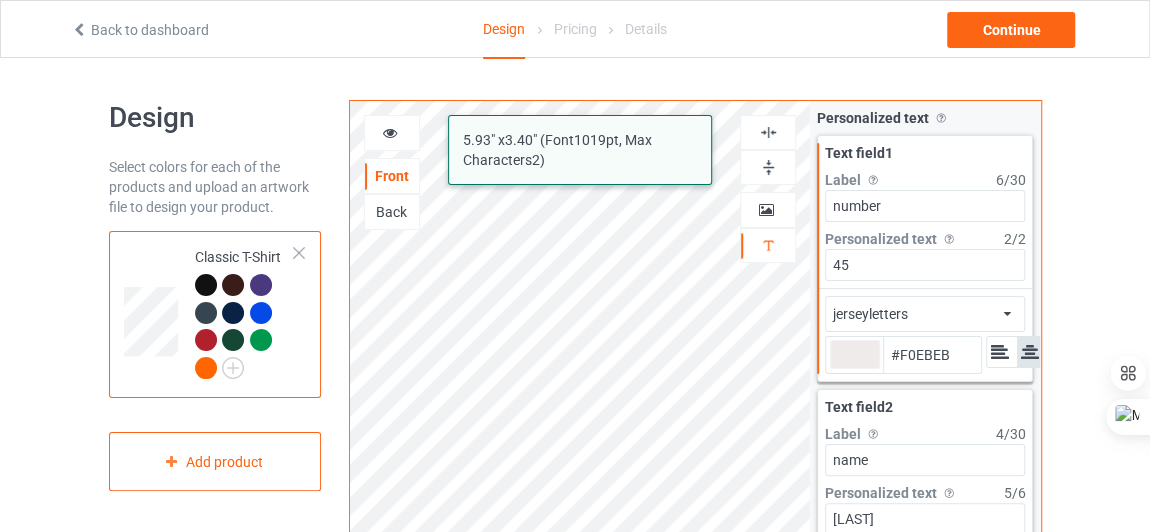type on "#f0ebeb" 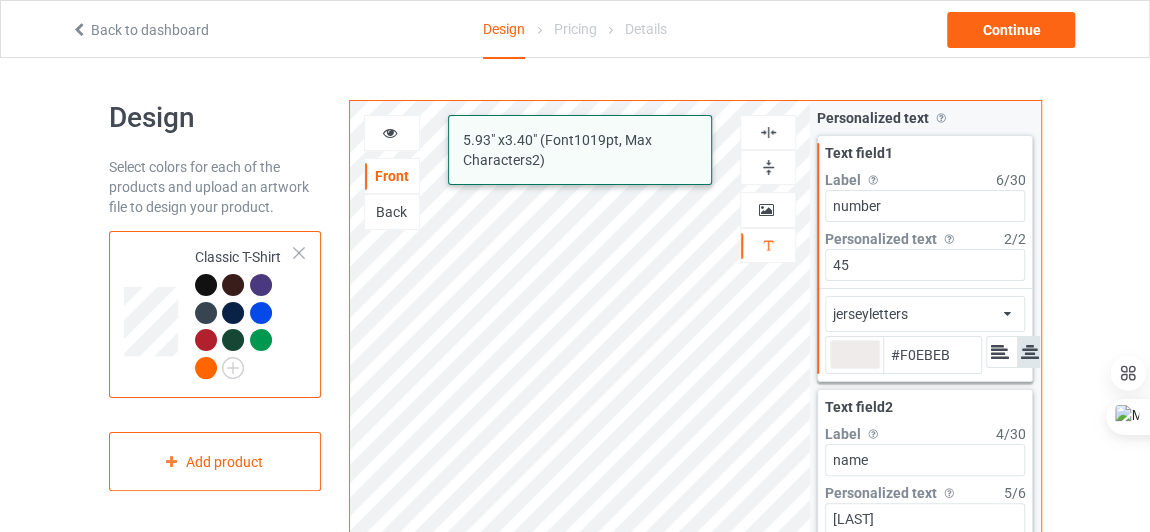type on "#f0f0f0" 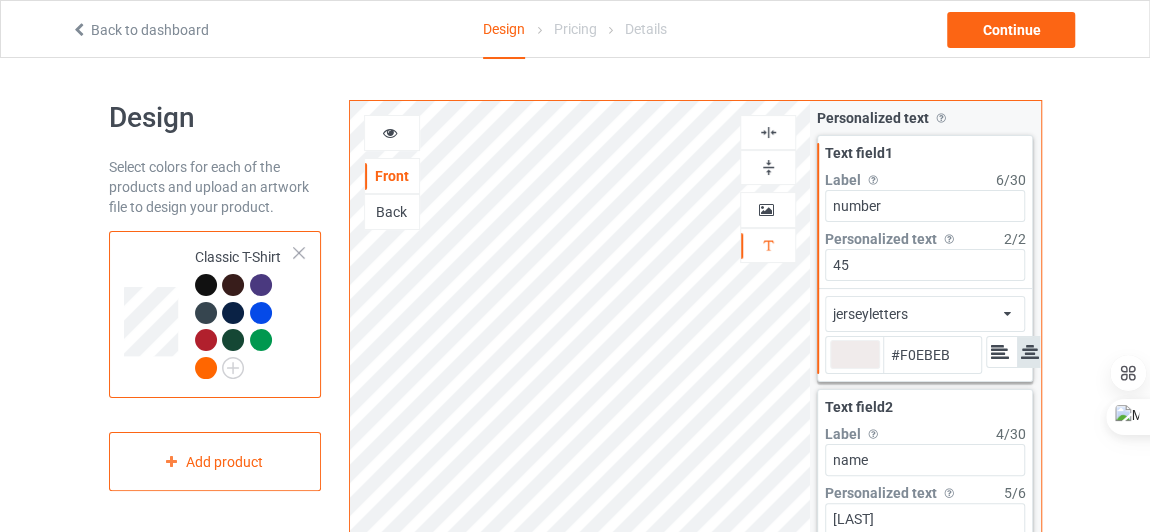 type on "#f0ebeb" 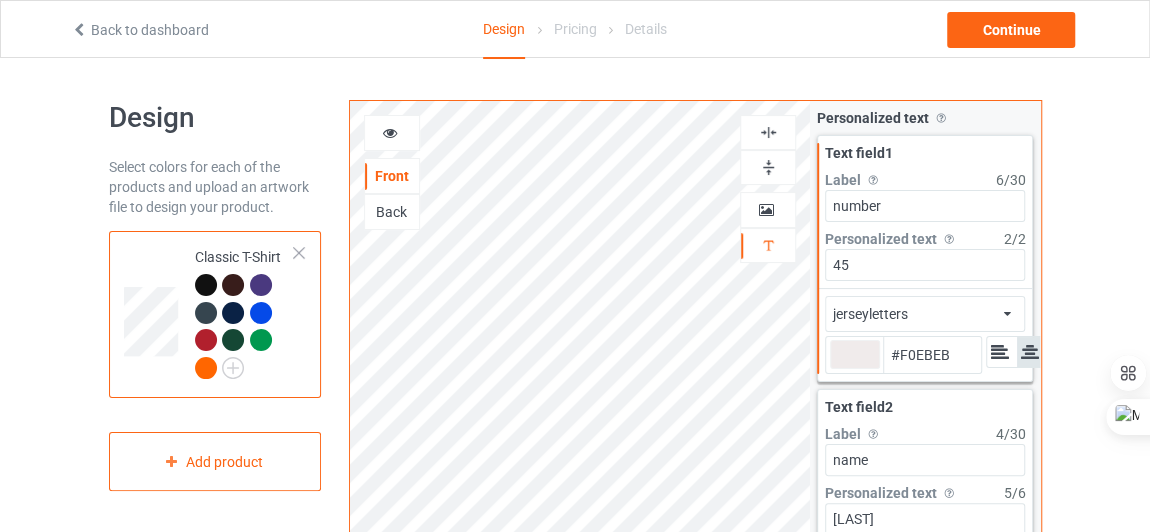 type on "#f0f0f0" 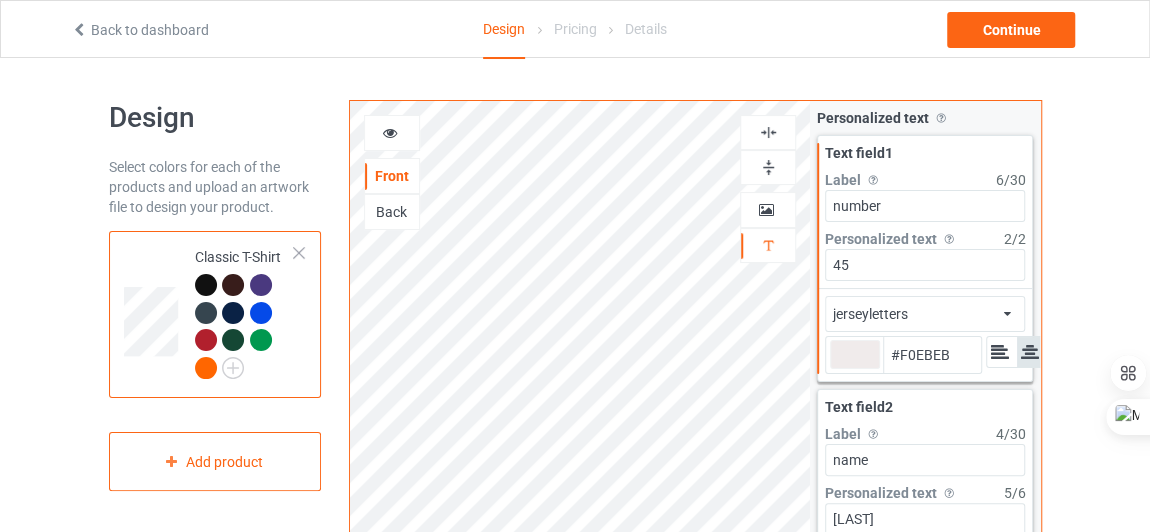 type on "#f0ebeb" 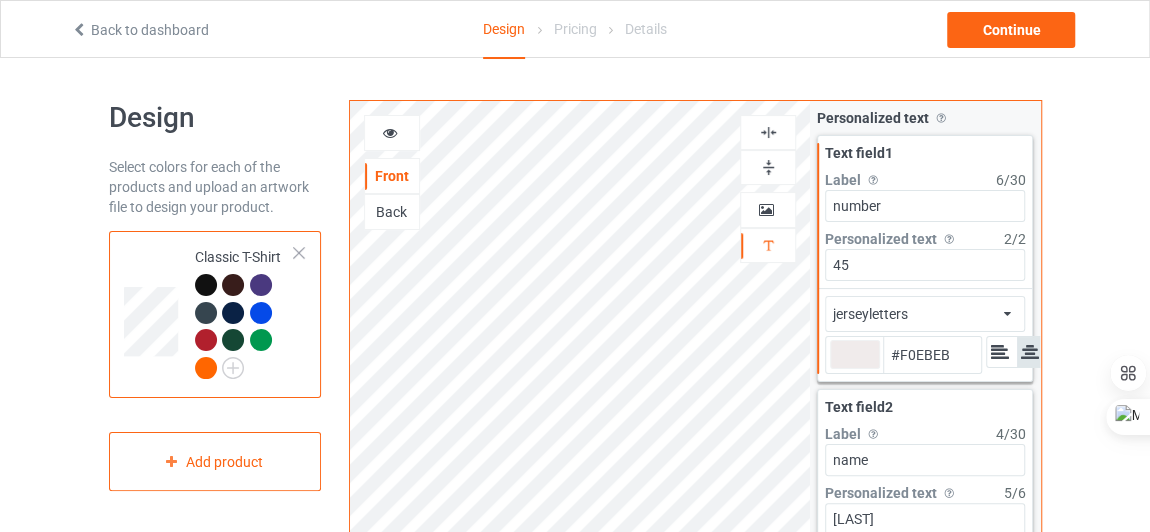 type on "#f0f0f0" 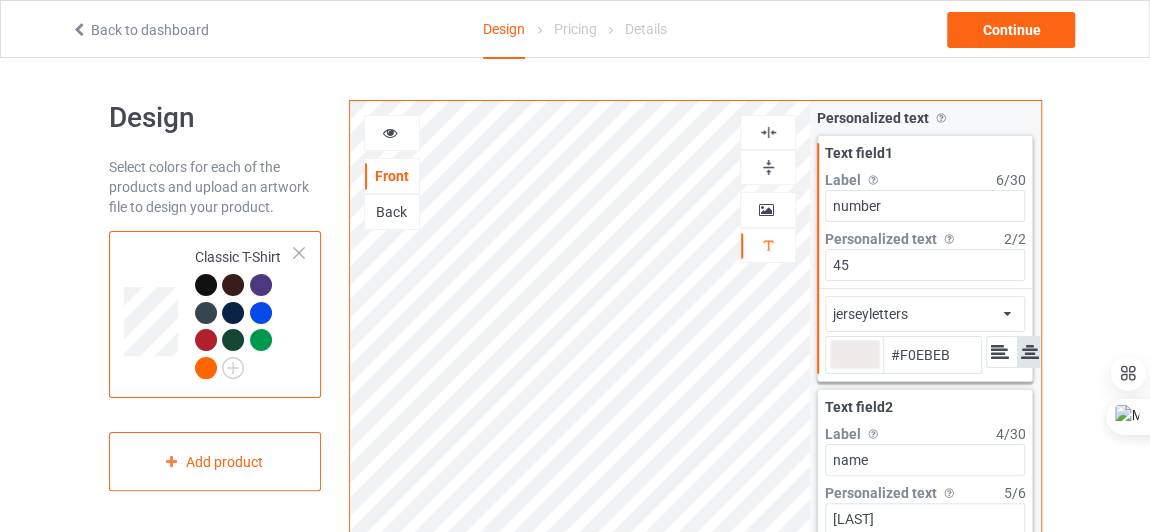 type on "#f0ebeb" 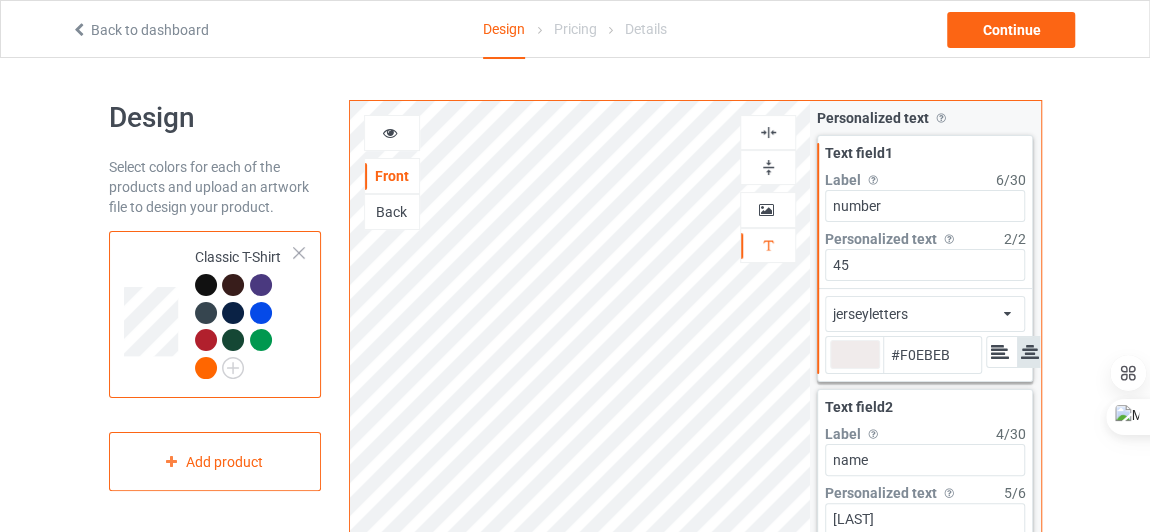type on "#f0f0f0" 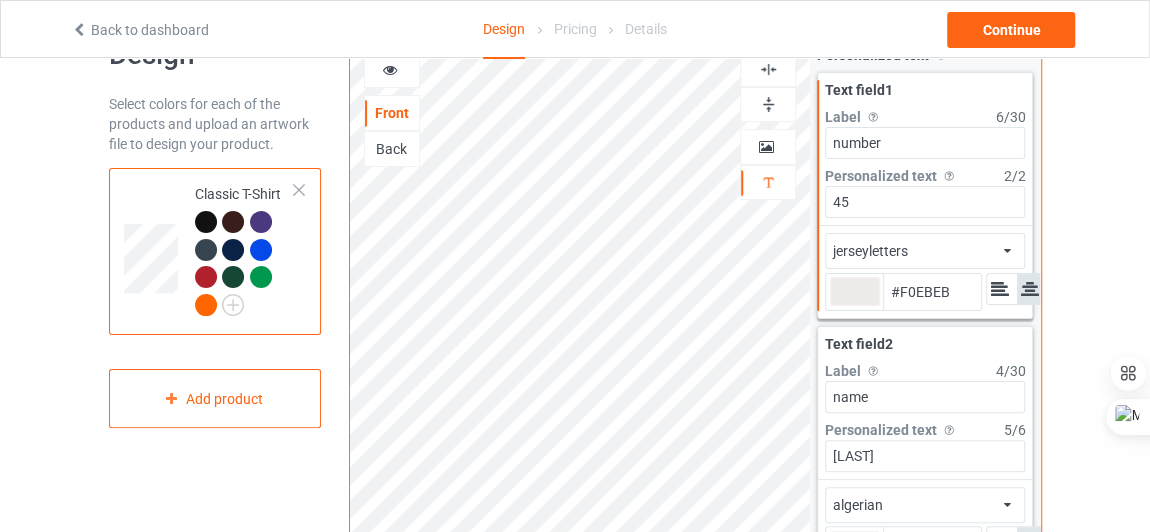 type on "#f0ebeb" 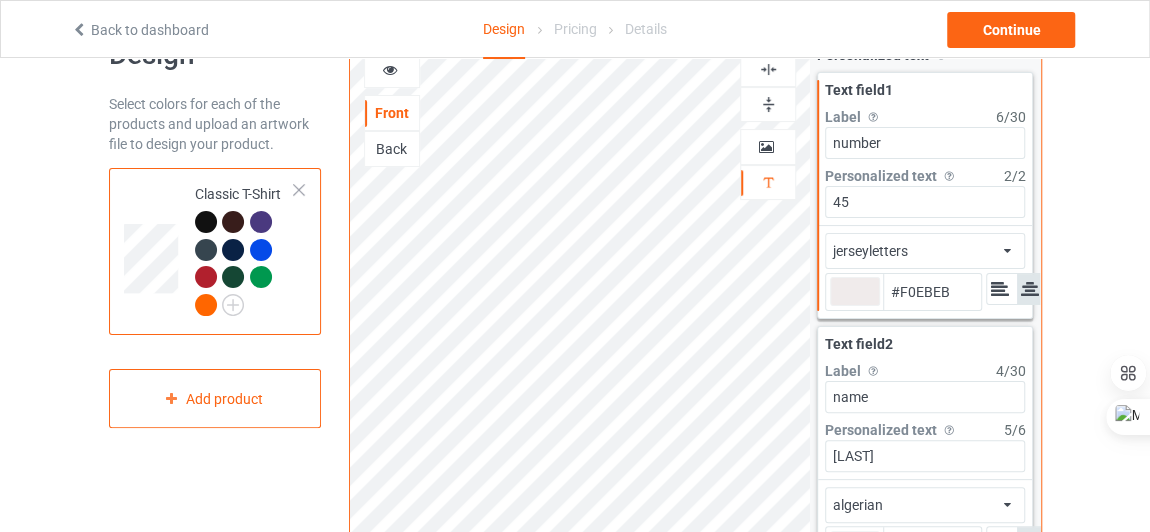 type on "#f0f0f0" 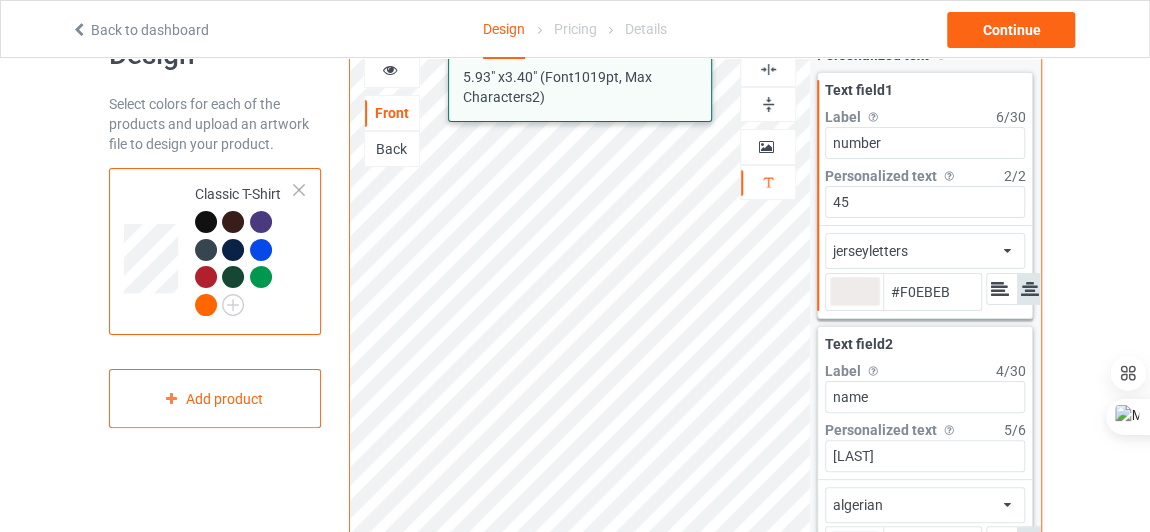 type on "#f0ebeb" 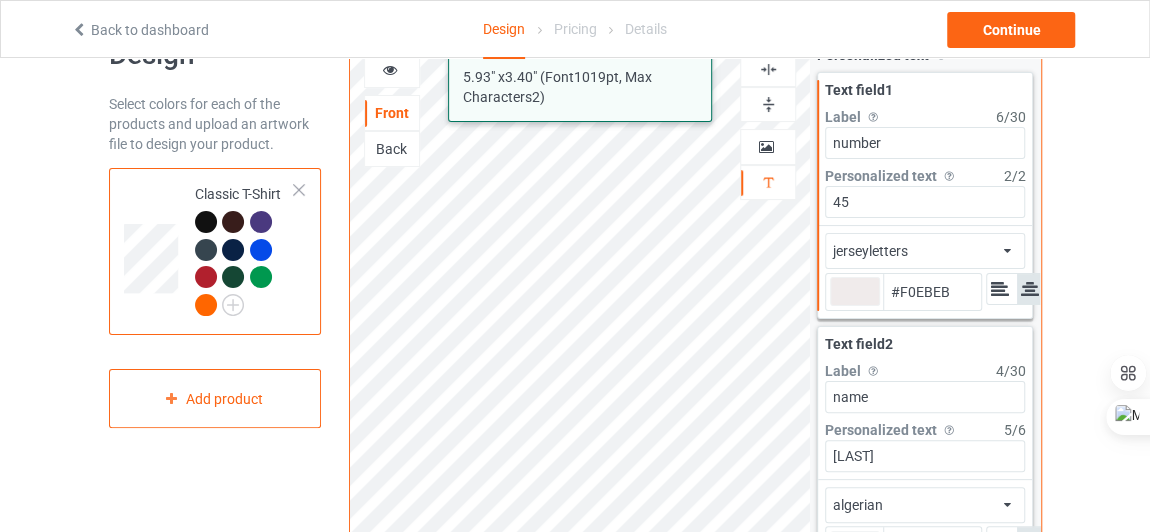 type on "#f0f0f0" 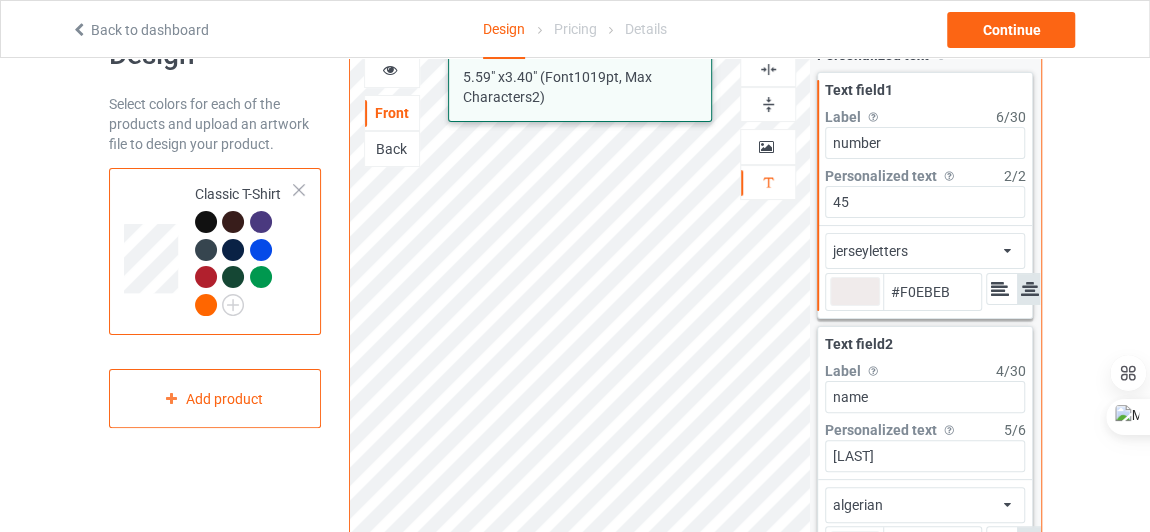 type on "#f0ebeb" 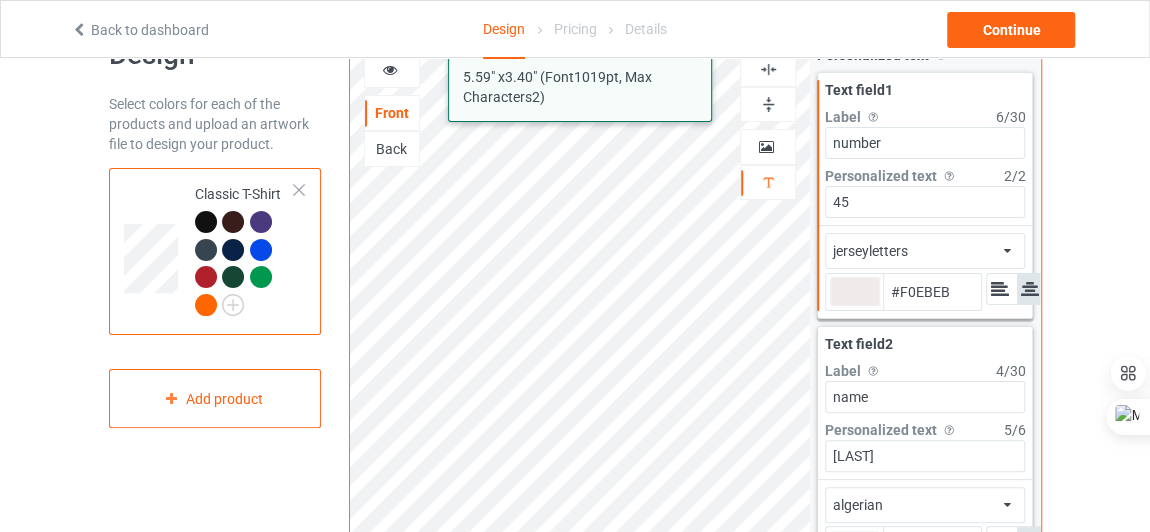 type on "#f0f0f0" 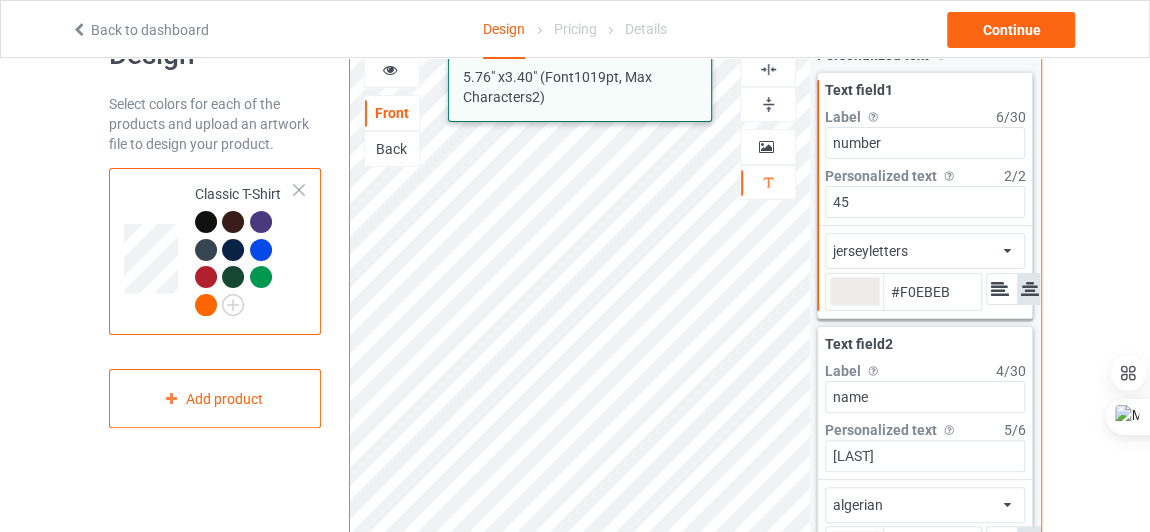 type on "#f0ebeb" 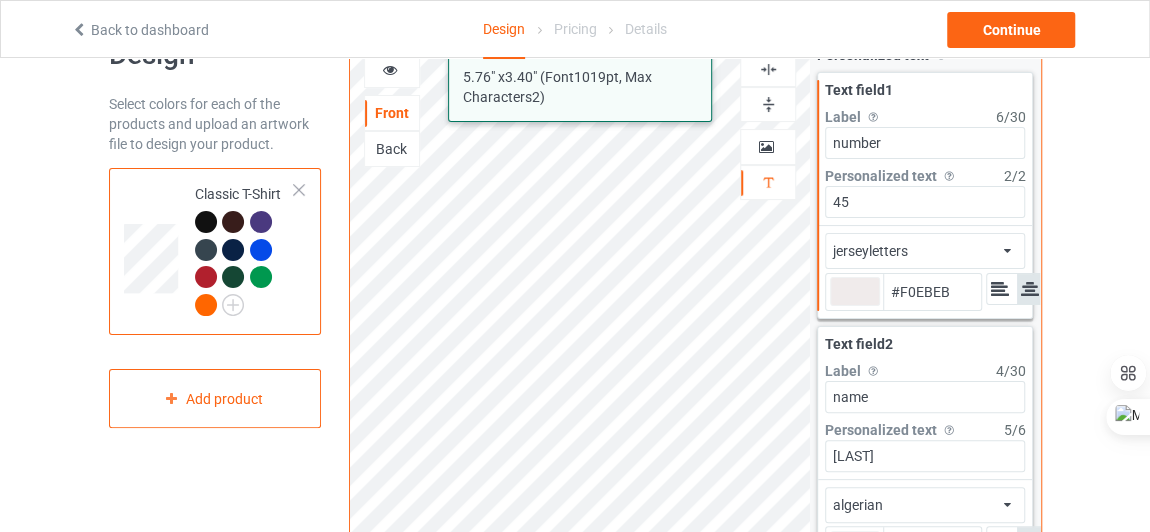 type on "#f0ebeb" 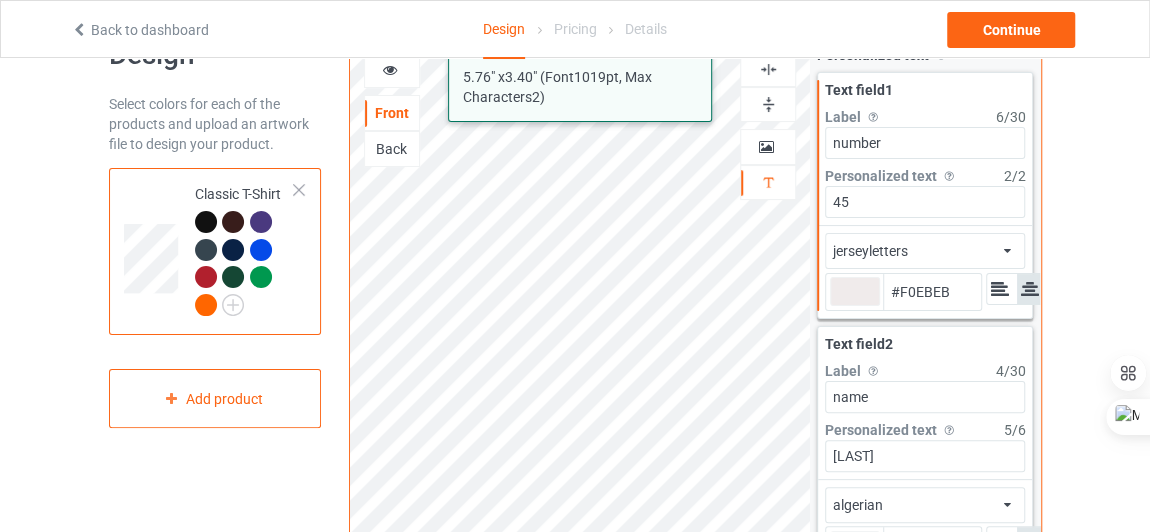 type on "#f0f0f0" 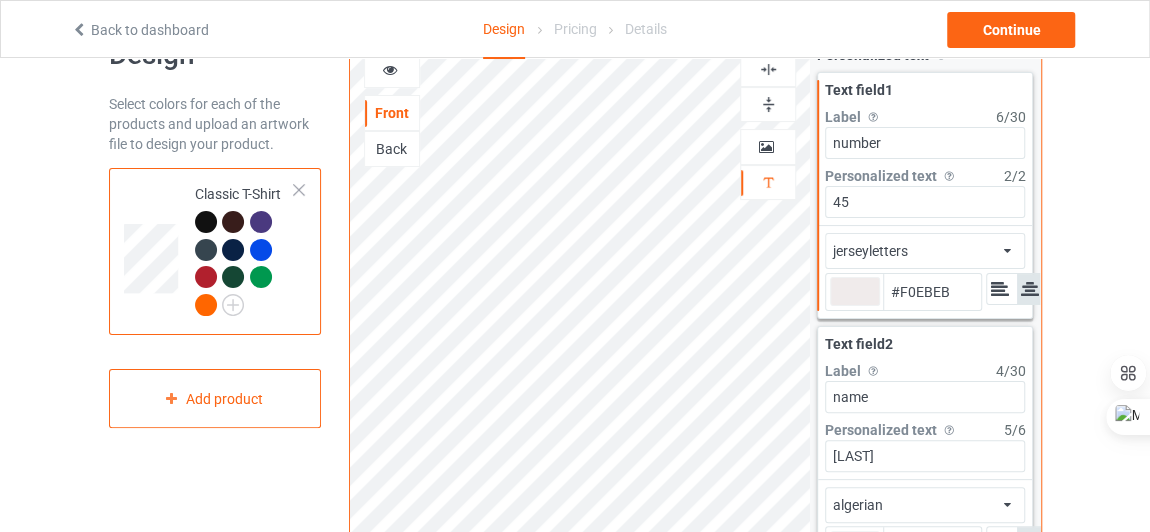 type on "#f0ebeb" 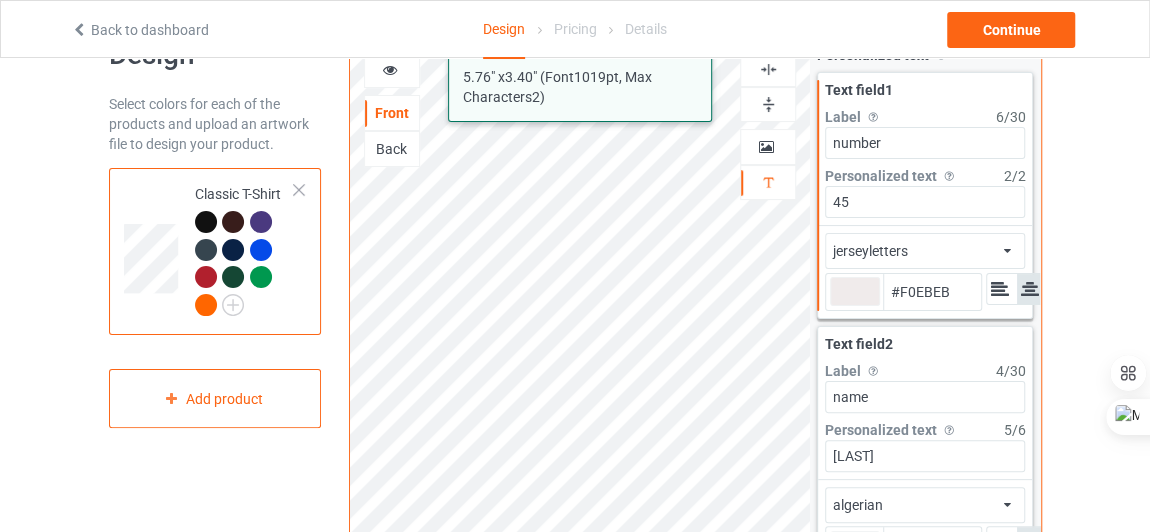 type on "#f0ebeb" 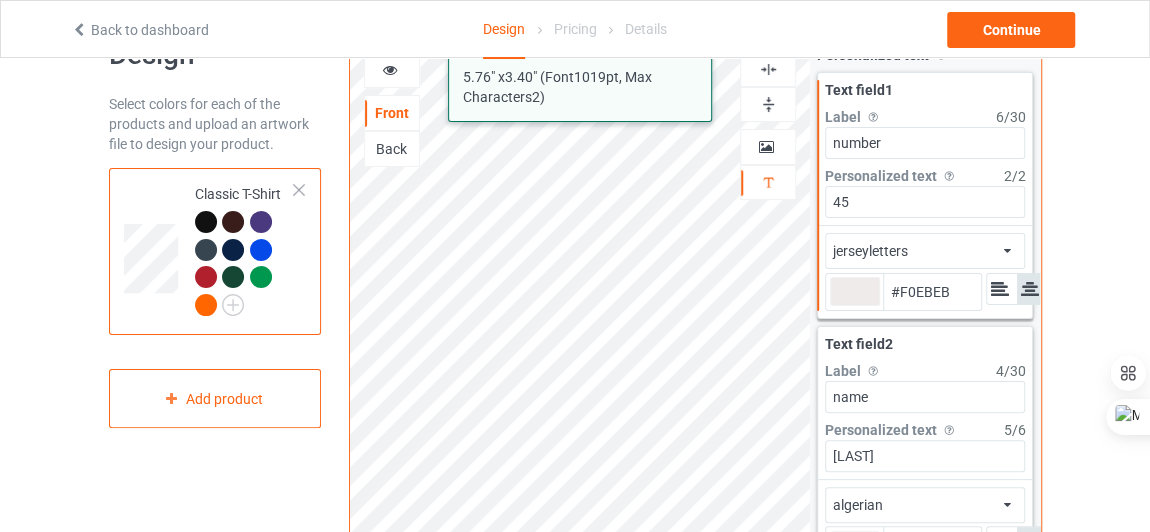type on "#f0ebeb" 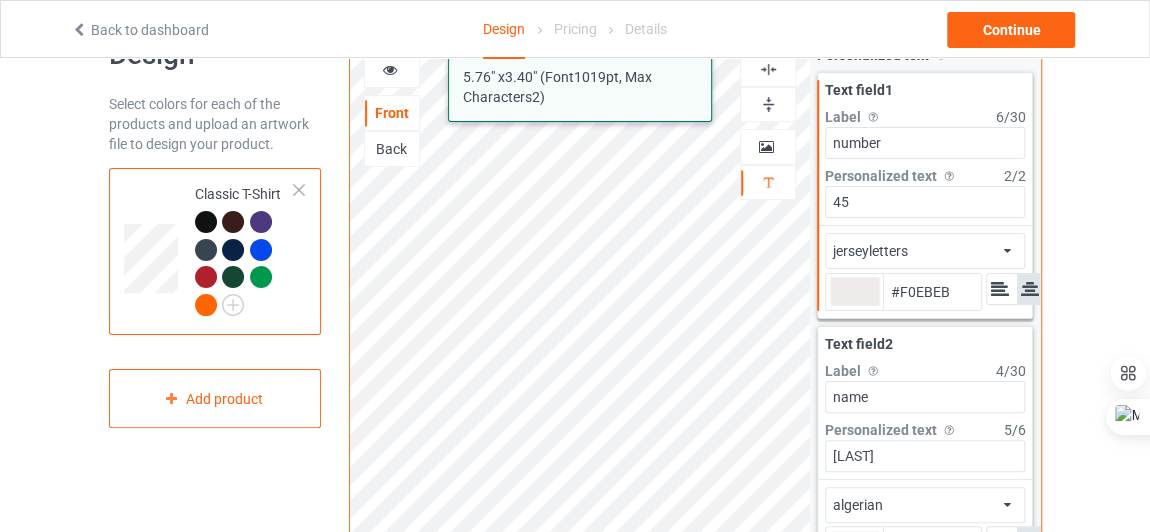 type on "#f0f0f0" 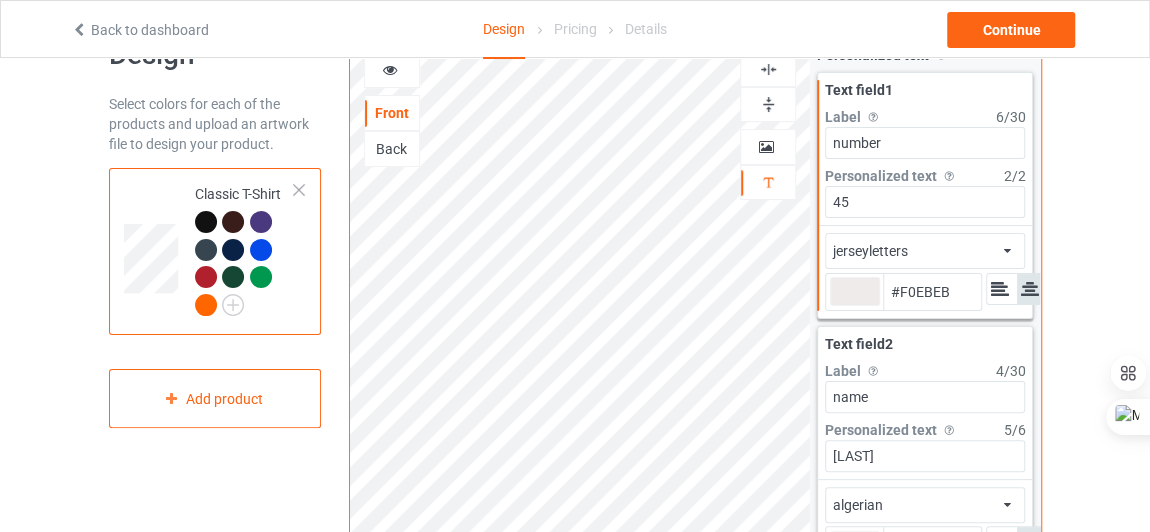 type on "#f0ebeb" 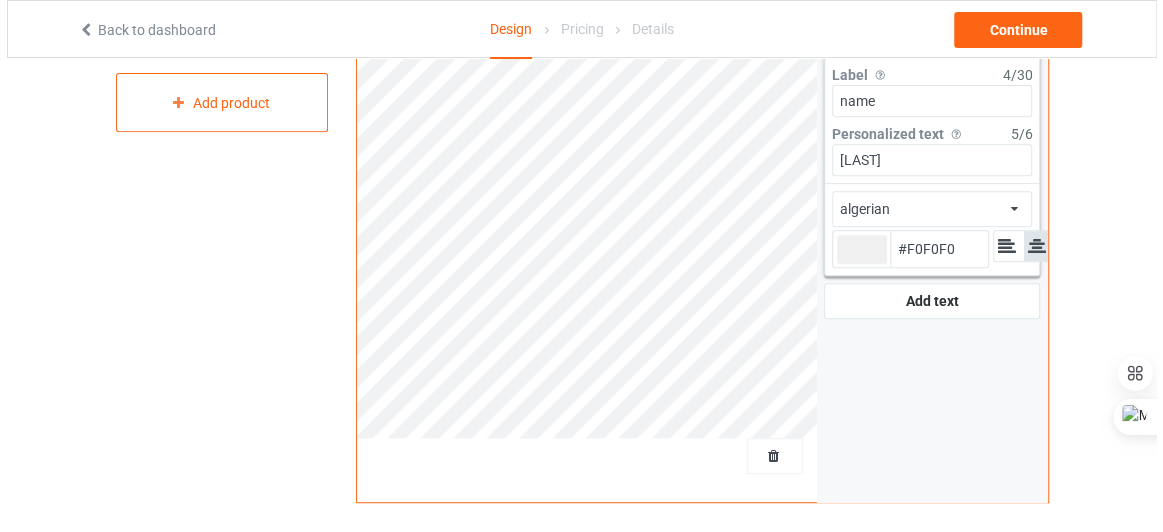 scroll, scrollTop: 141, scrollLeft: 0, axis: vertical 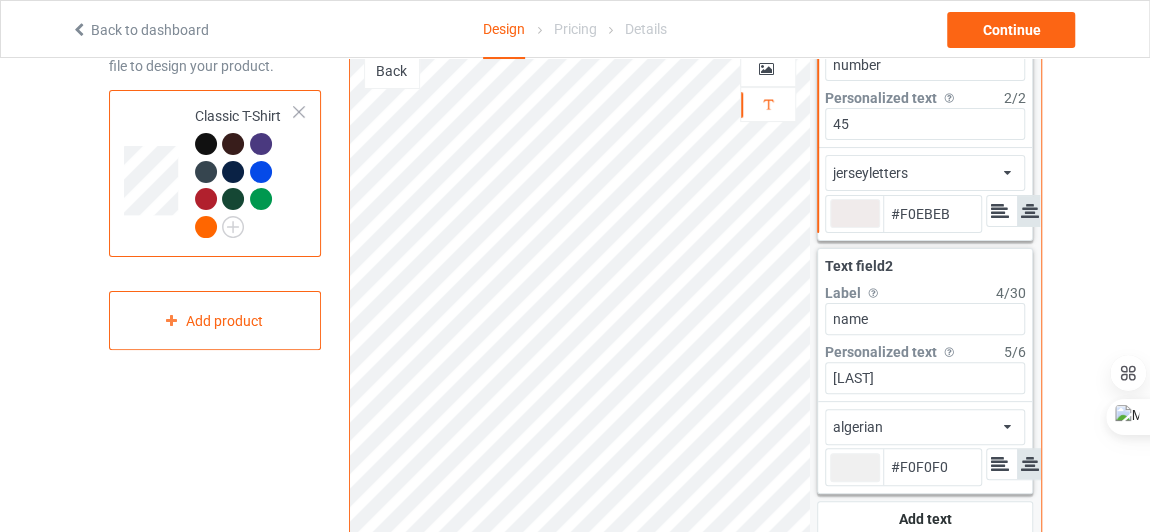 type on "#f0ebeb" 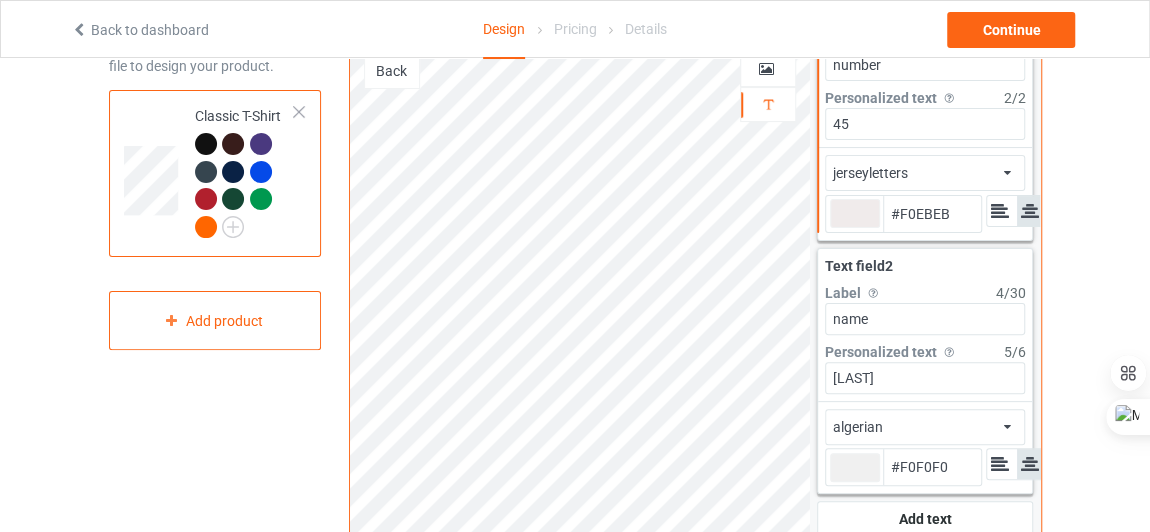 type on "#f0f0f0" 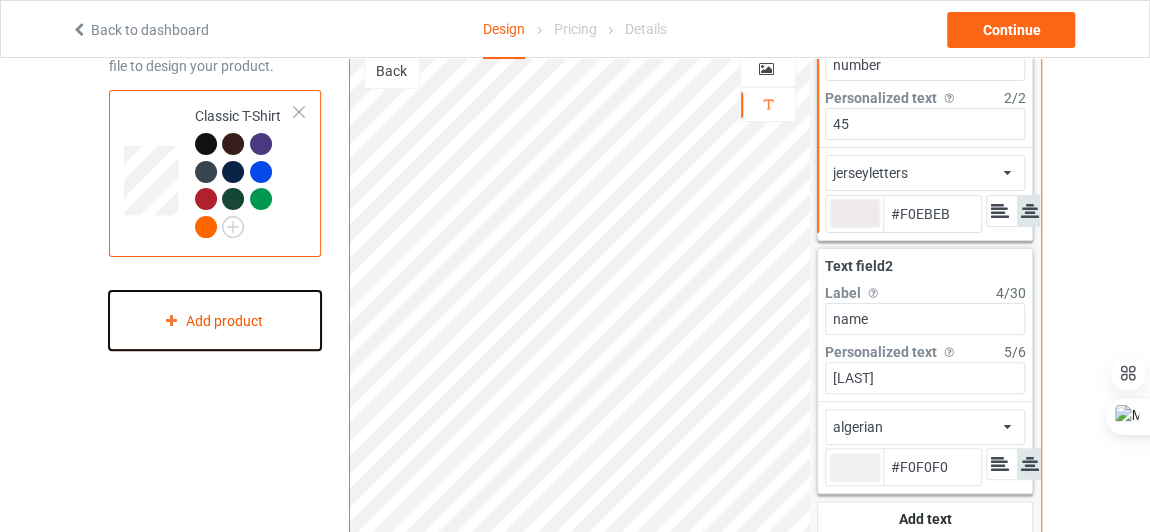 click on "Add product" at bounding box center (215, 320) 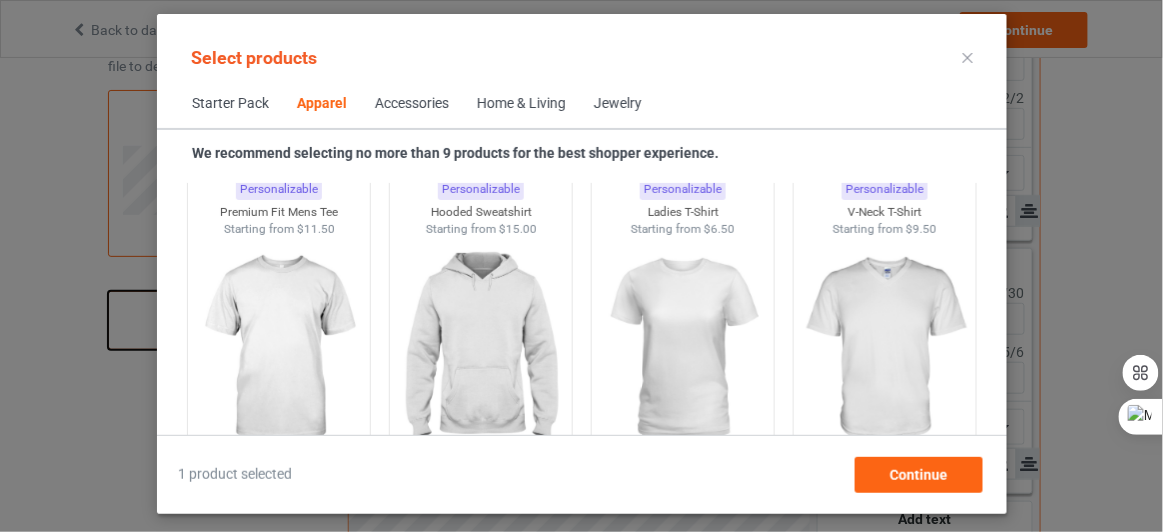 scroll, scrollTop: 1153, scrollLeft: 0, axis: vertical 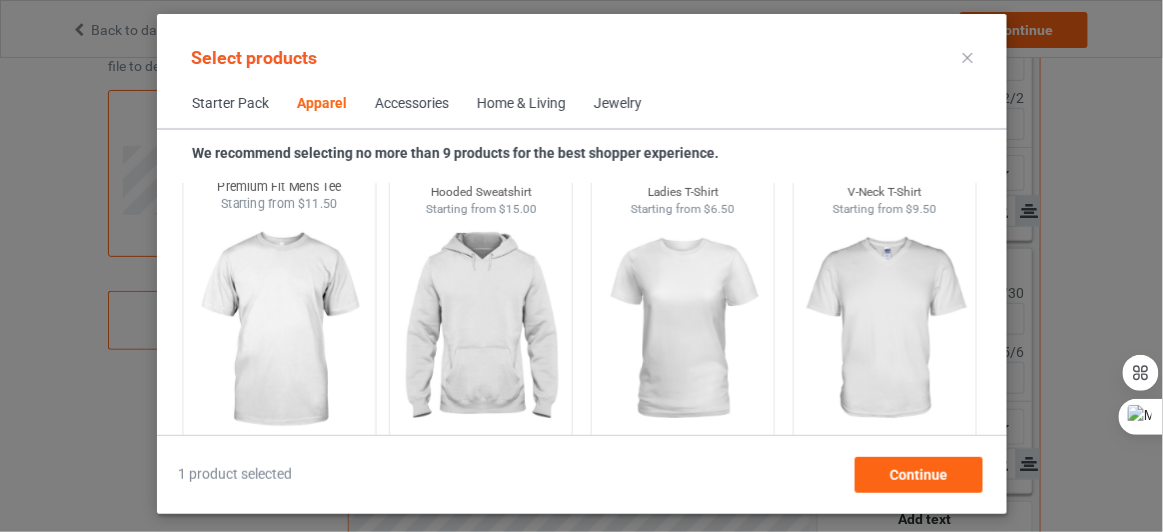 click at bounding box center (278, 330) 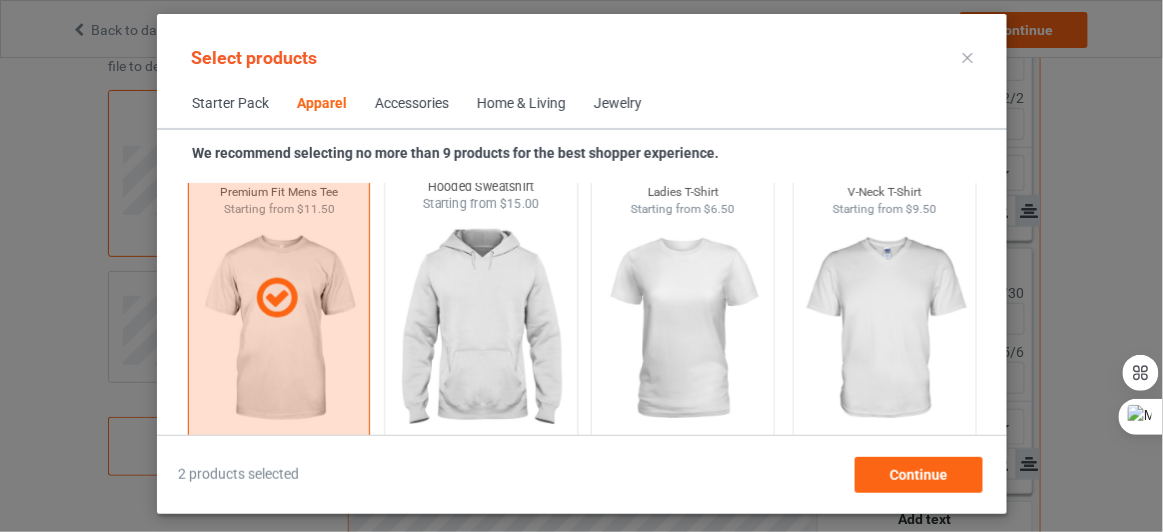 click at bounding box center [480, 330] 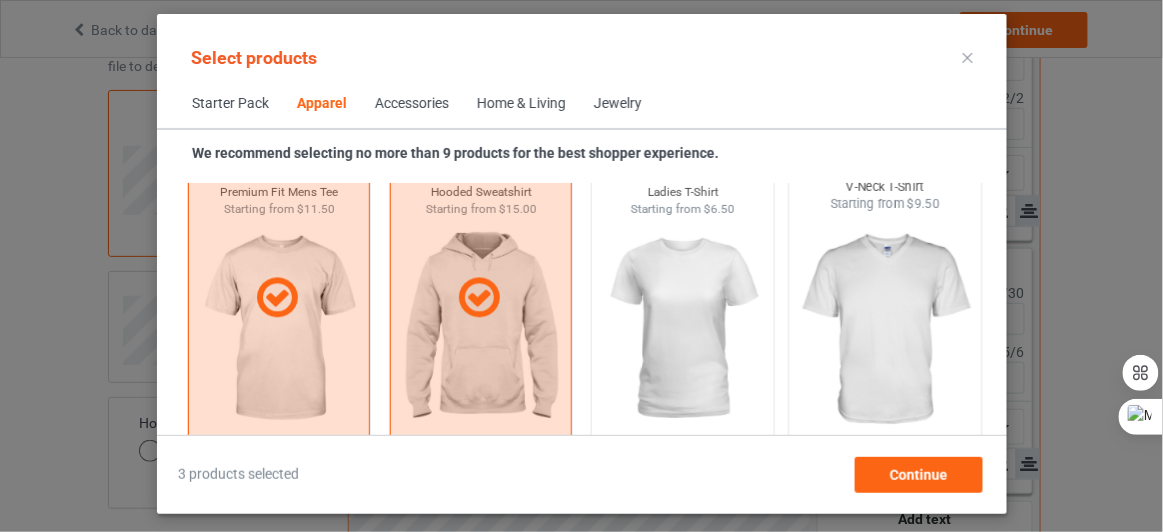 type on "#f0ebeb" 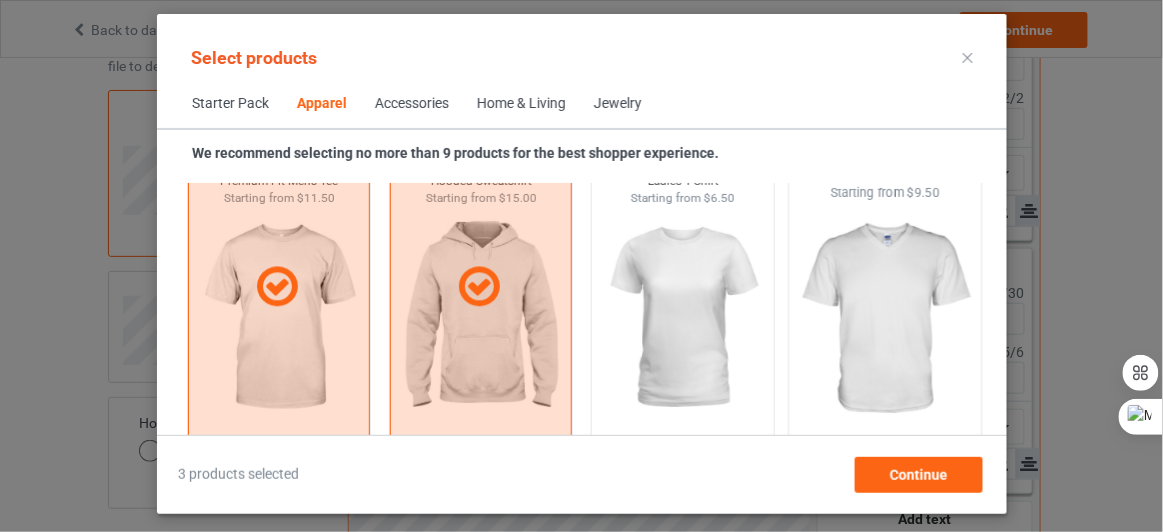 type on "#f0ebeb" 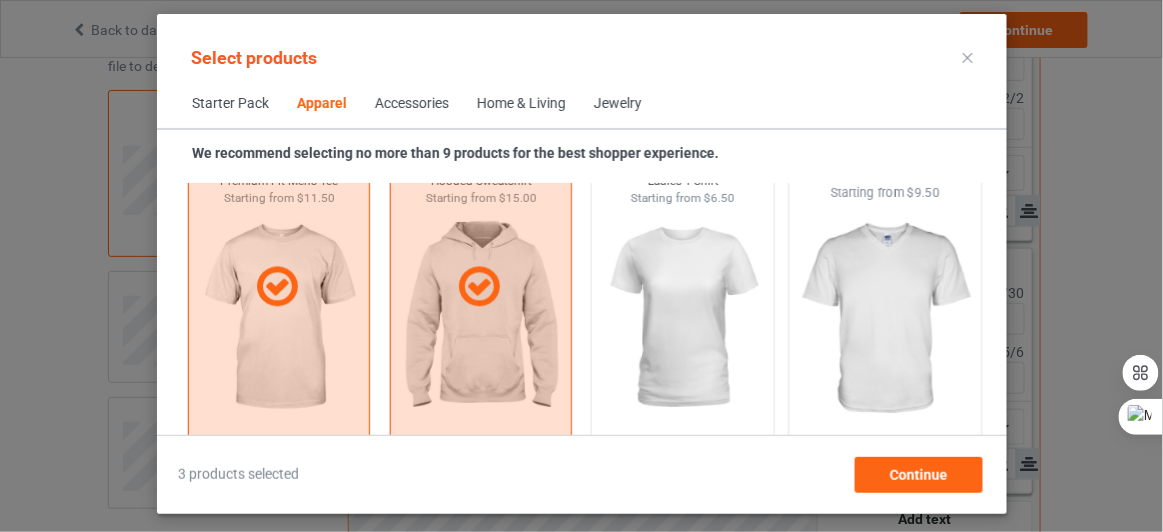 type on "#f0ebeb" 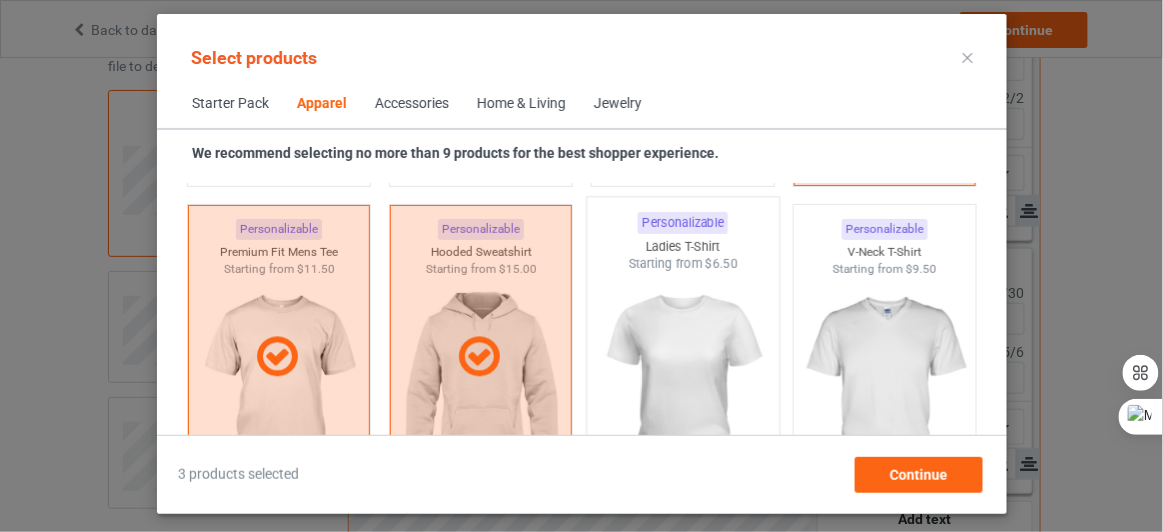 click at bounding box center [682, 390] 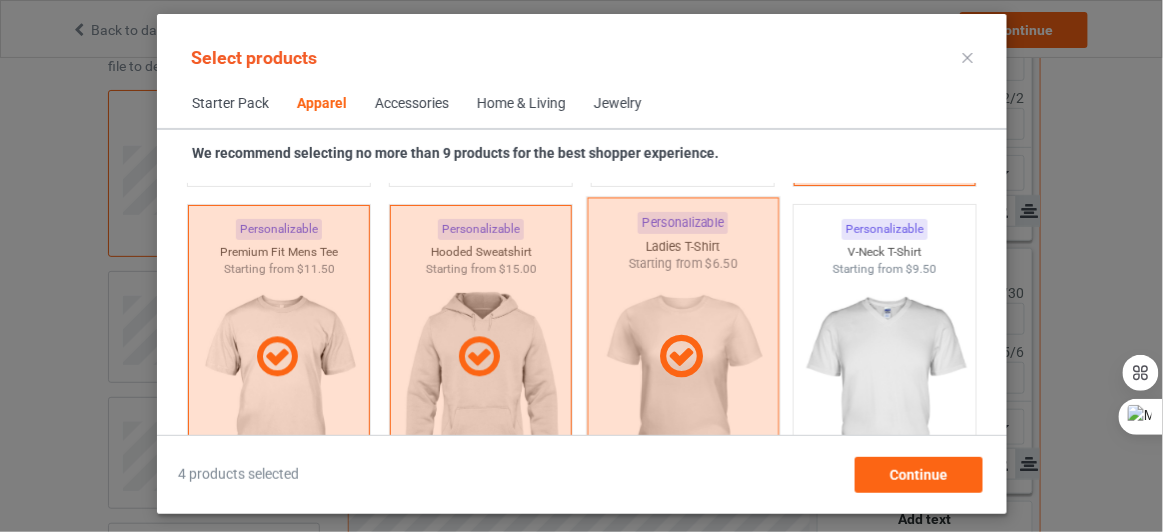 type on "#f0ebeb" 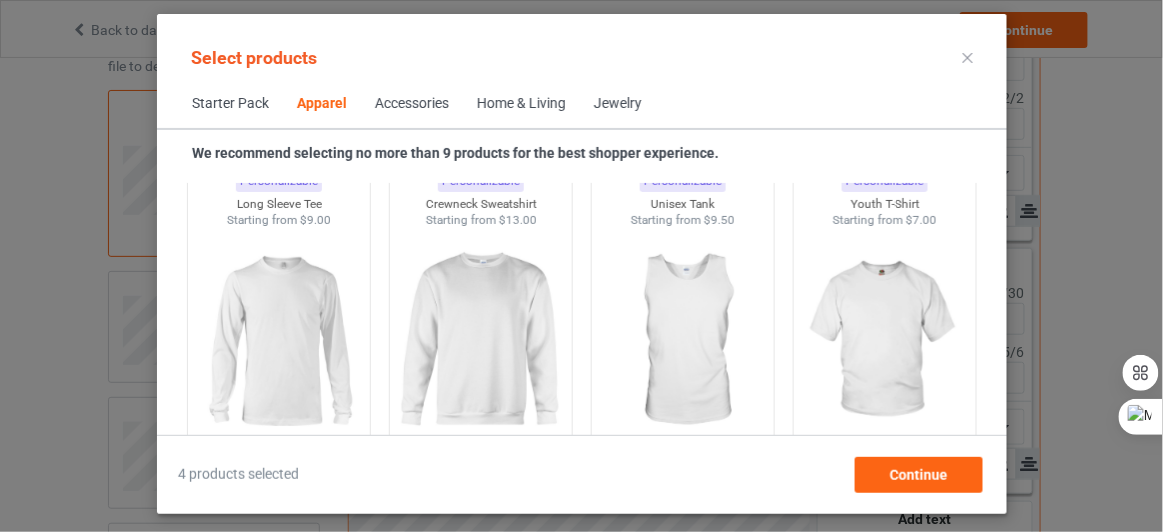 type on "#f0ebeb" 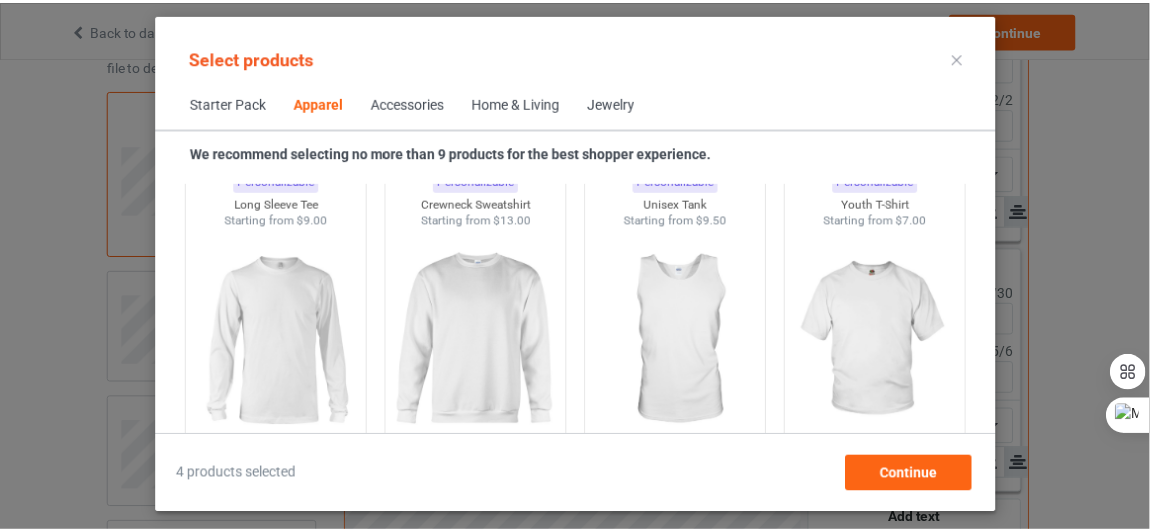 scroll, scrollTop: 1468, scrollLeft: 0, axis: vertical 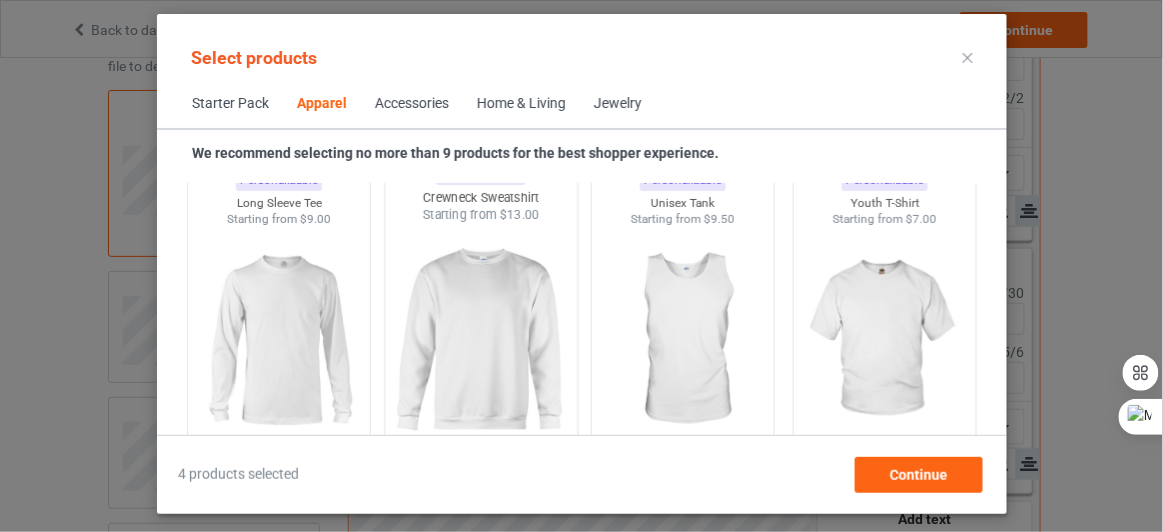 click at bounding box center (480, 341) 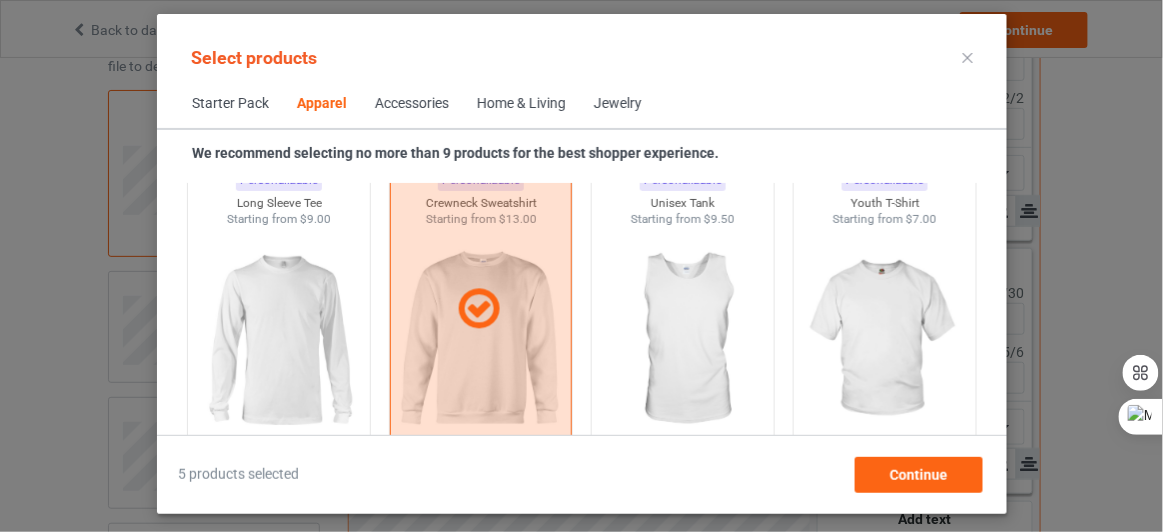 type on "#f0ebeb" 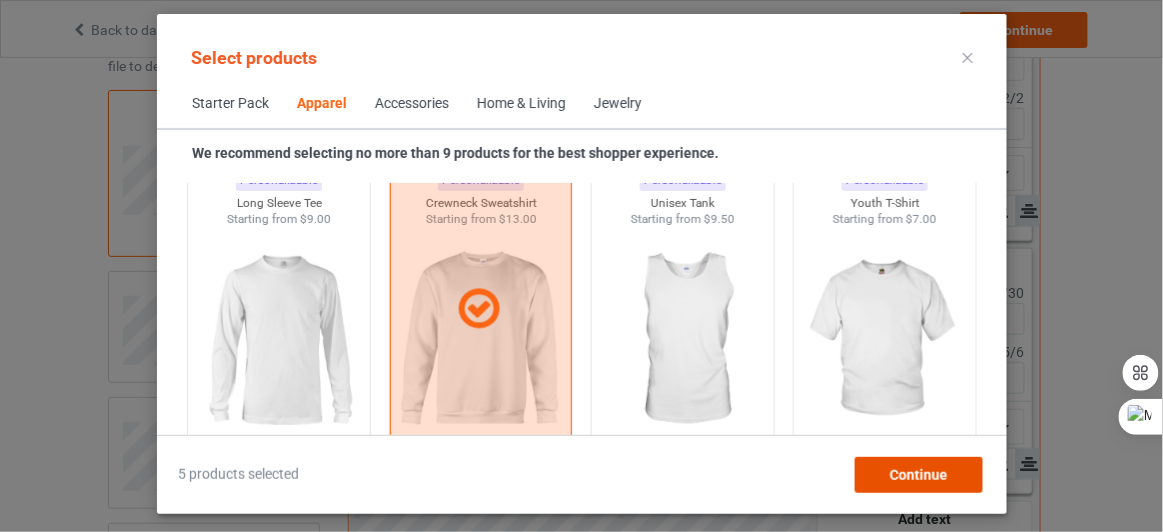 click on "Continue" at bounding box center (918, 475) 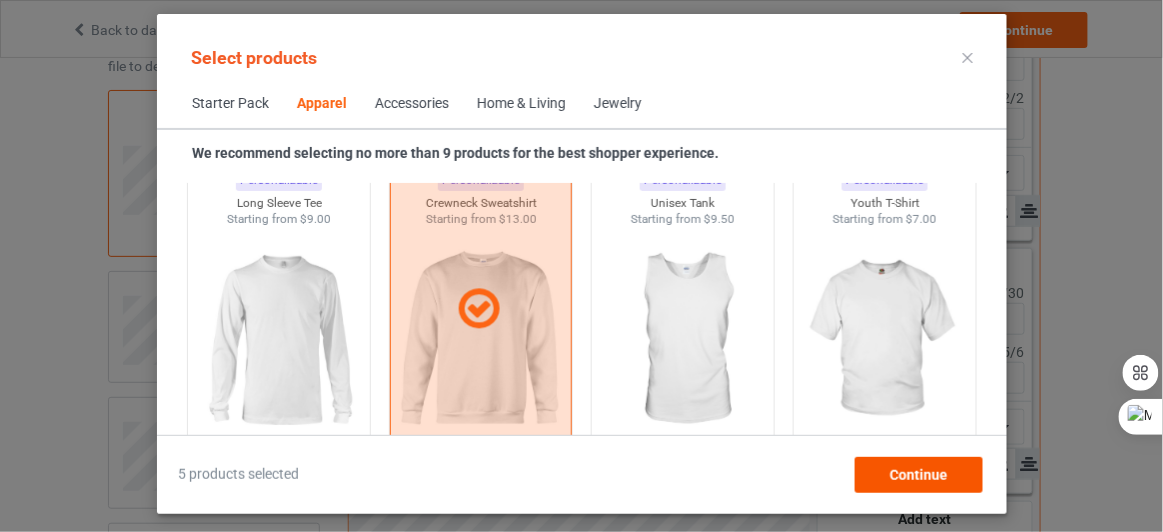 type on "#f0ebeb" 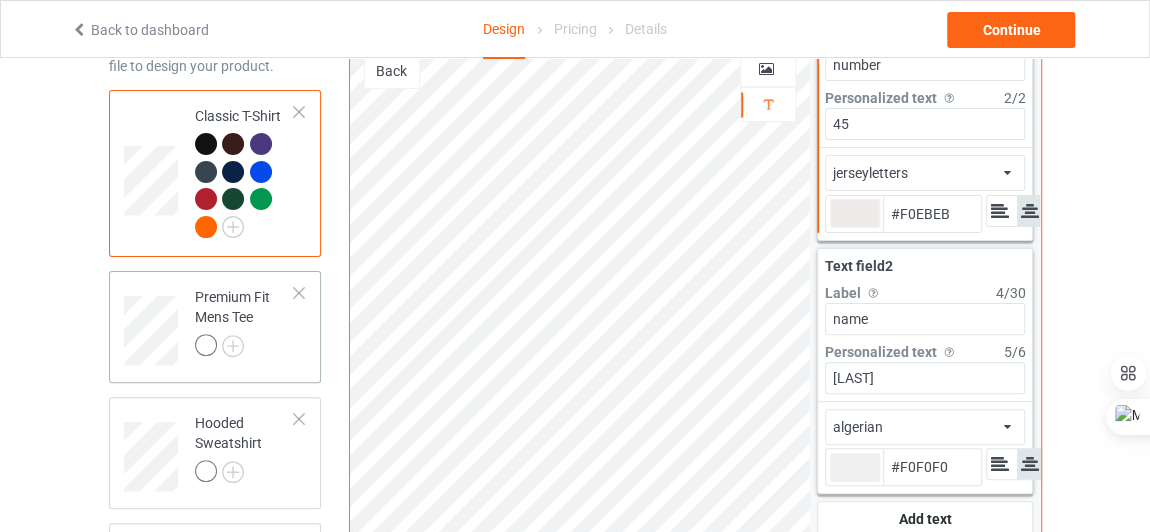 scroll, scrollTop: 253, scrollLeft: 0, axis: vertical 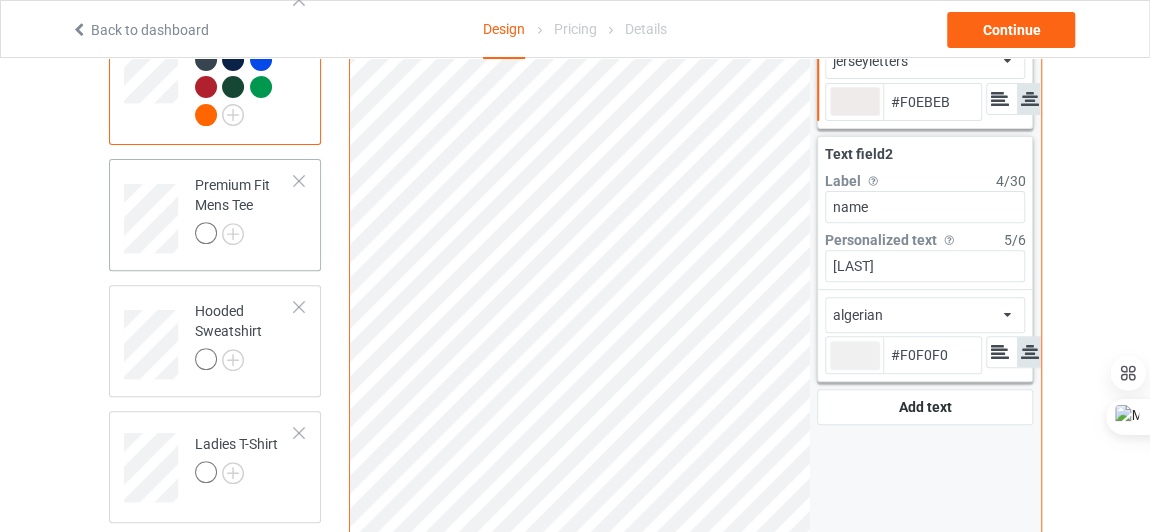 type on "#f0ebeb" 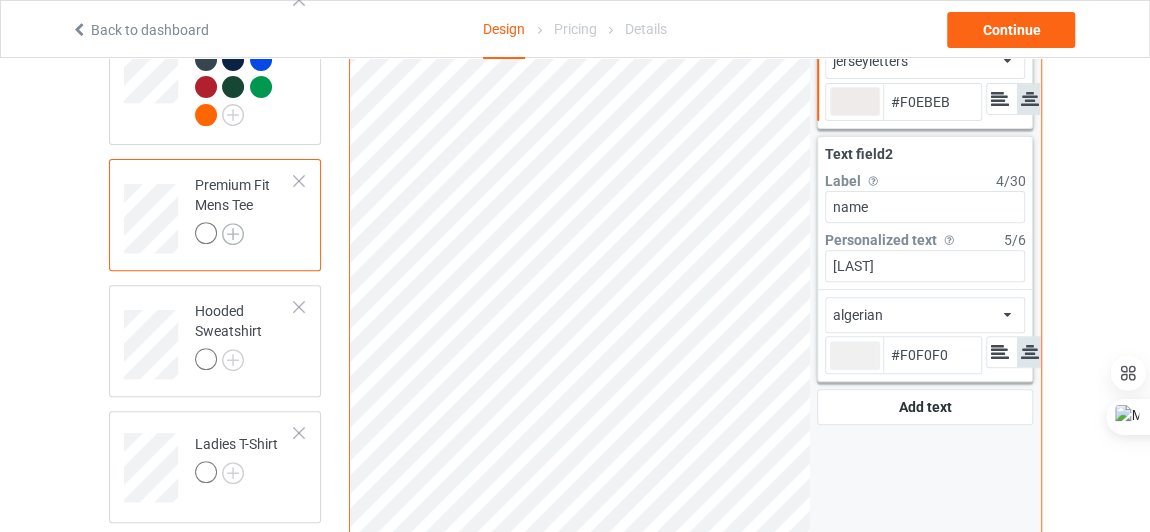 click at bounding box center (233, 234) 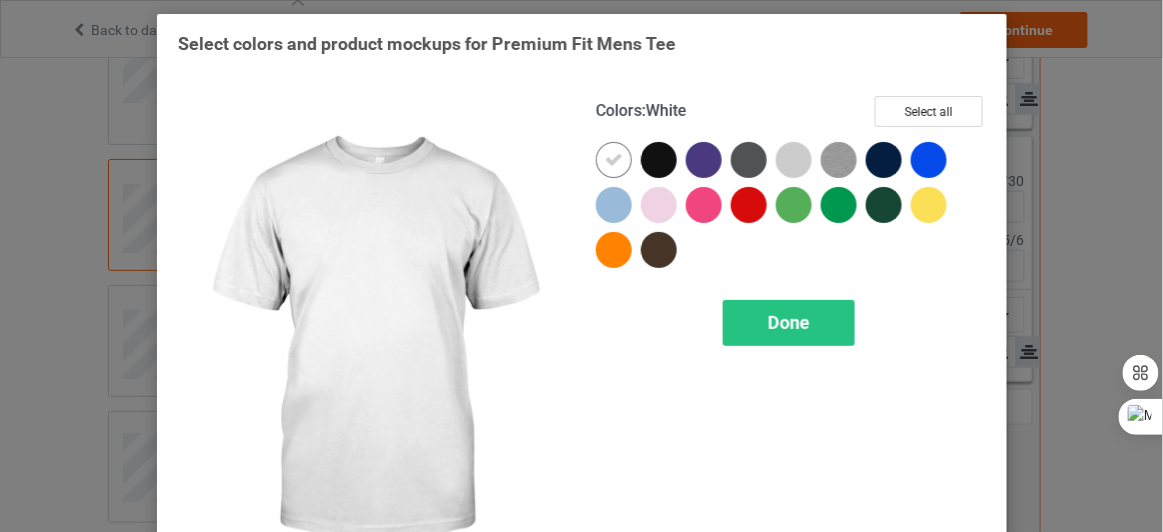 type on "#f0ebeb" 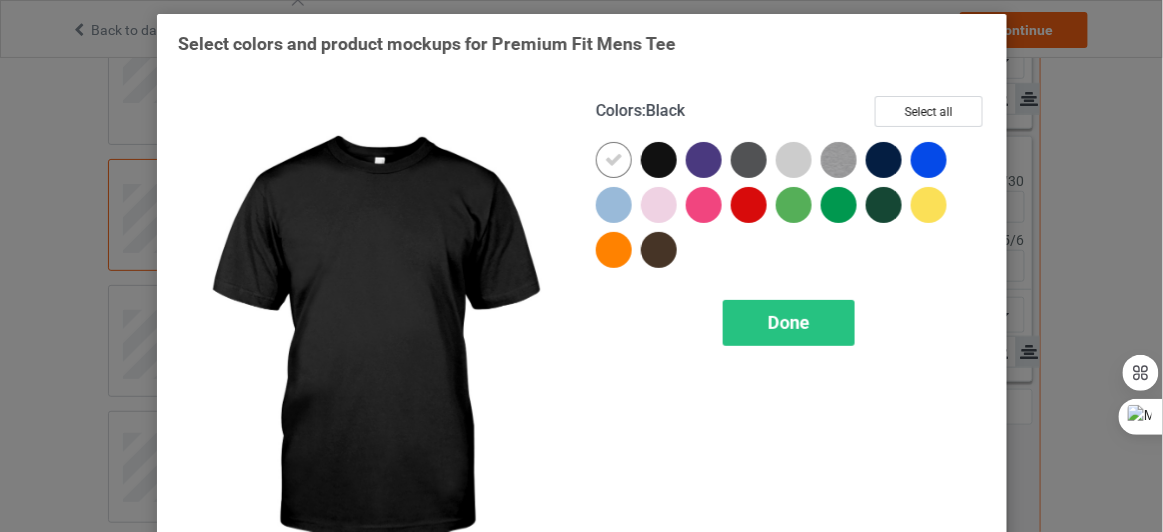 type on "#f0ebeb" 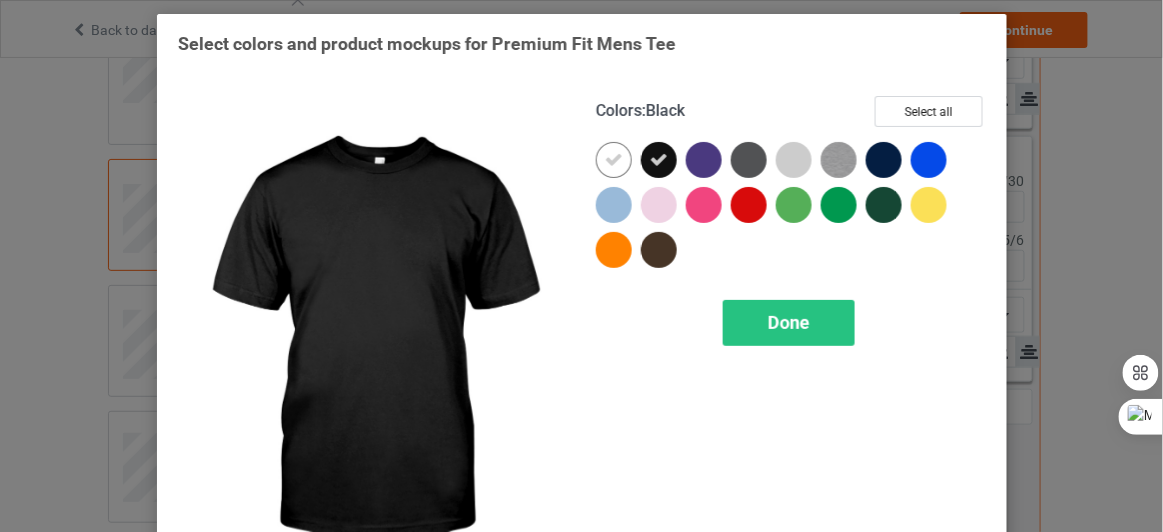 type on "#f0ebeb" 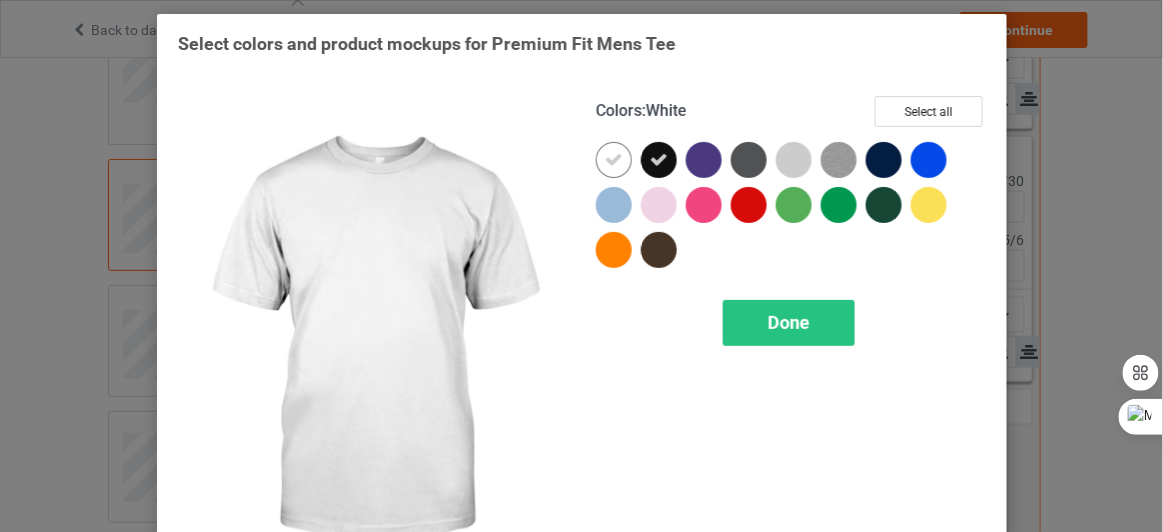 click at bounding box center [614, 160] 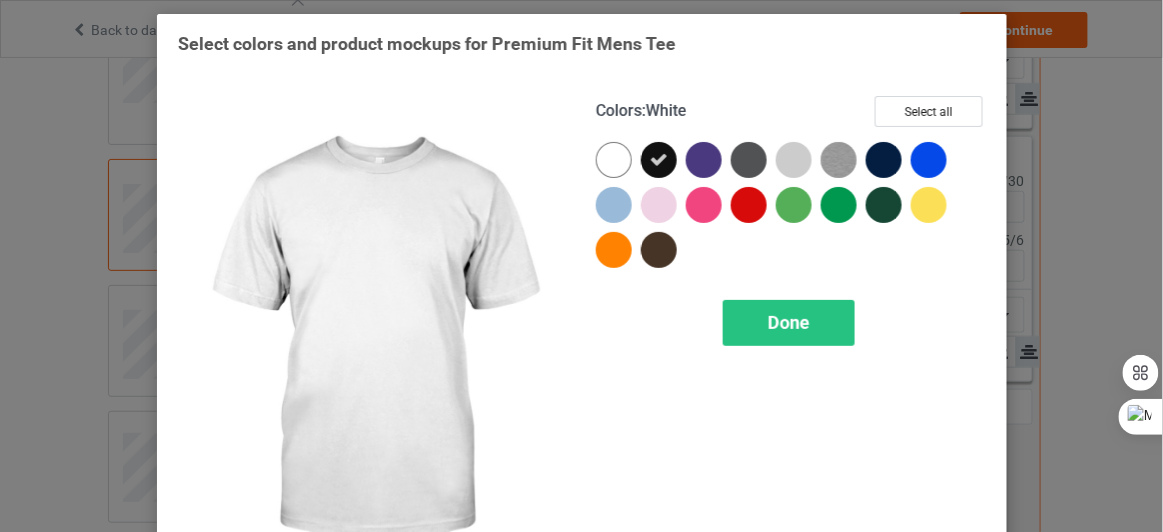 type on "#f0ebeb" 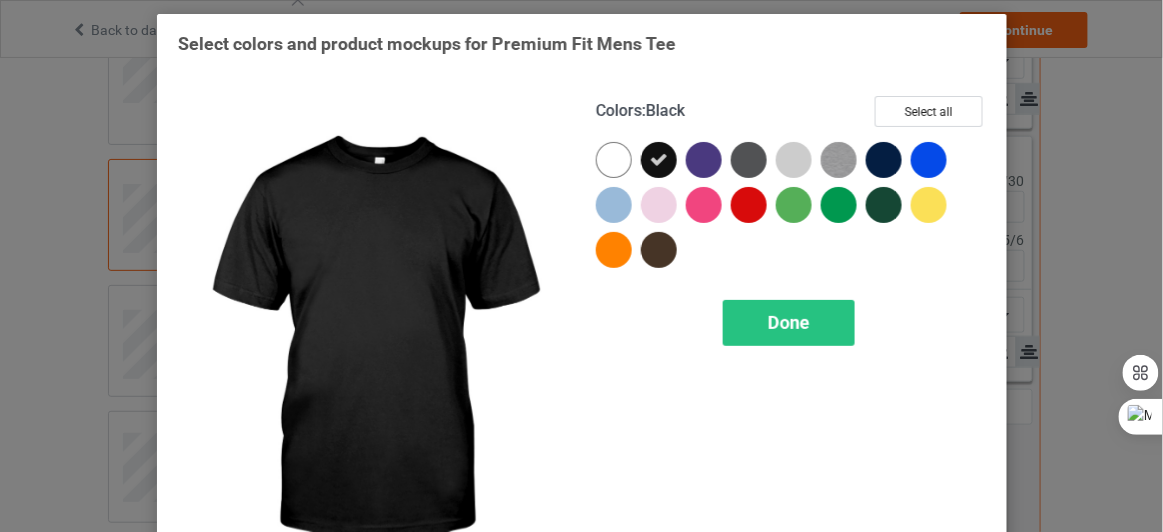 type on "#f0ebeb" 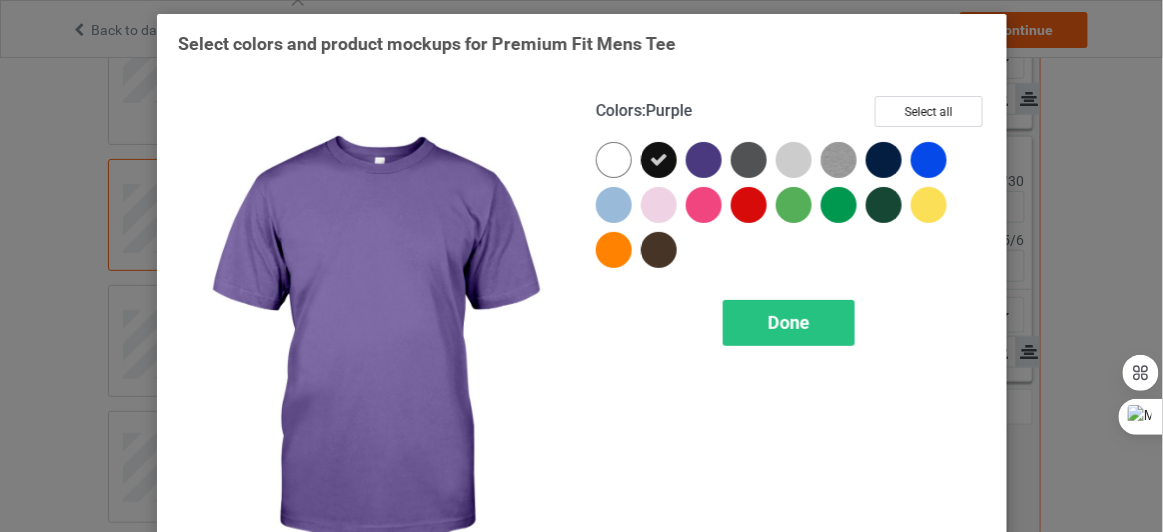 click at bounding box center (704, 160) 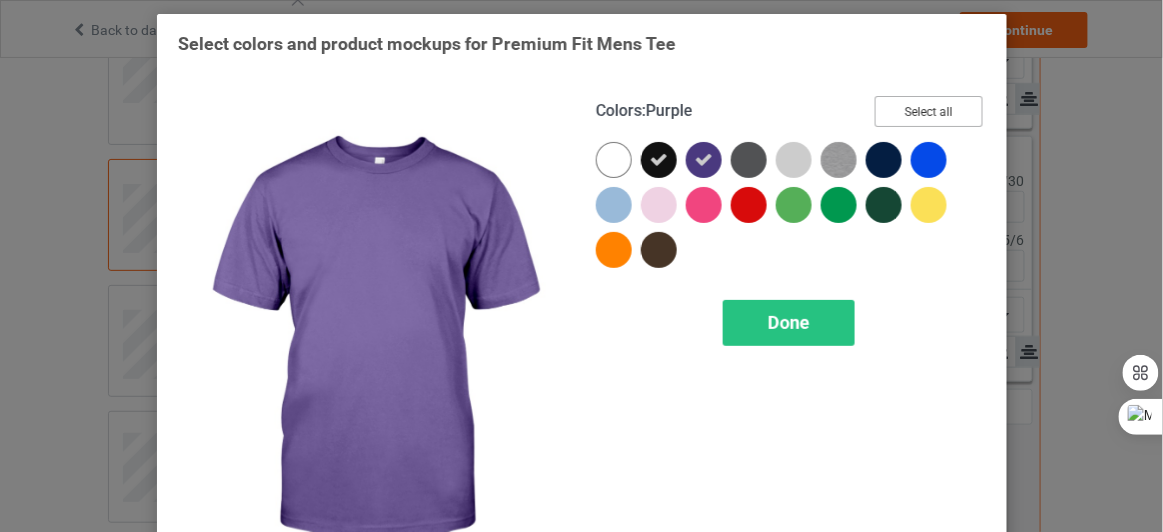 type on "#f0ebeb" 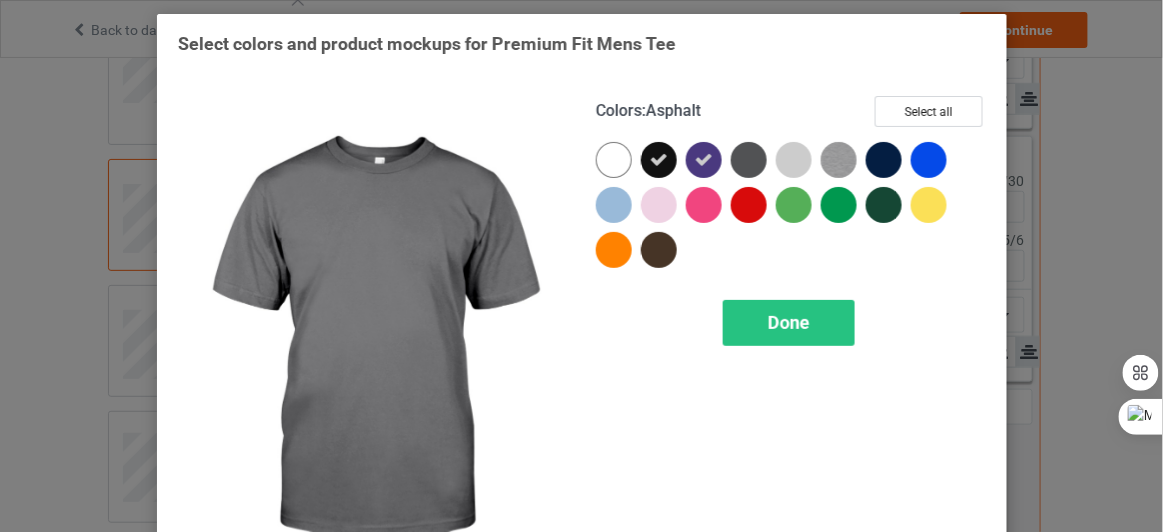 type on "#f0ebeb" 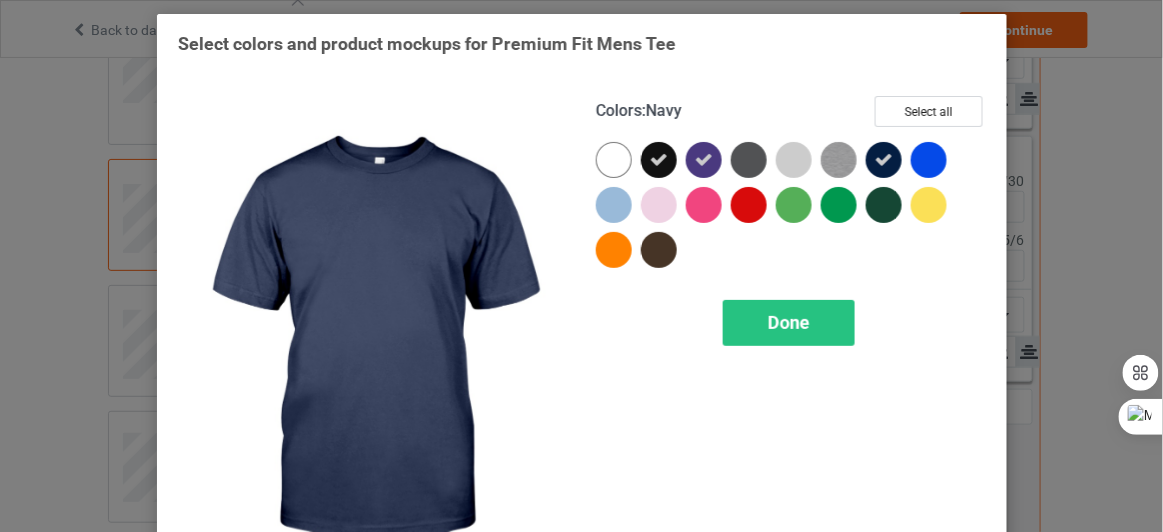 type on "#f0ebeb" 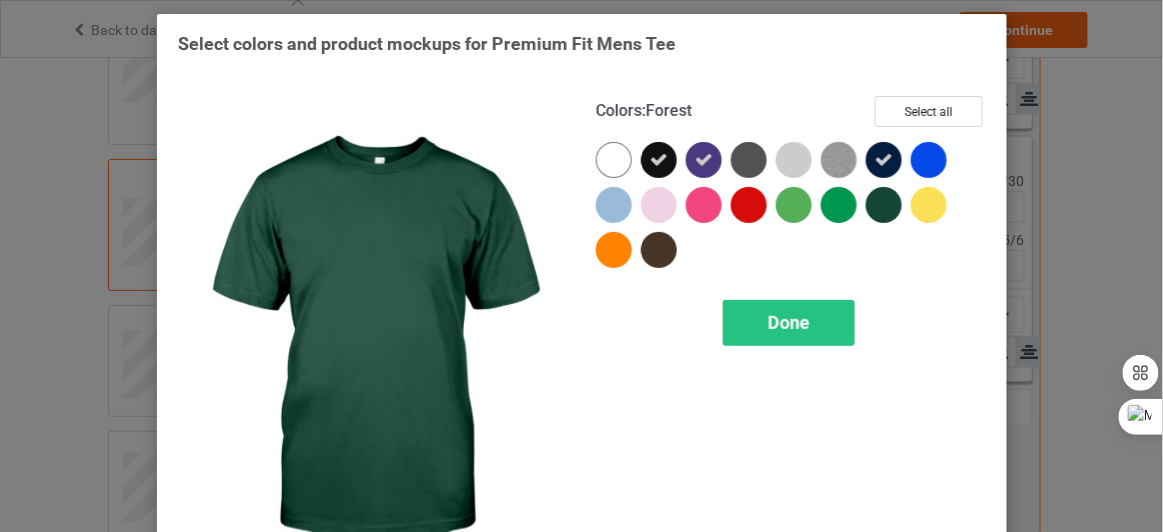 click at bounding box center [884, 205] 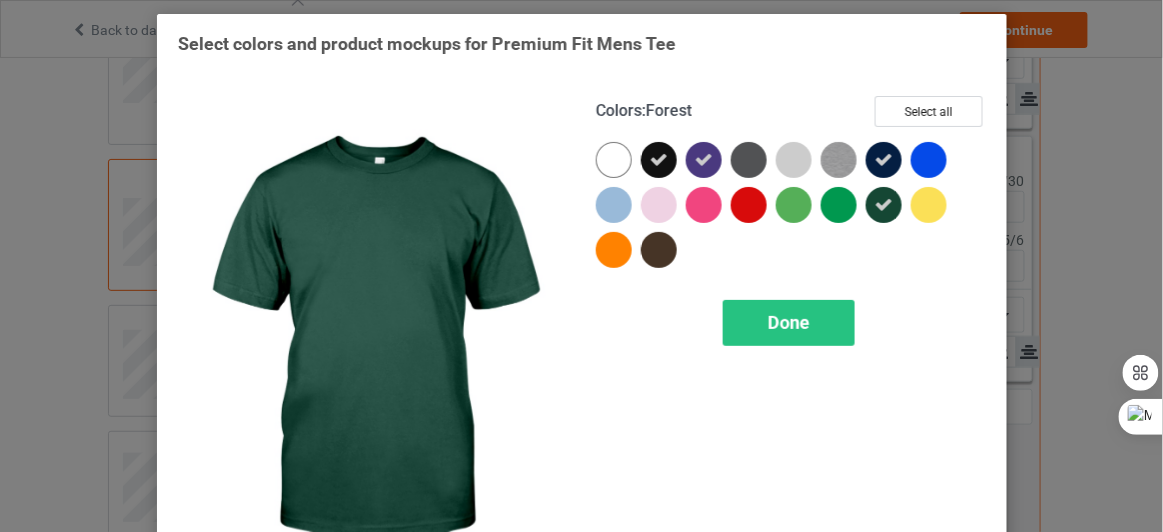 type on "#f0ebeb" 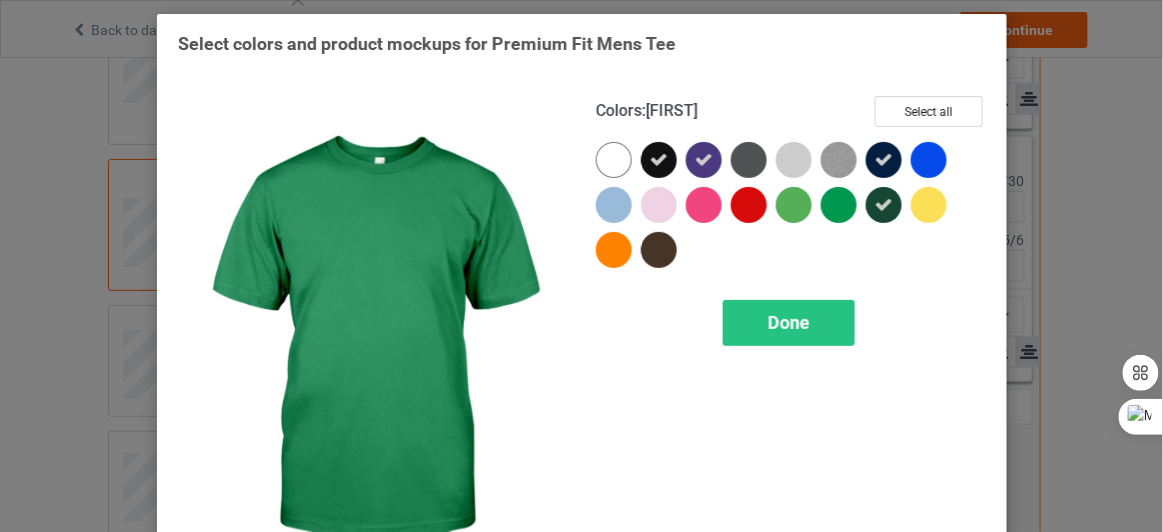 type on "#f0ebeb" 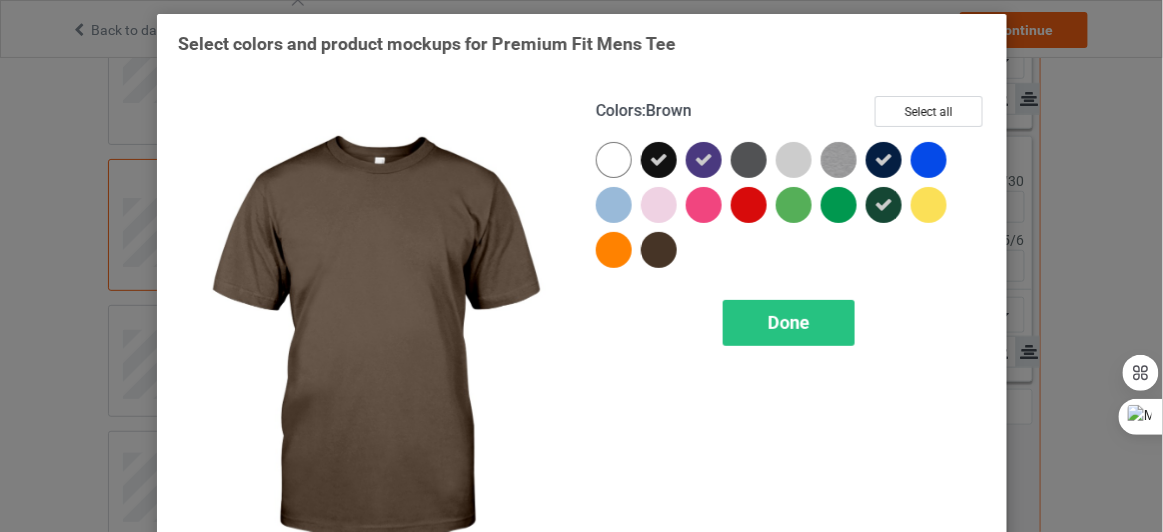click at bounding box center (659, 250) 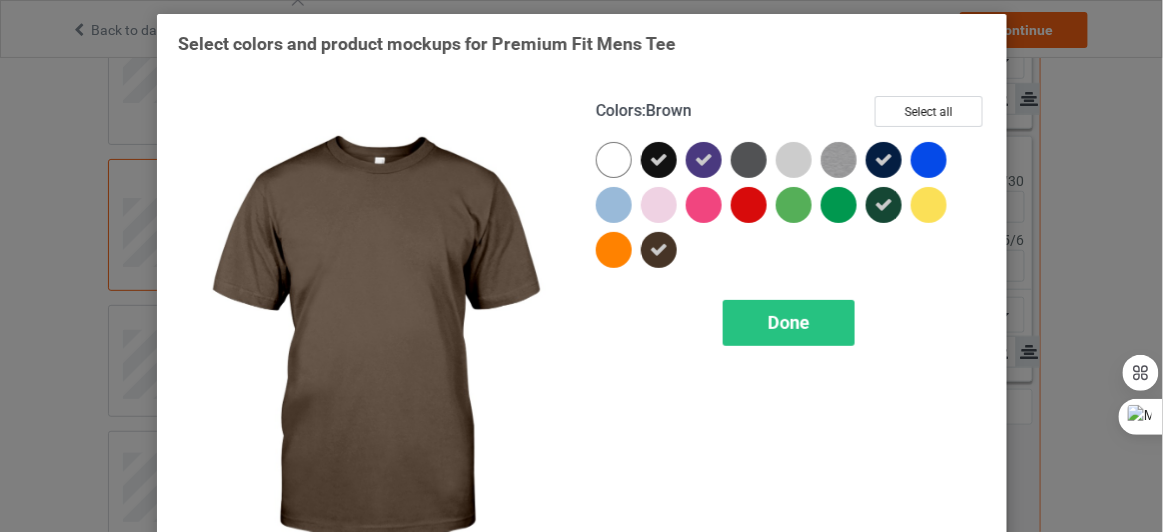 type on "#f0ebeb" 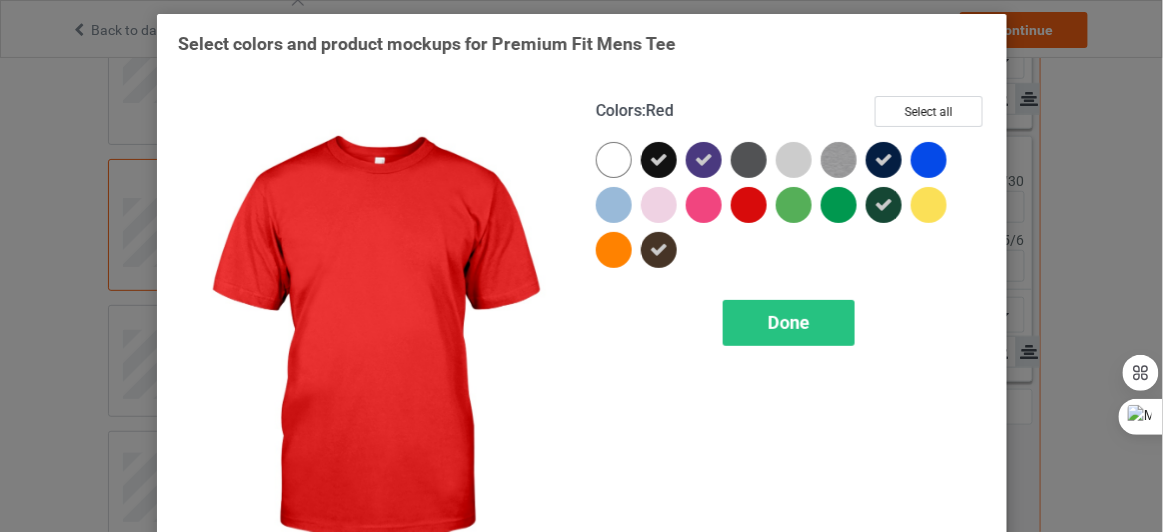 type on "#f0ebeb" 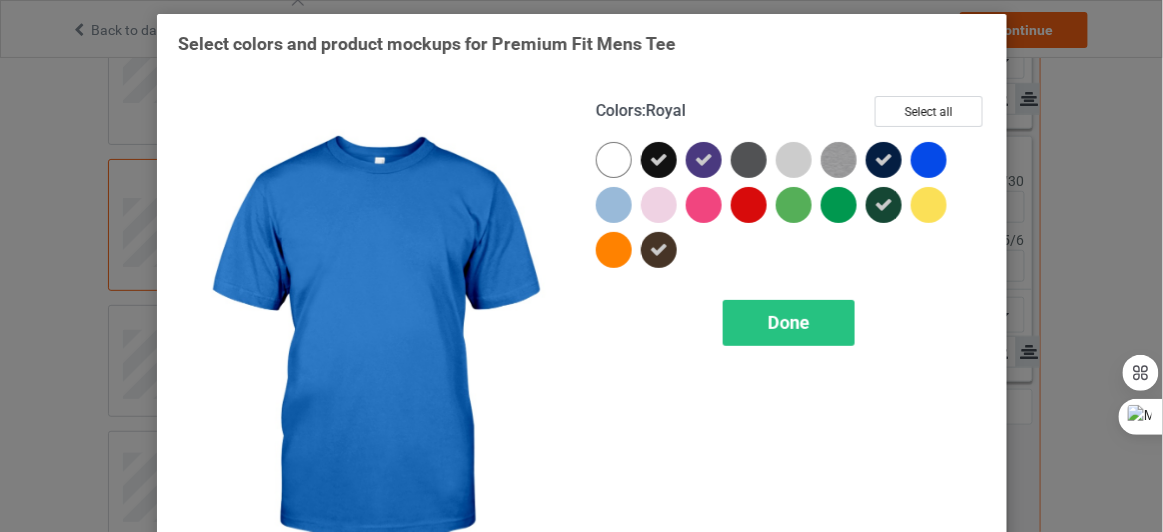 click at bounding box center [929, 160] 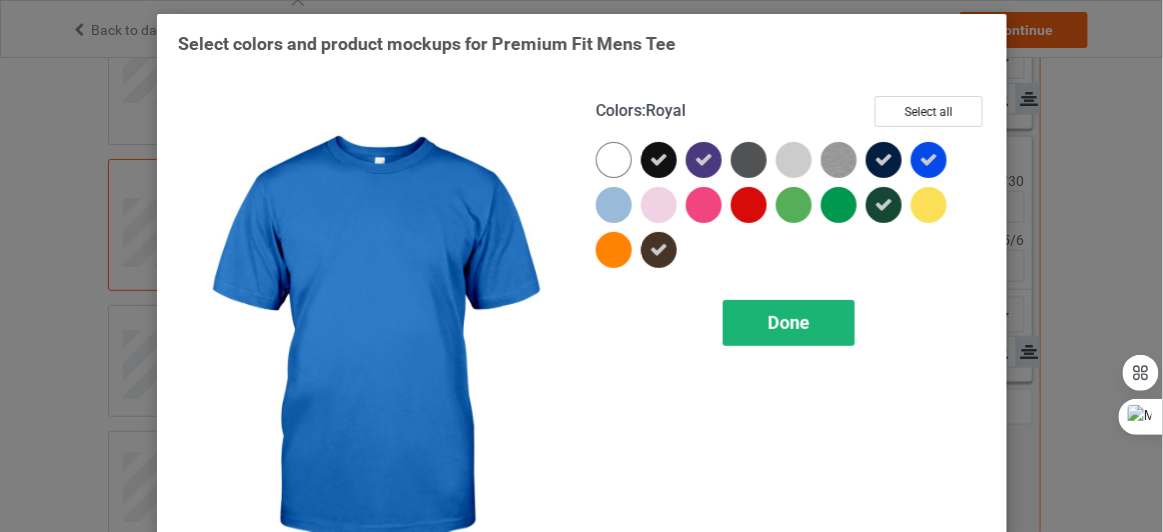 type on "#f0ebeb" 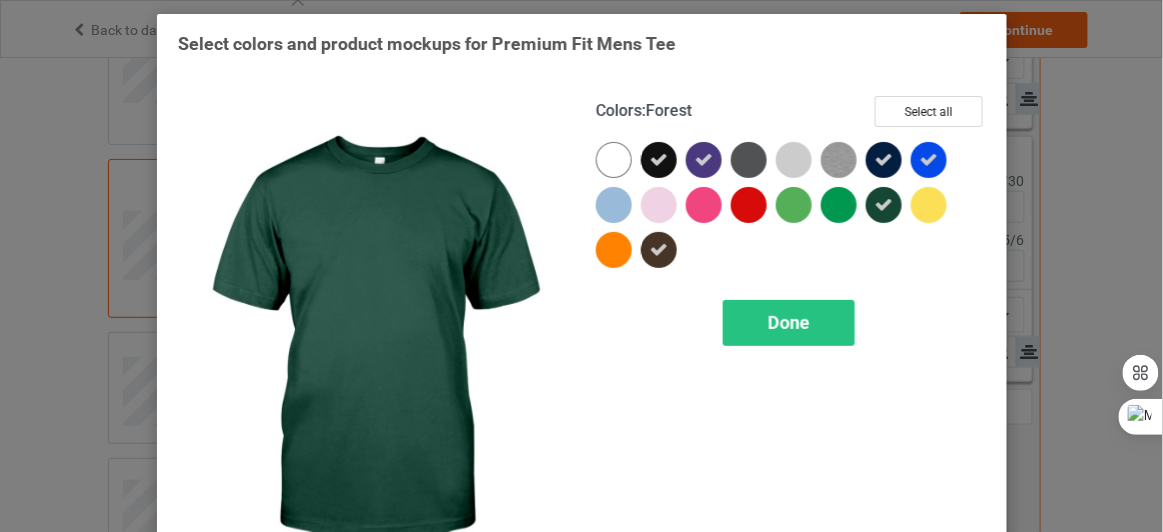 type on "#f0ebeb" 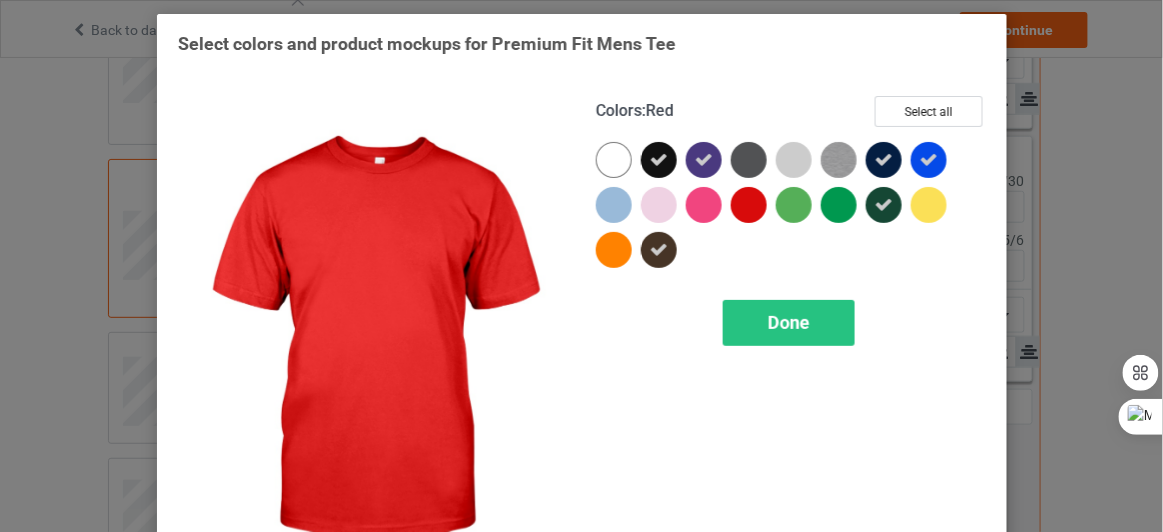 type on "#f0ebeb" 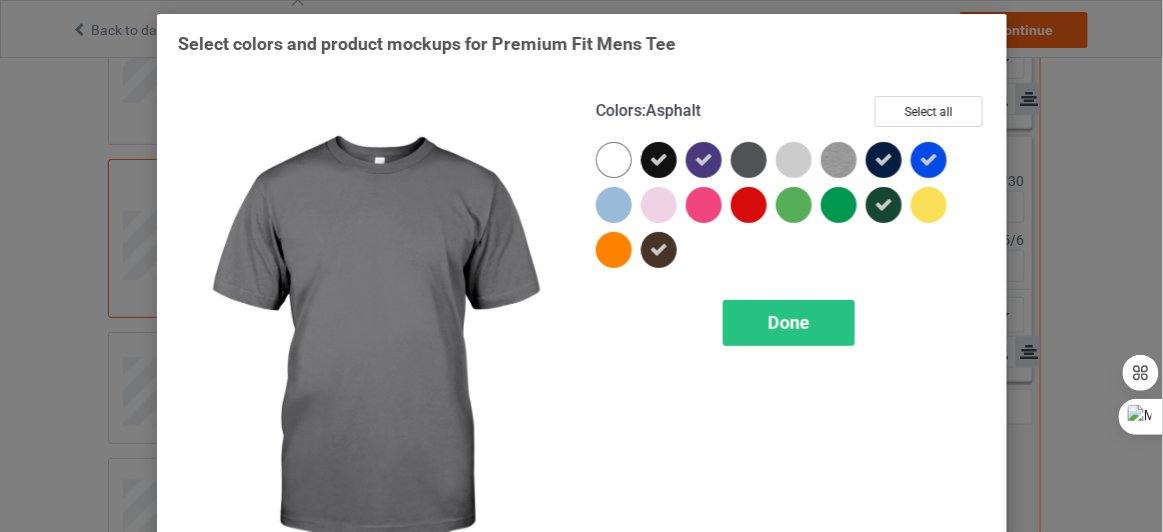click at bounding box center [749, 160] 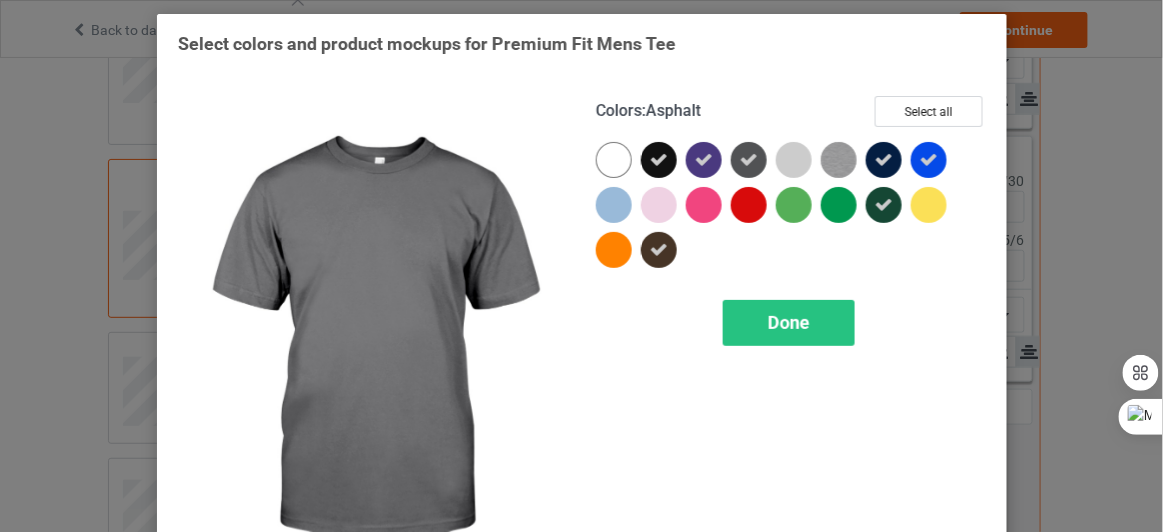type on "#f0ebeb" 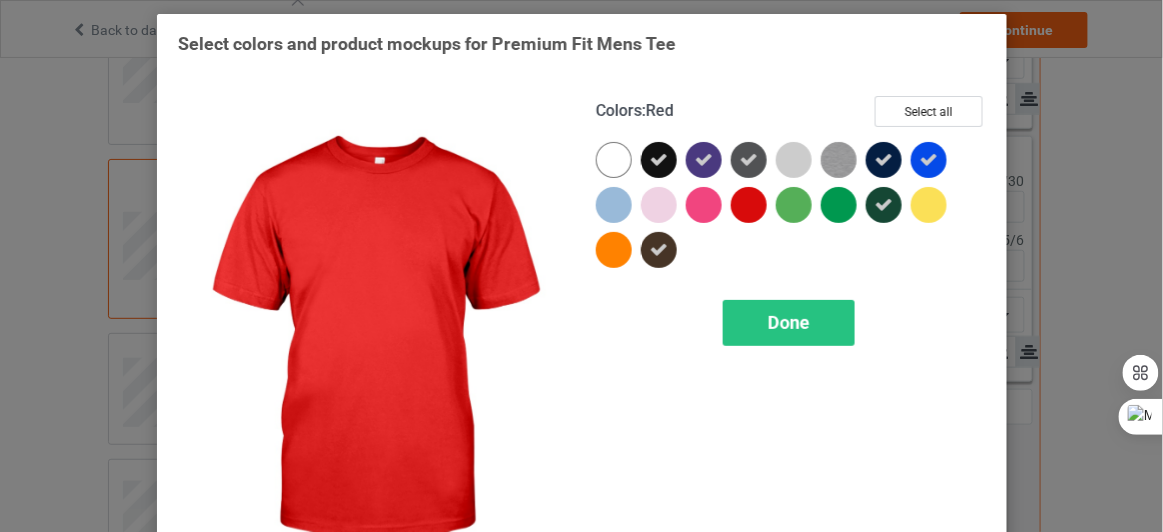 click at bounding box center [749, 205] 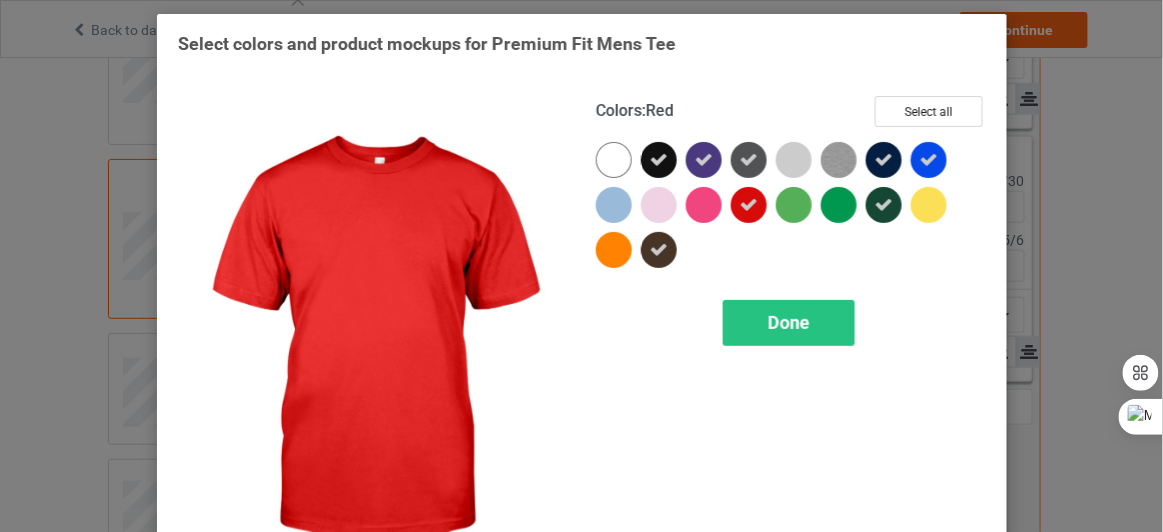 type on "#f0ebeb" 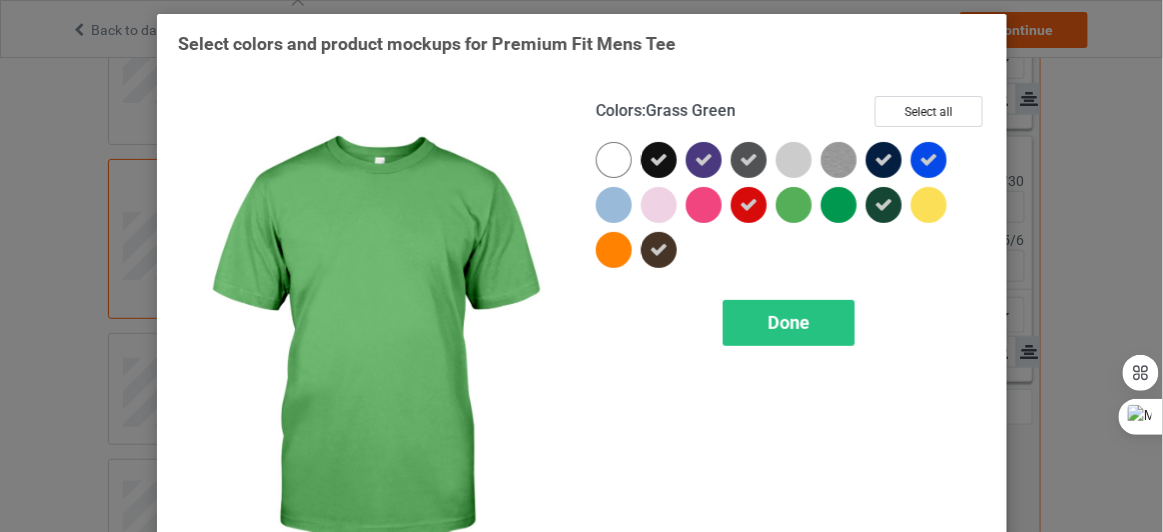 type on "#f0ebeb" 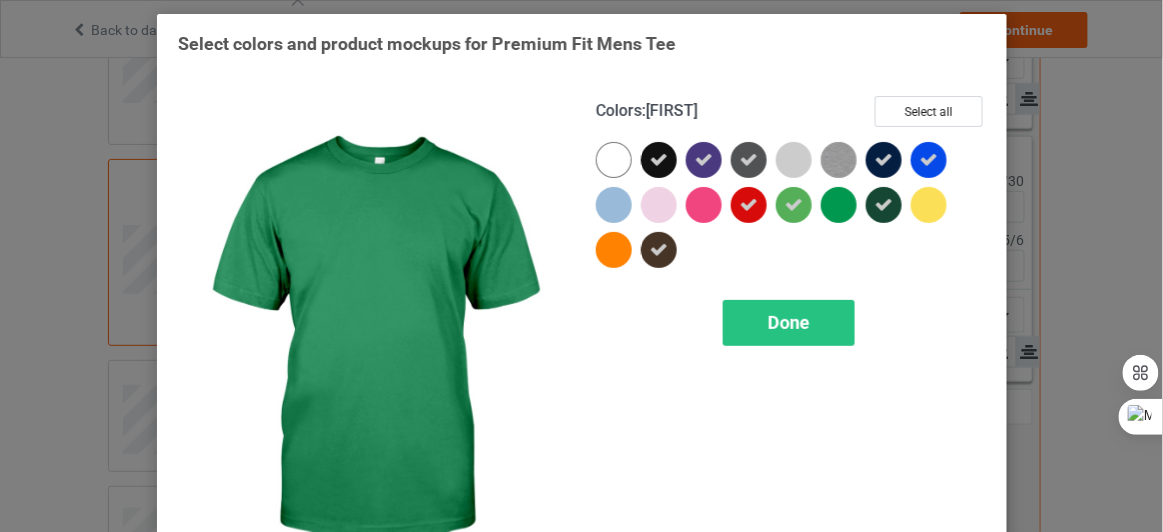 click at bounding box center (839, 205) 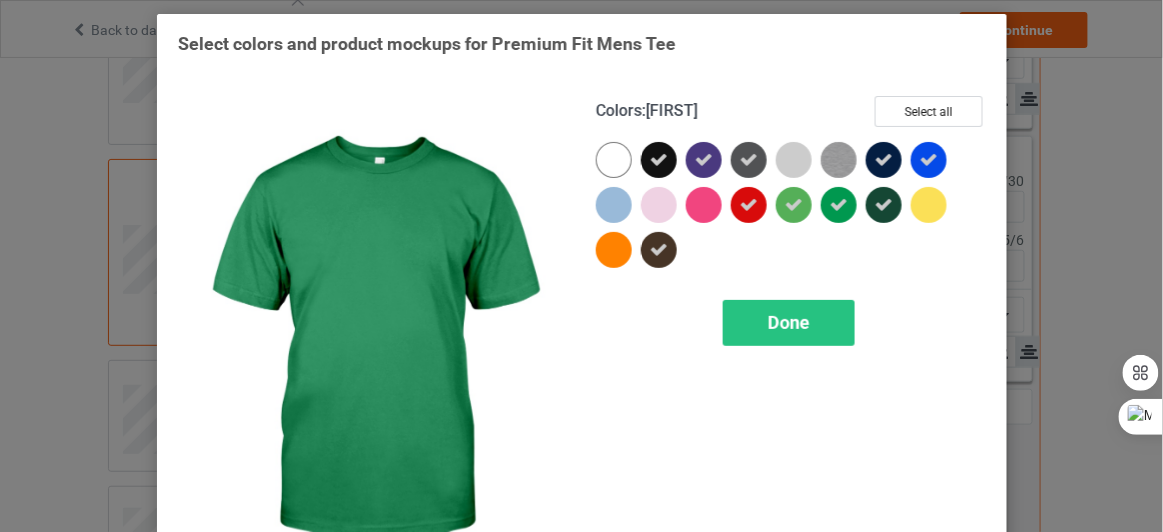 type on "#f0ebeb" 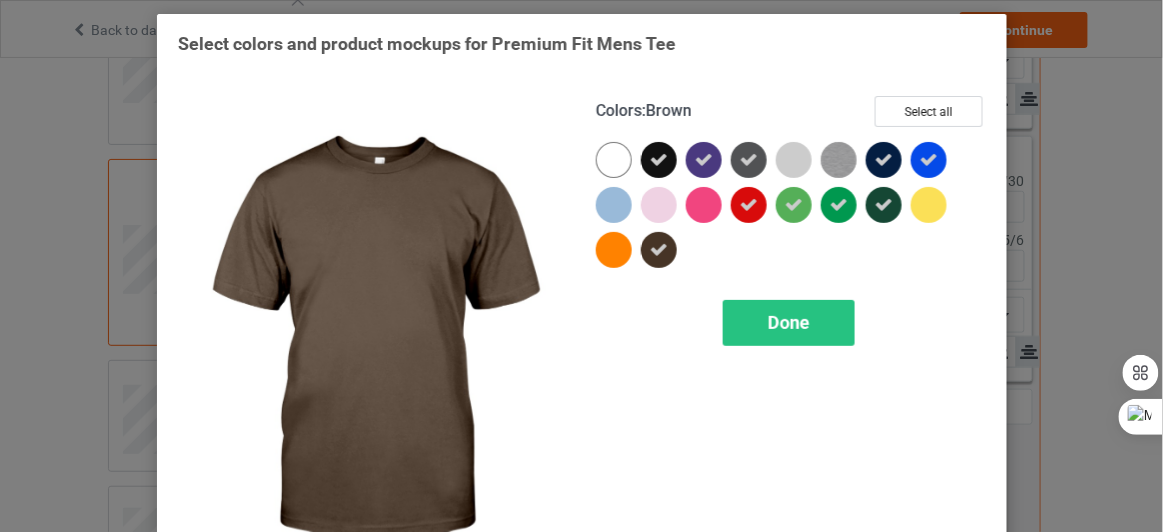 type on "#f0ebeb" 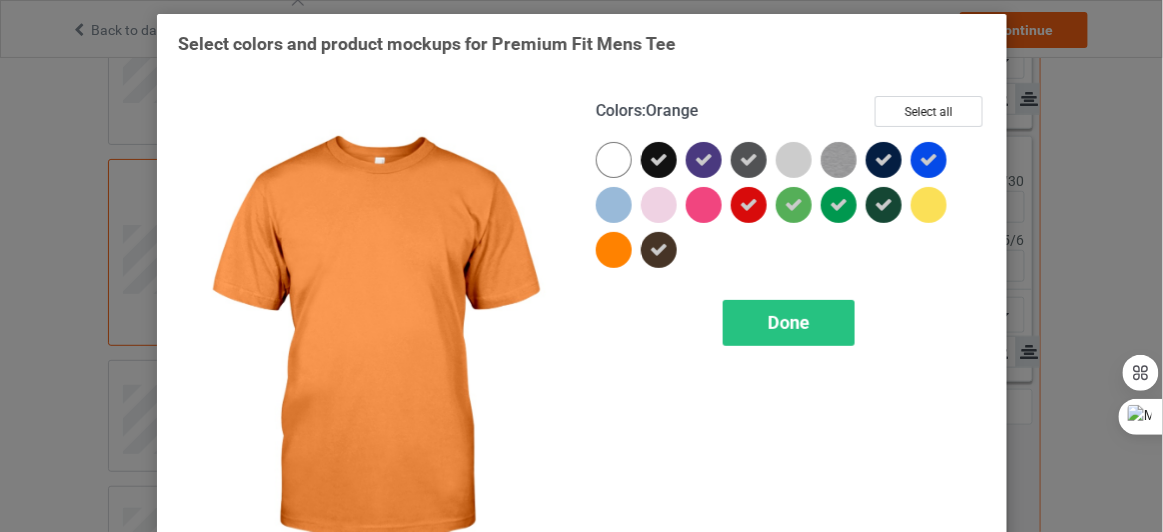 click at bounding box center (614, 250) 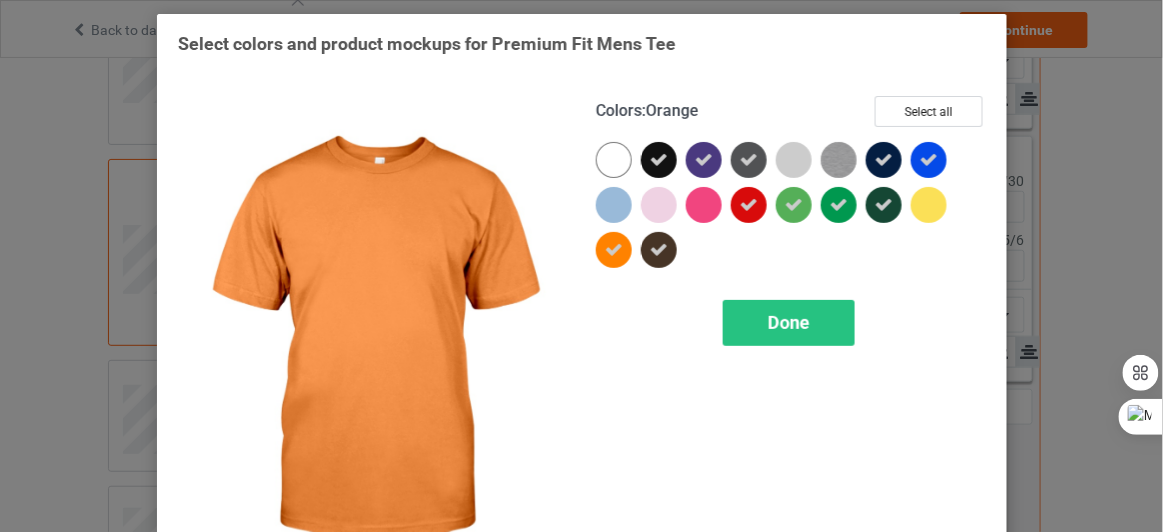 type on "#f0ebeb" 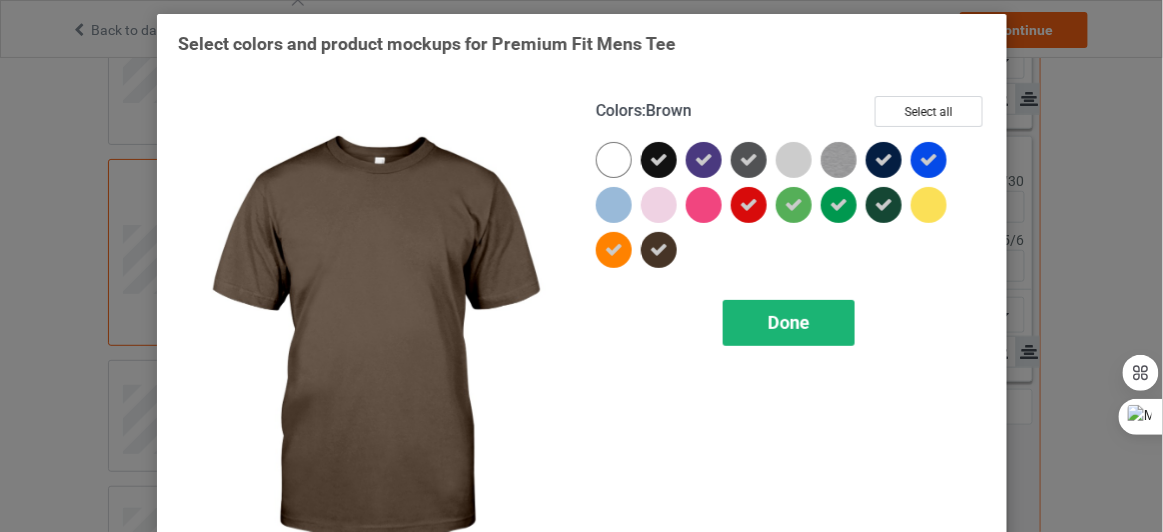 click on "Done" at bounding box center [788, 322] 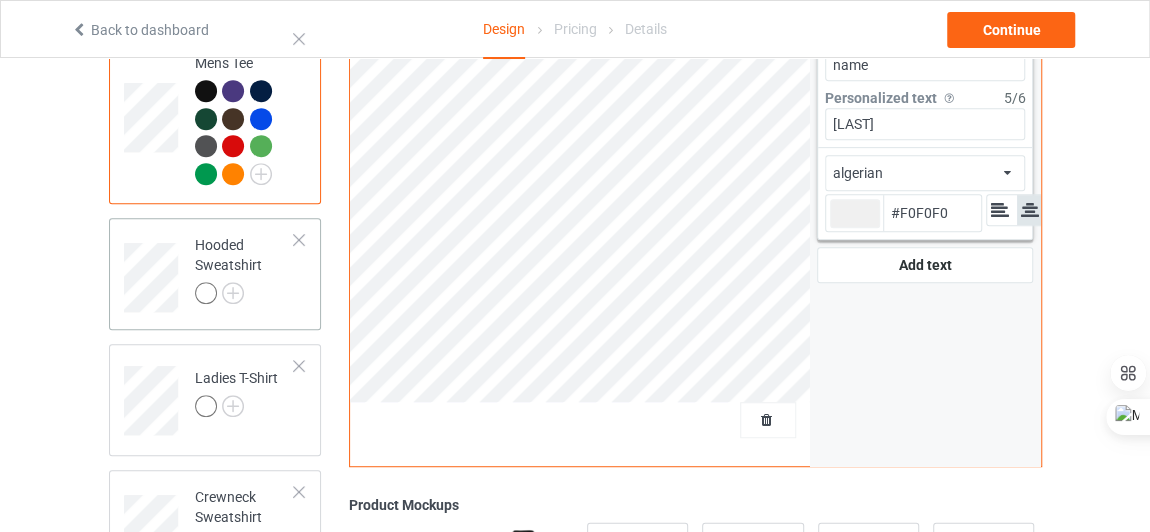 scroll, scrollTop: 403, scrollLeft: 0, axis: vertical 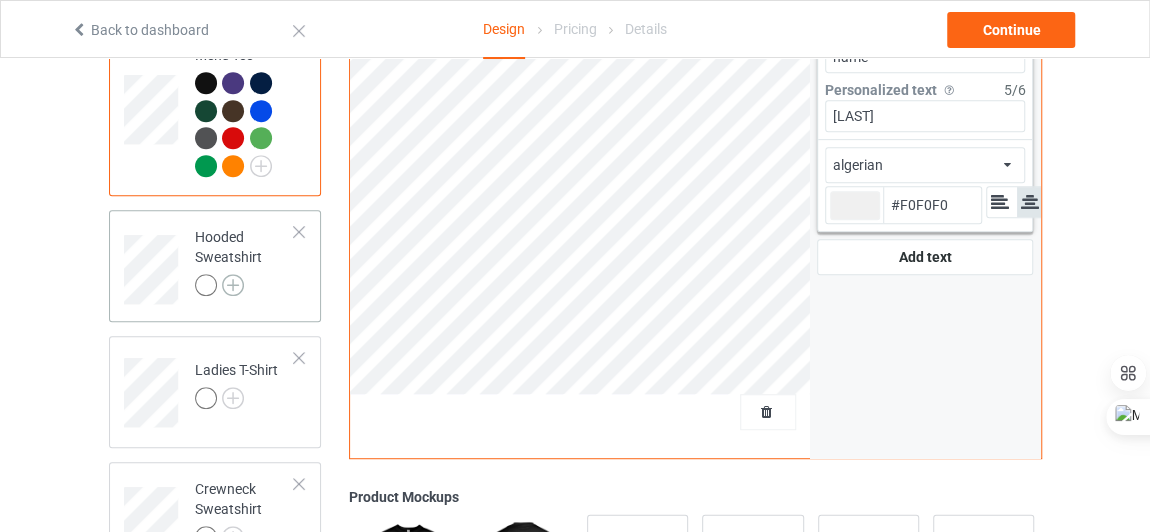 click at bounding box center (233, 285) 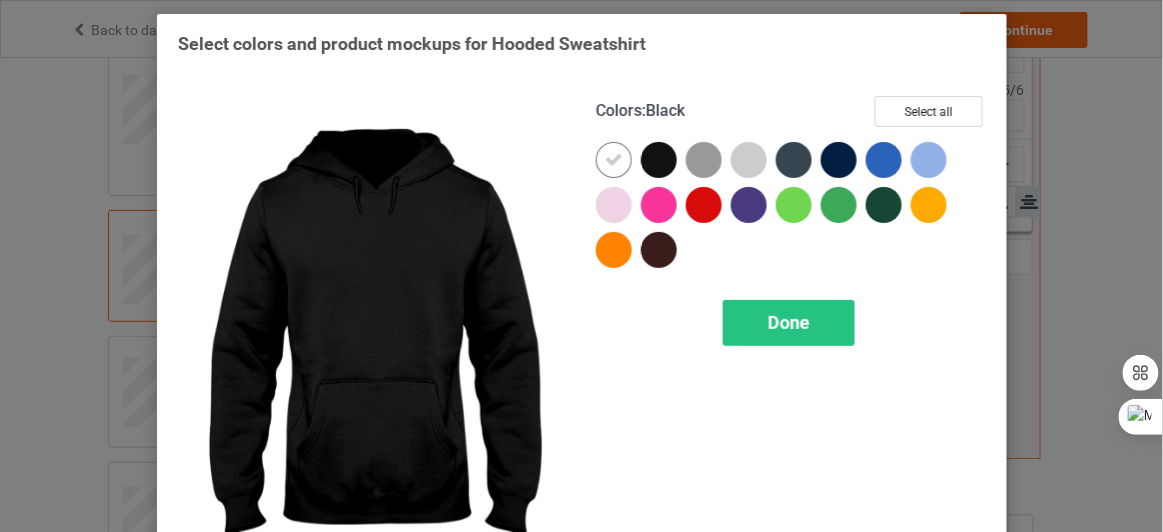 click at bounding box center (659, 160) 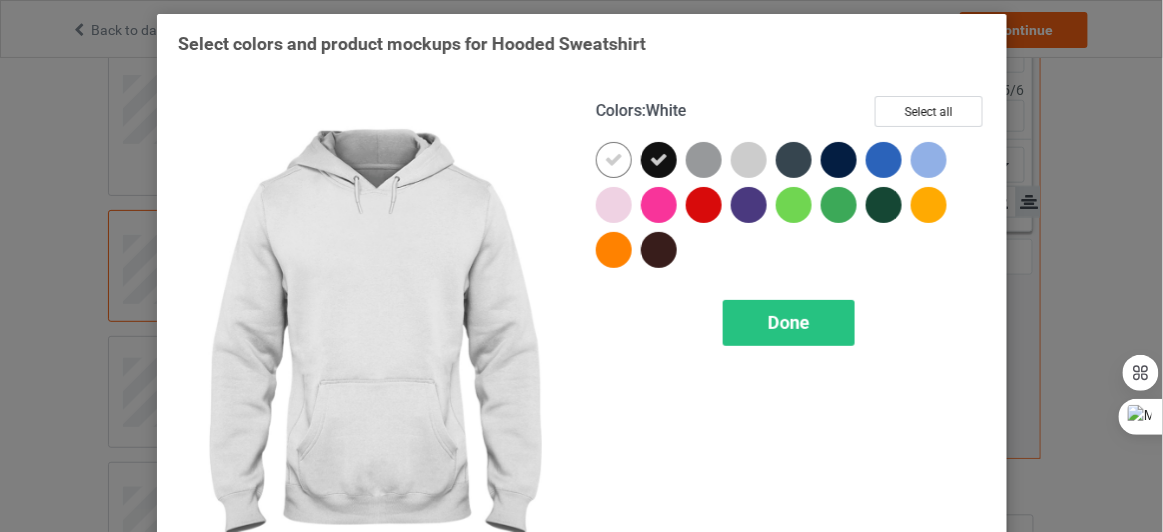 click at bounding box center [614, 160] 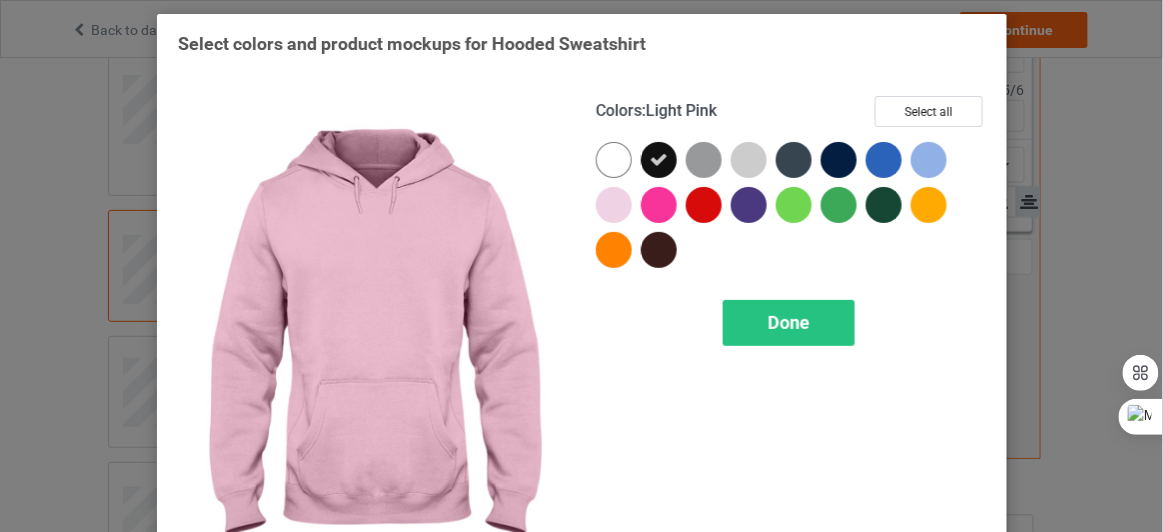 click at bounding box center [659, 250] 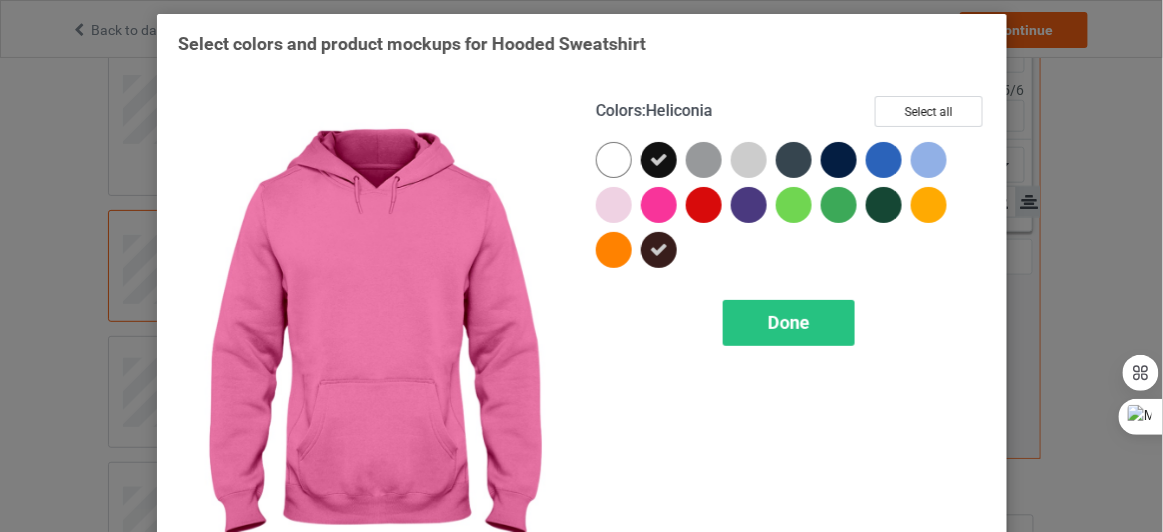 click at bounding box center (704, 205) 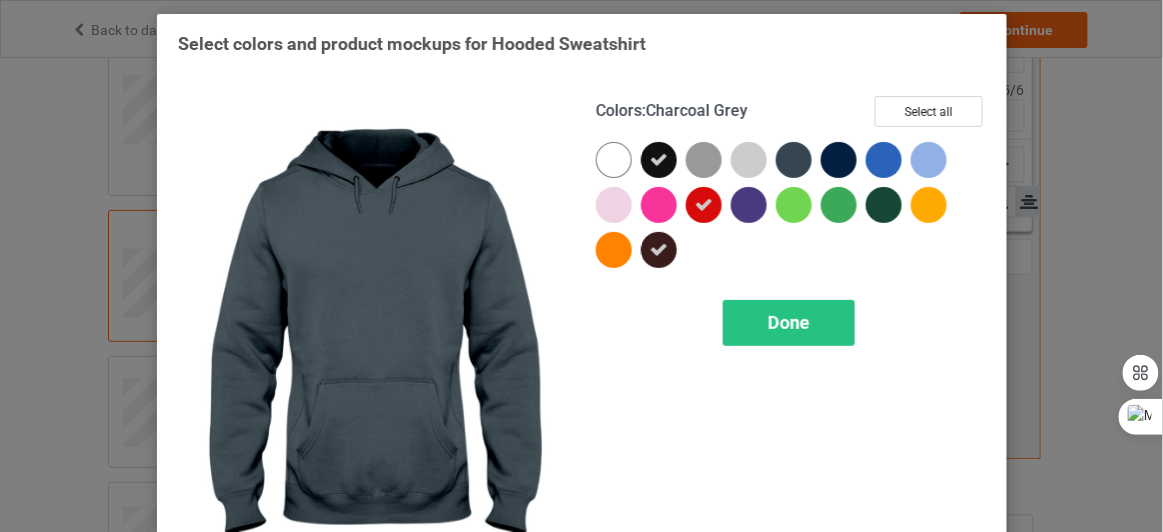 click at bounding box center [794, 160] 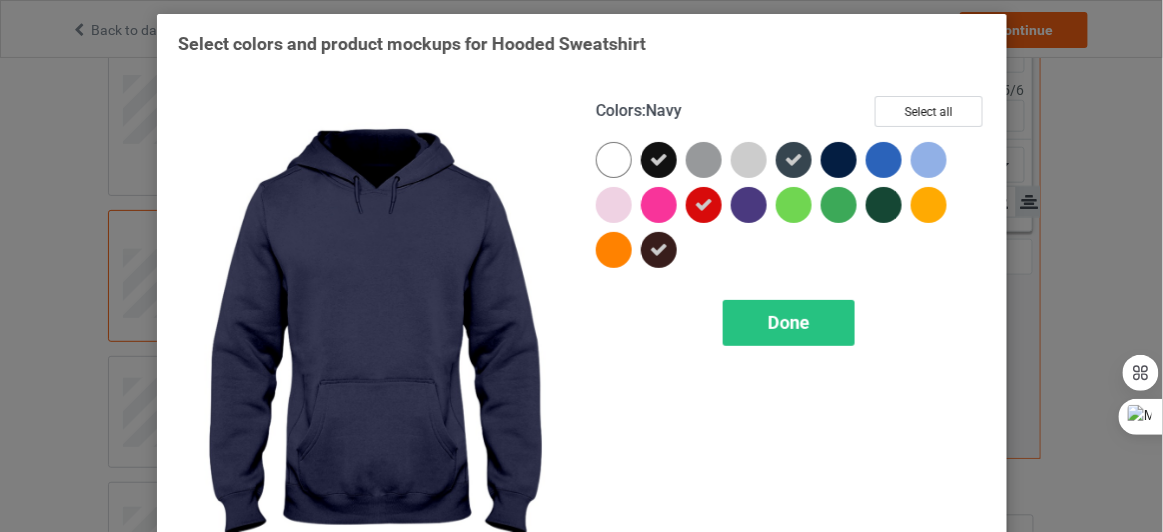 click at bounding box center (839, 160) 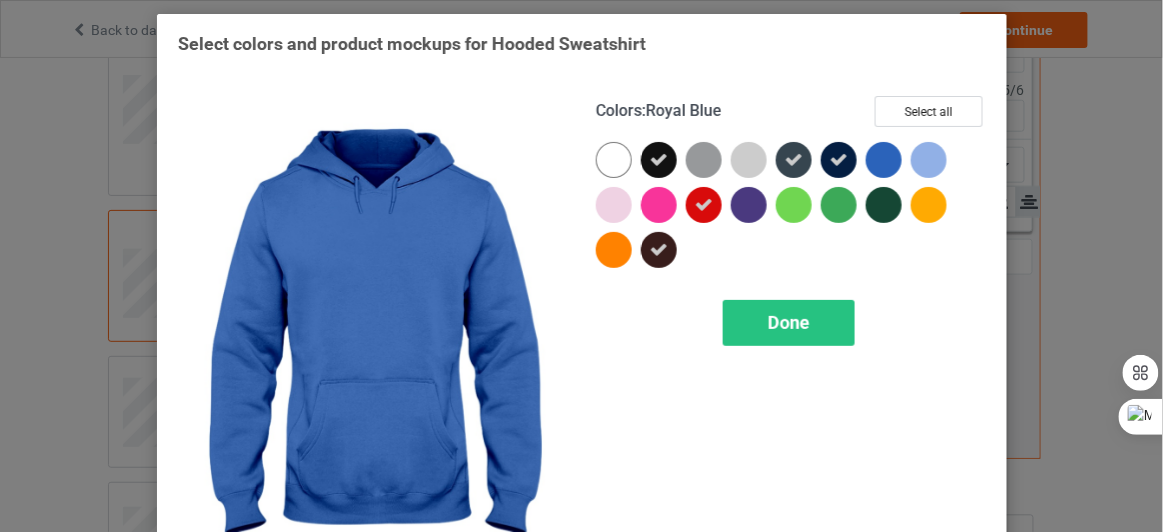 click at bounding box center (884, 160) 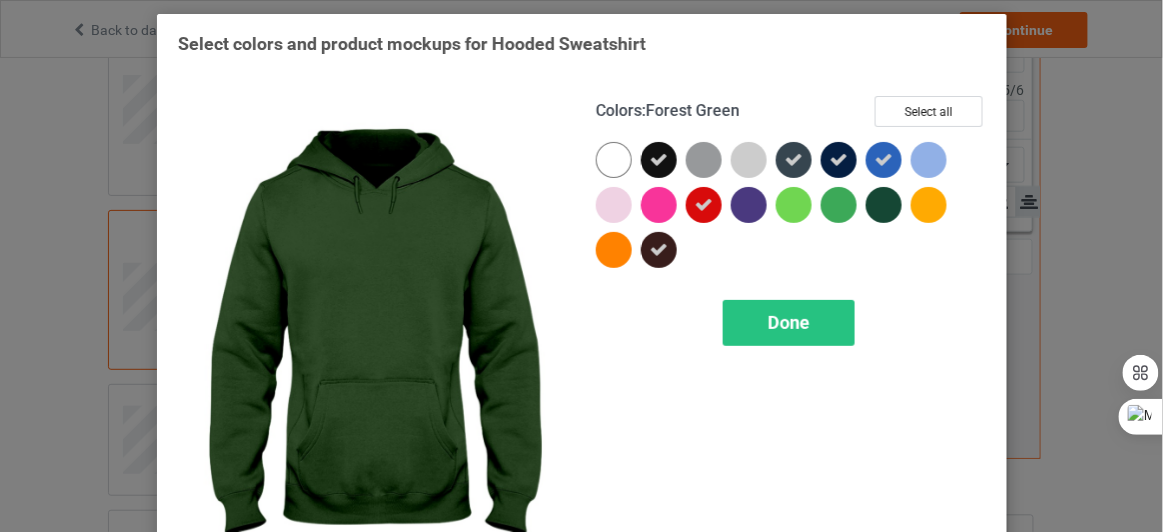 click at bounding box center [884, 205] 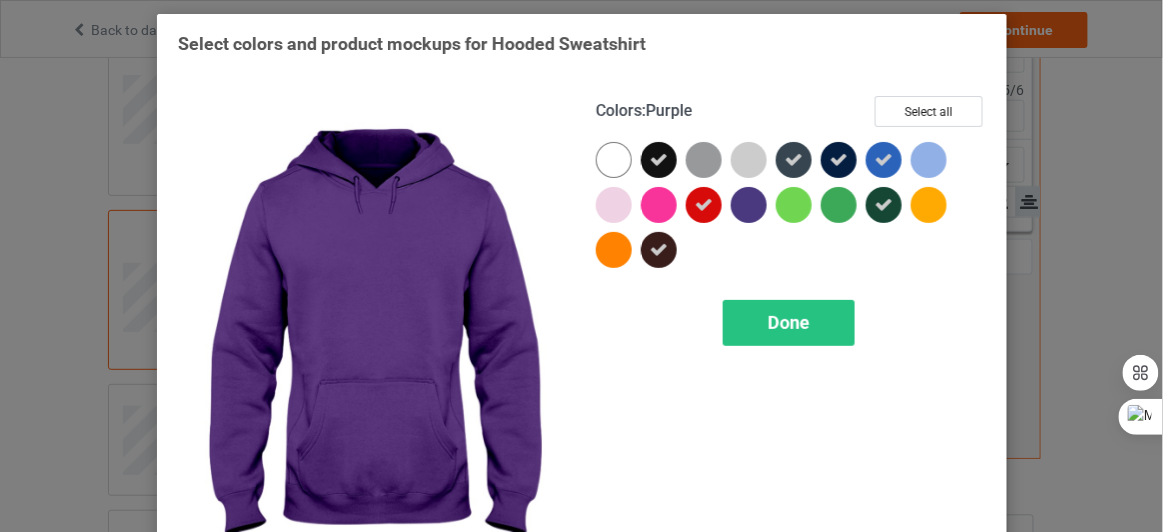 click at bounding box center [749, 205] 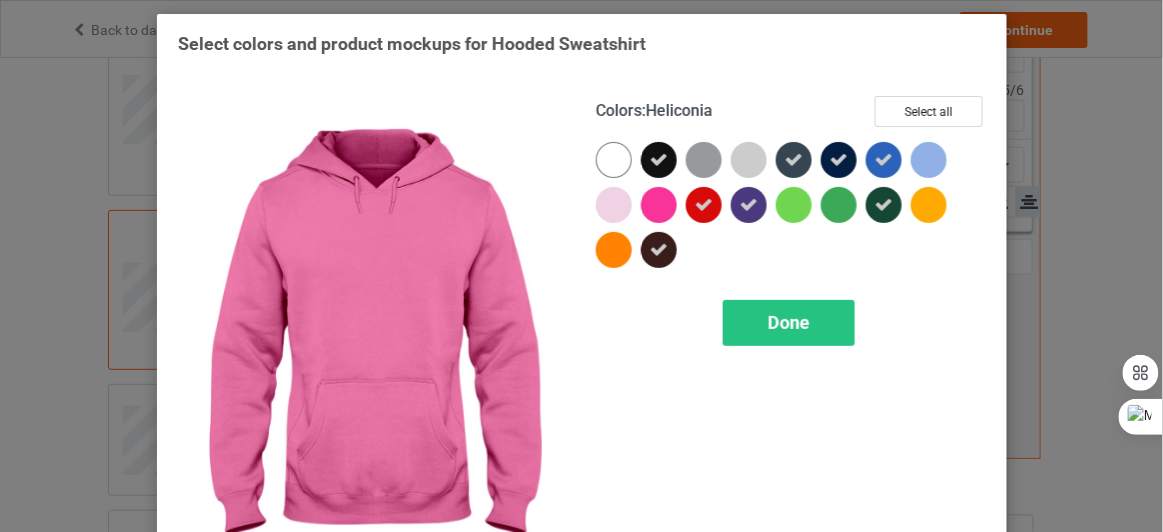 click at bounding box center [659, 205] 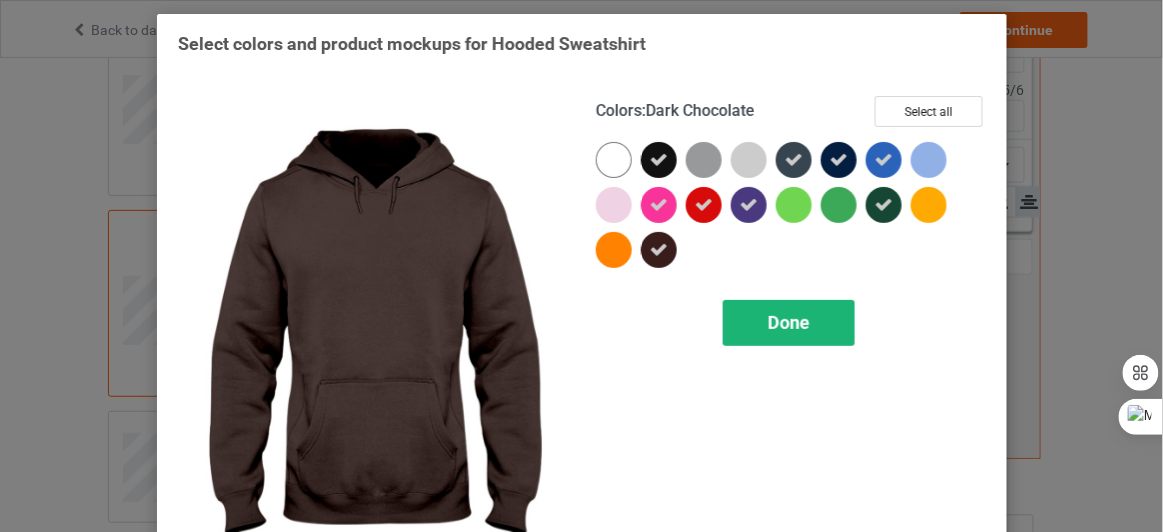 click on "Done" at bounding box center [788, 323] 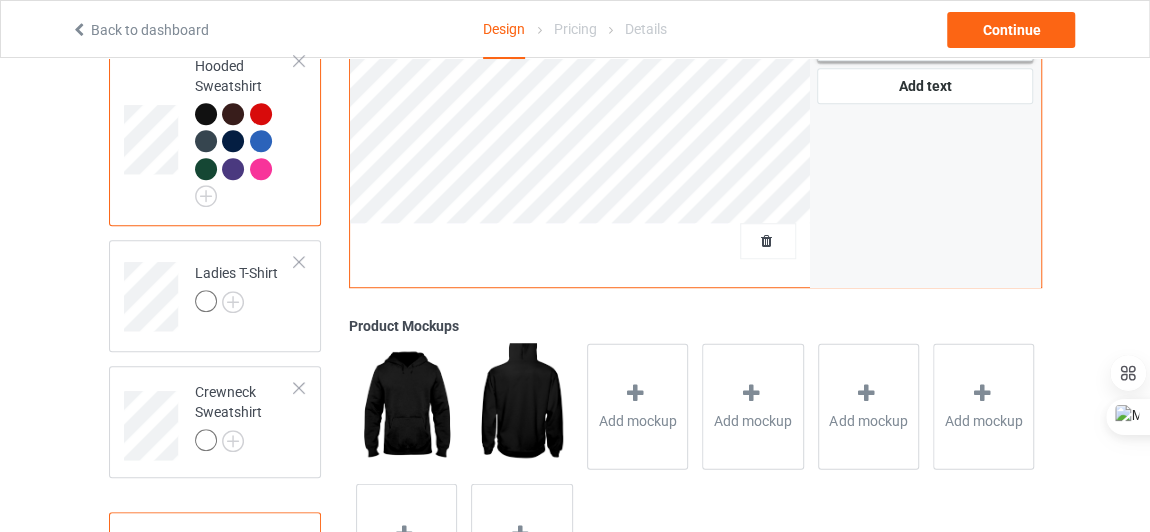 scroll, scrollTop: 575, scrollLeft: 0, axis: vertical 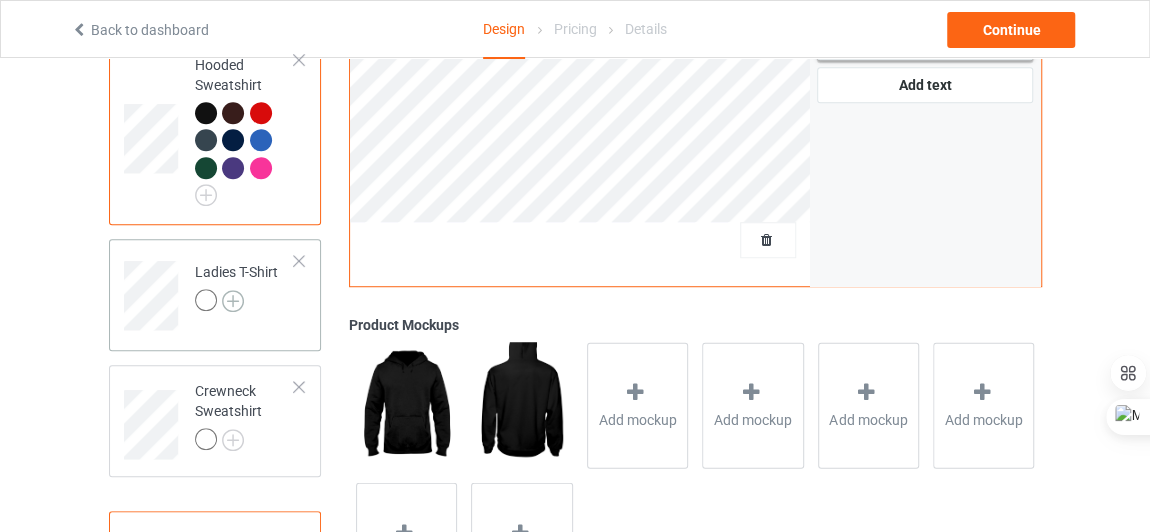 click at bounding box center [233, 301] 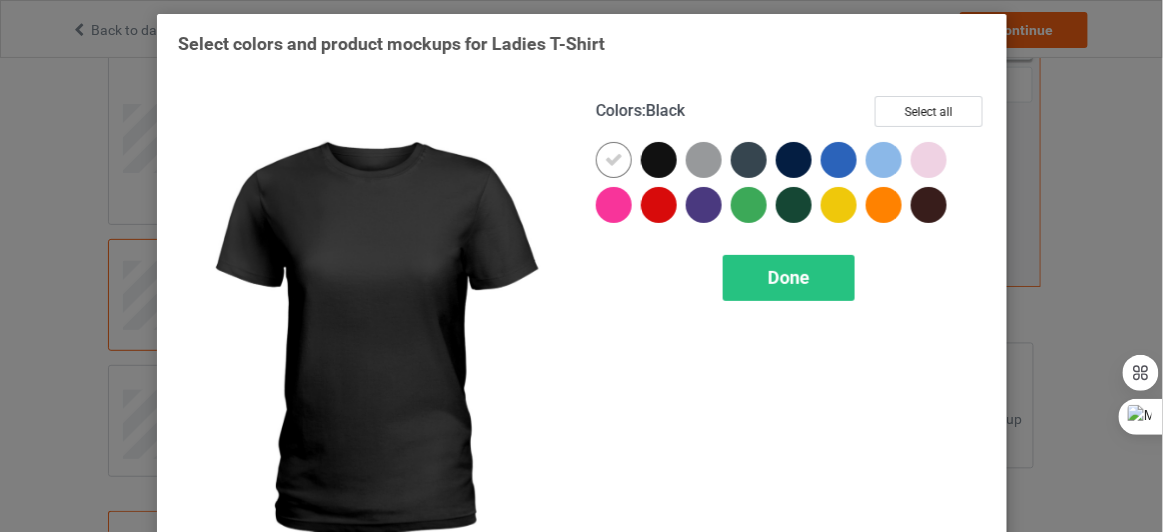 click at bounding box center [659, 160] 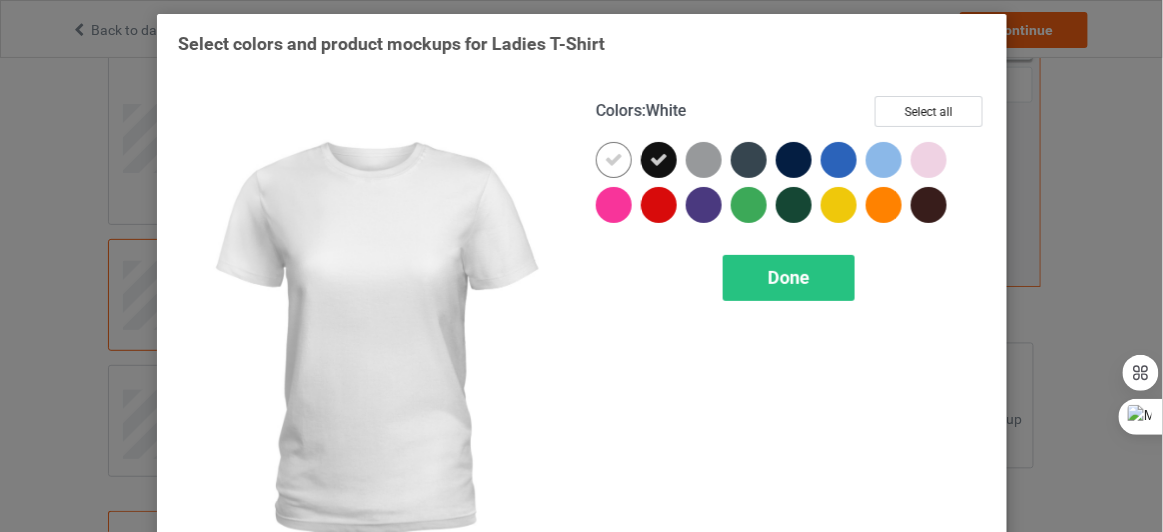 click at bounding box center [614, 160] 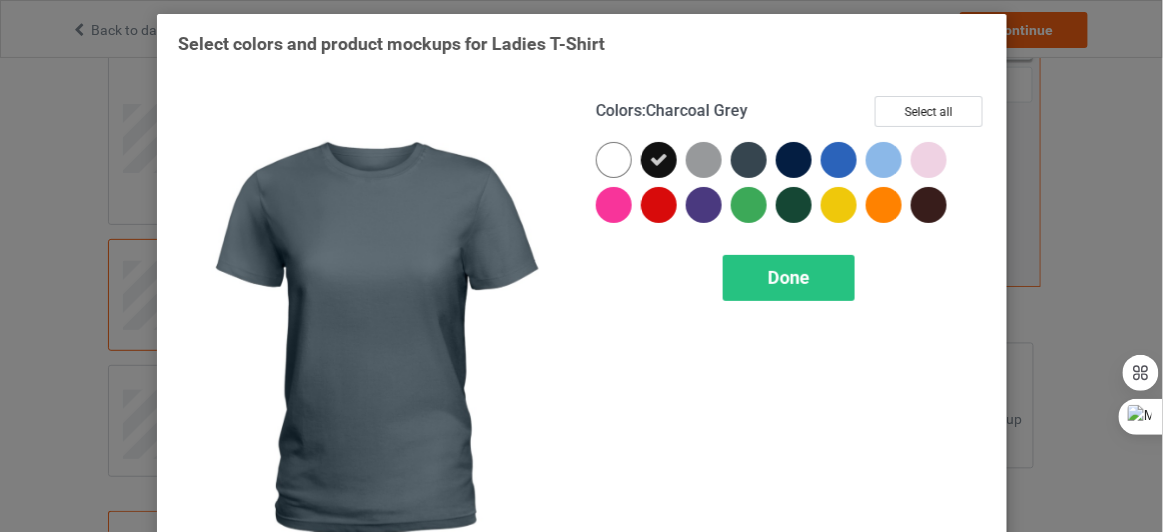 click at bounding box center (794, 160) 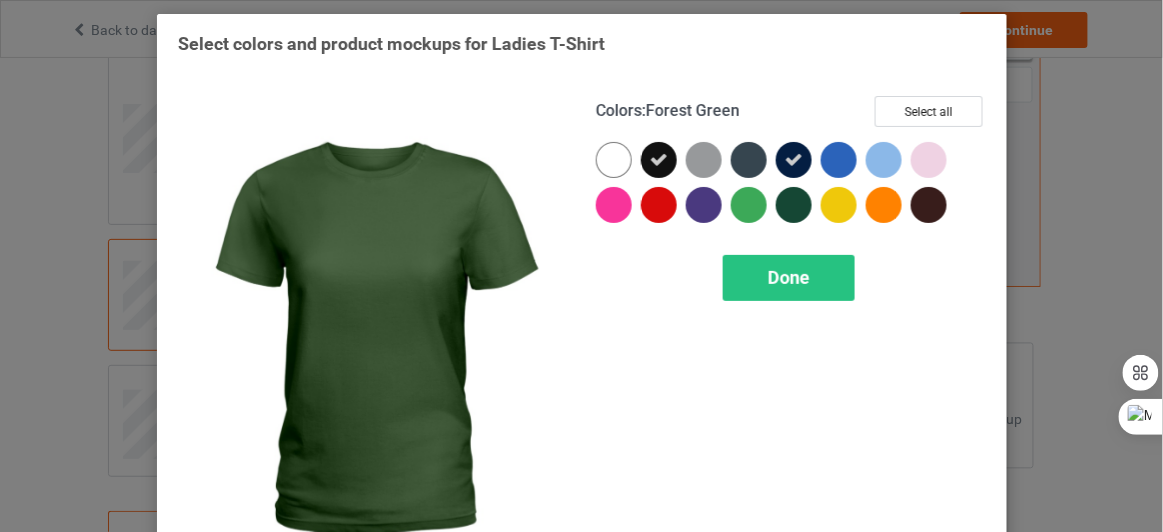 click at bounding box center [794, 205] 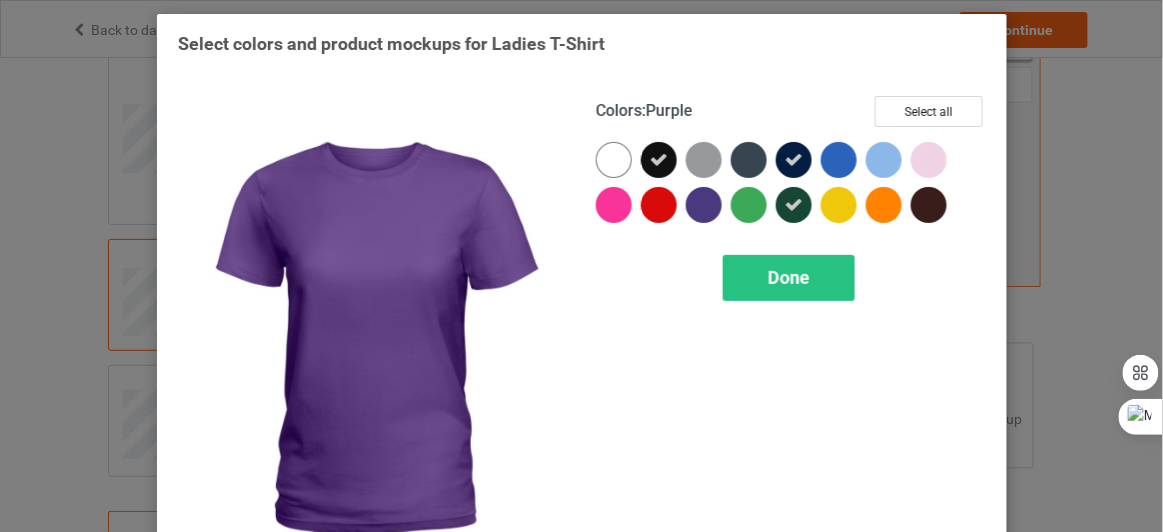 click at bounding box center [704, 205] 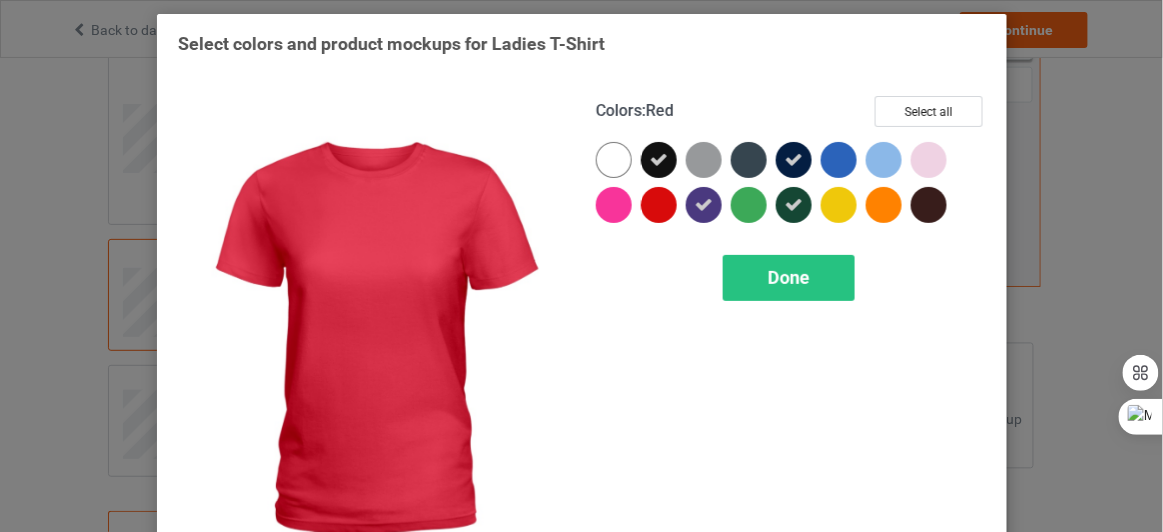 click at bounding box center [659, 205] 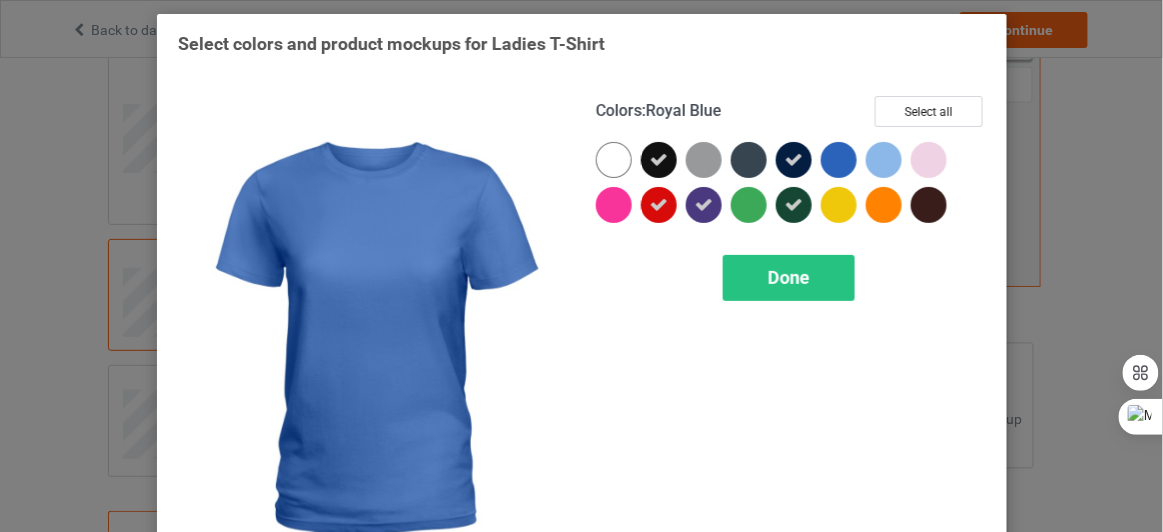 click at bounding box center (839, 160) 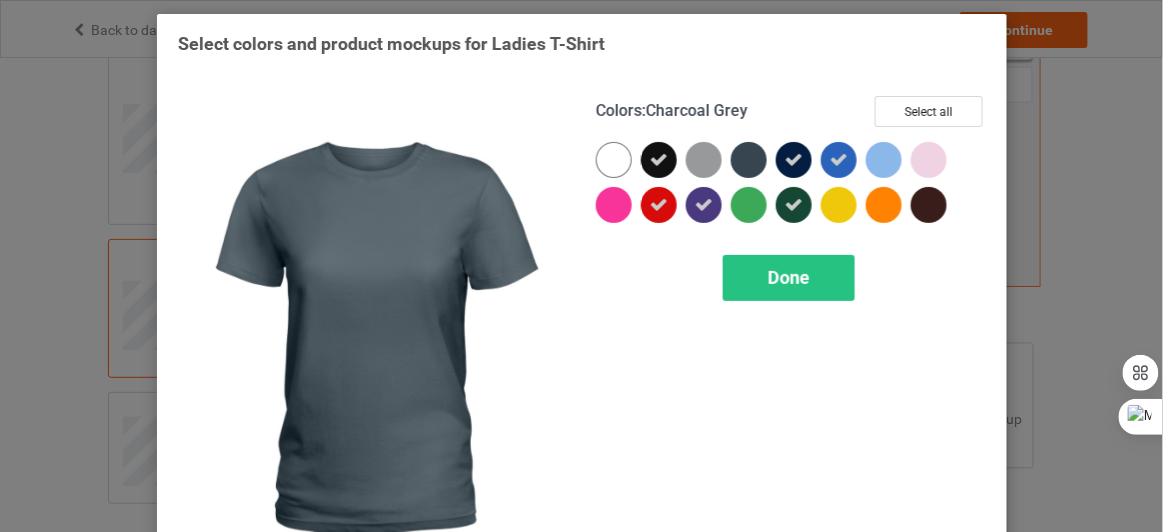 click at bounding box center (753, 164) 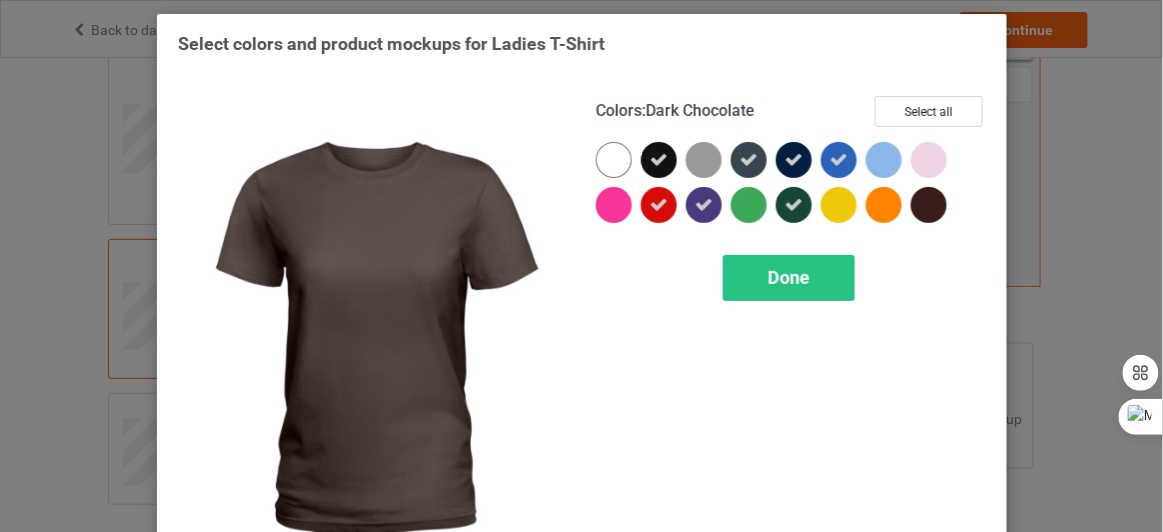 click at bounding box center [929, 205] 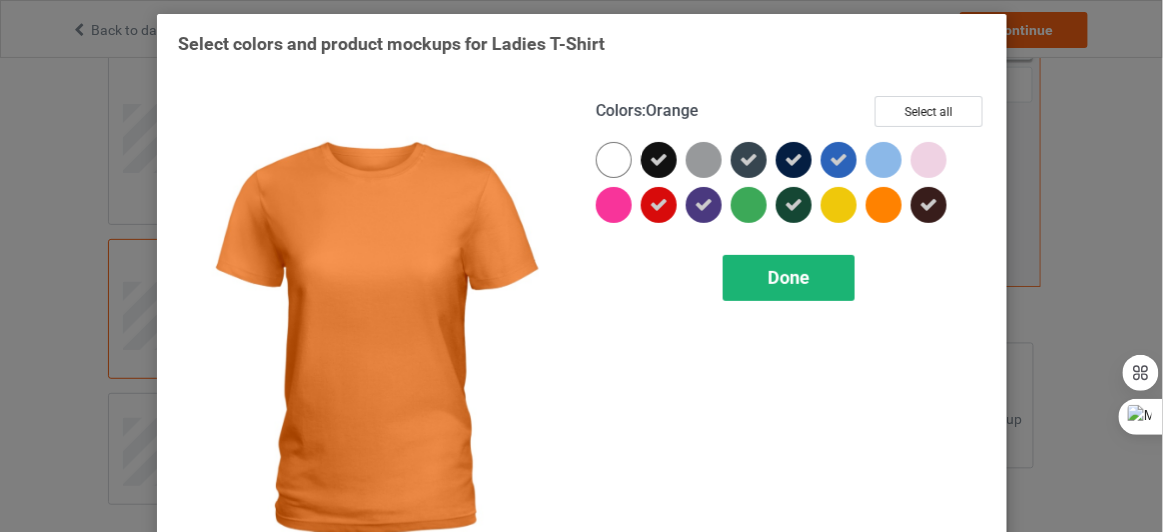 click on "Done" at bounding box center (788, 277) 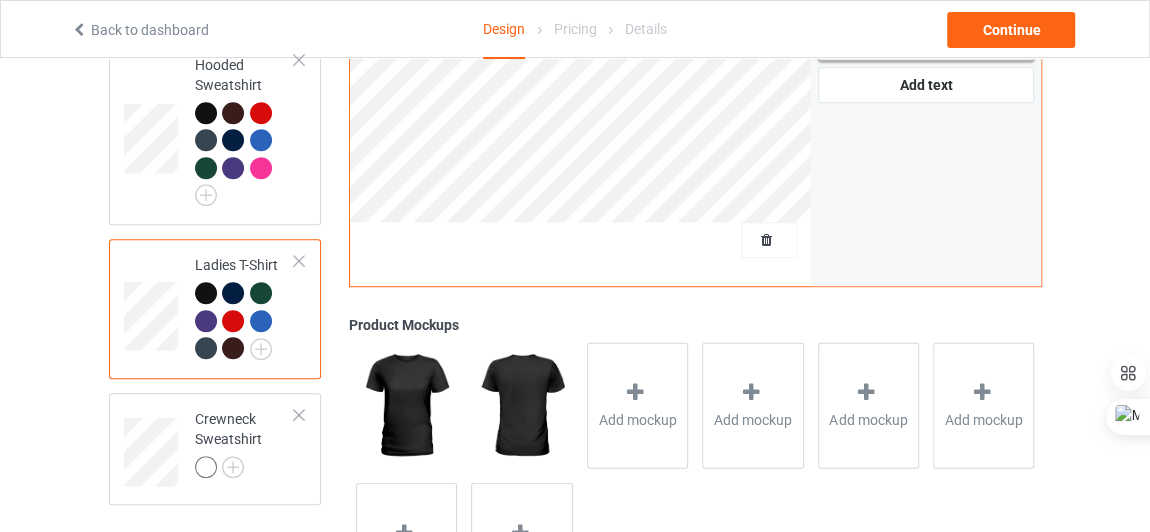 scroll, scrollTop: 700, scrollLeft: 0, axis: vertical 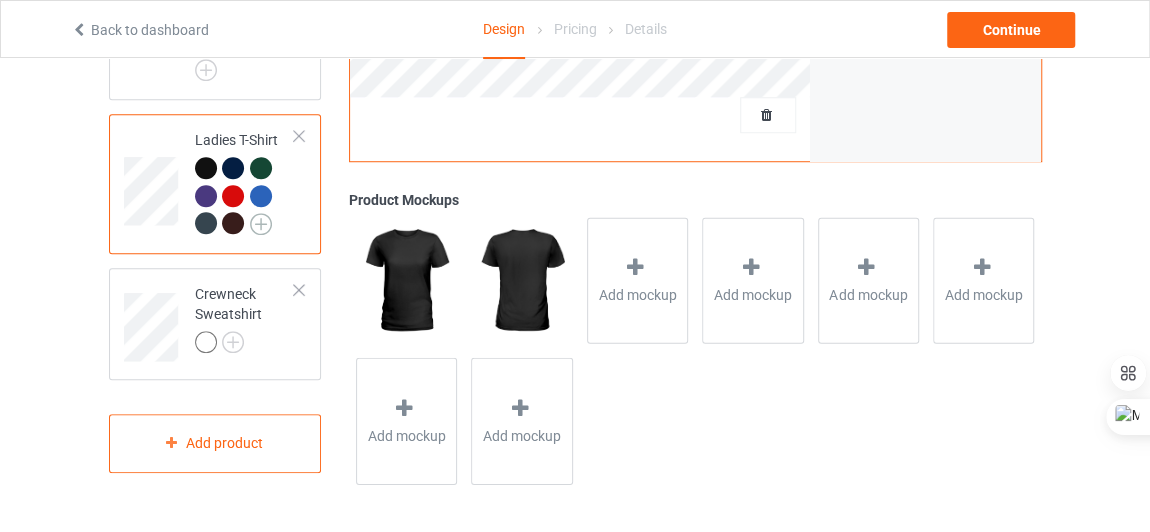 click at bounding box center (261, 224) 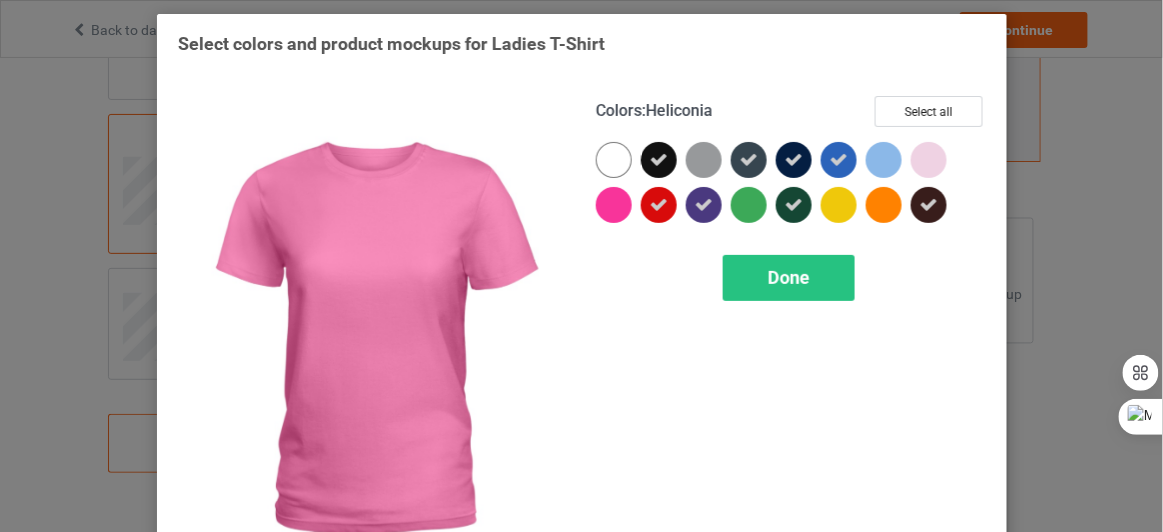 click at bounding box center (614, 205) 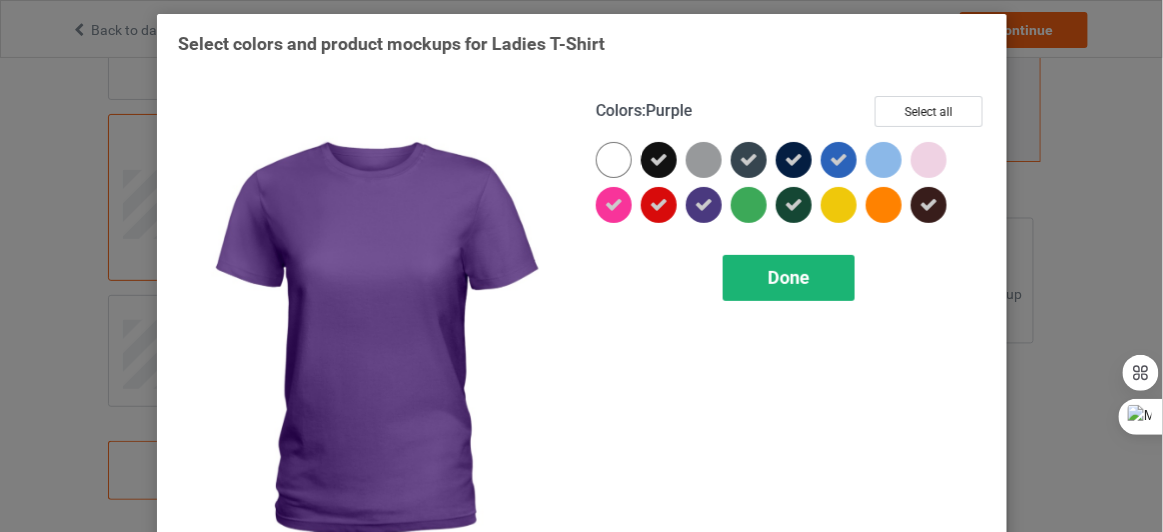 click on "Done" at bounding box center (788, 278) 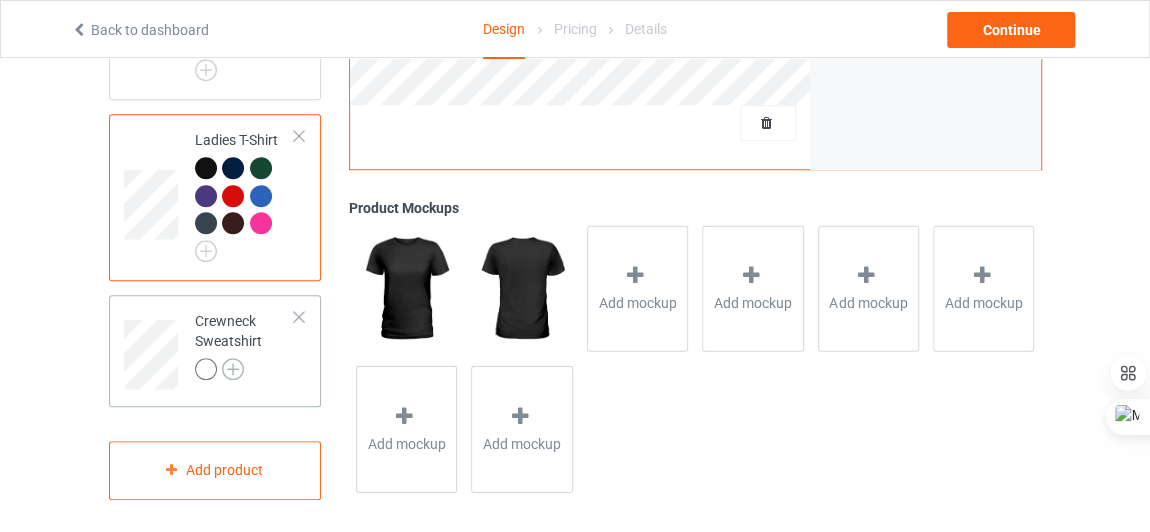 click at bounding box center [233, 369] 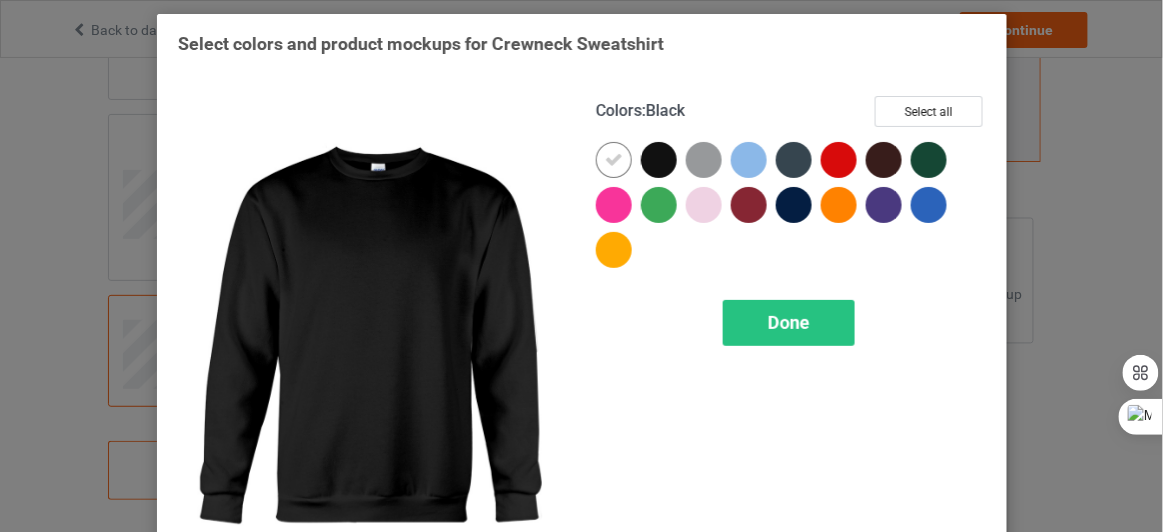 click at bounding box center [659, 160] 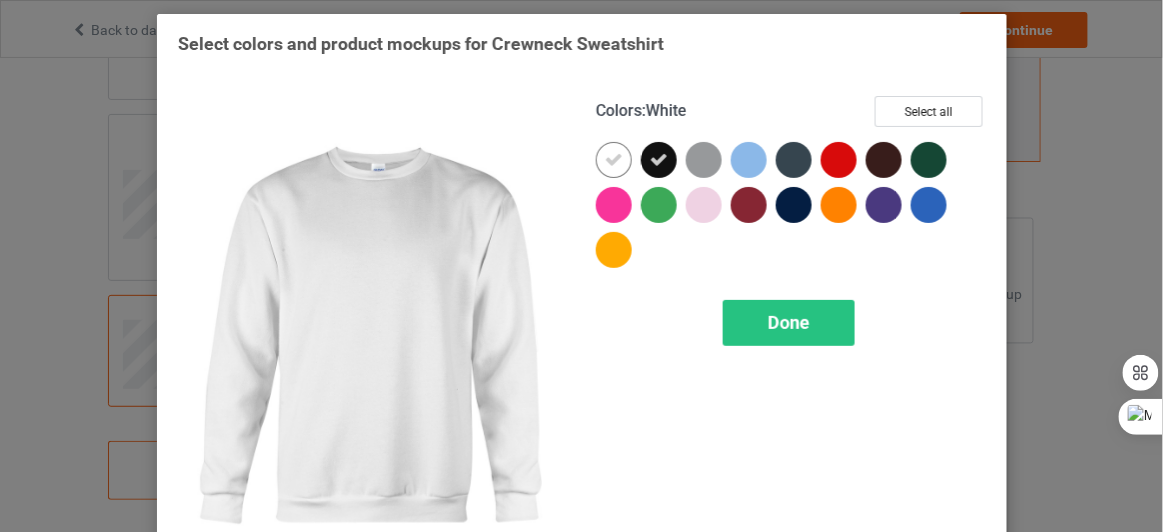 click at bounding box center [614, 160] 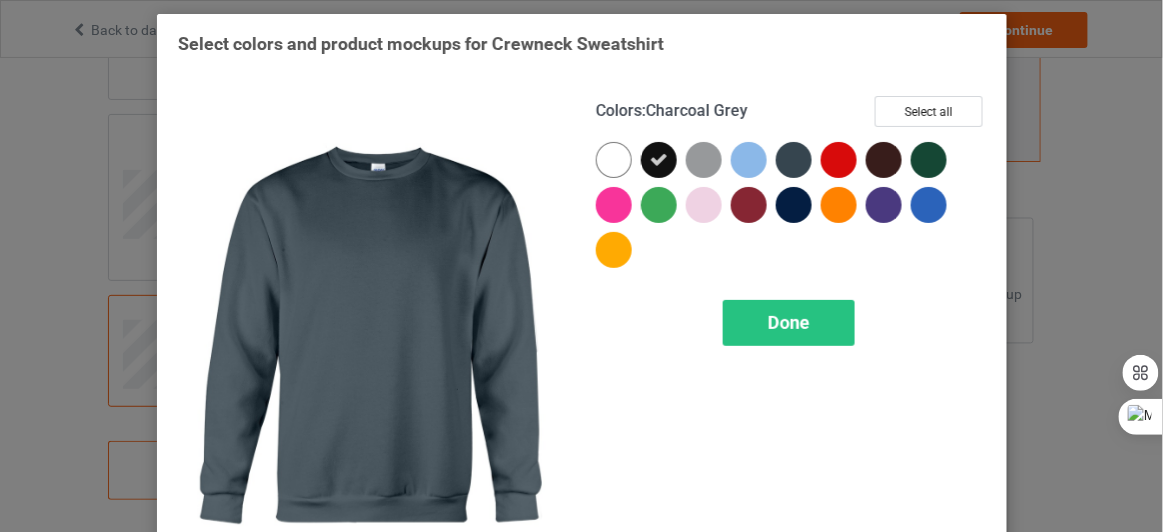 click at bounding box center (794, 160) 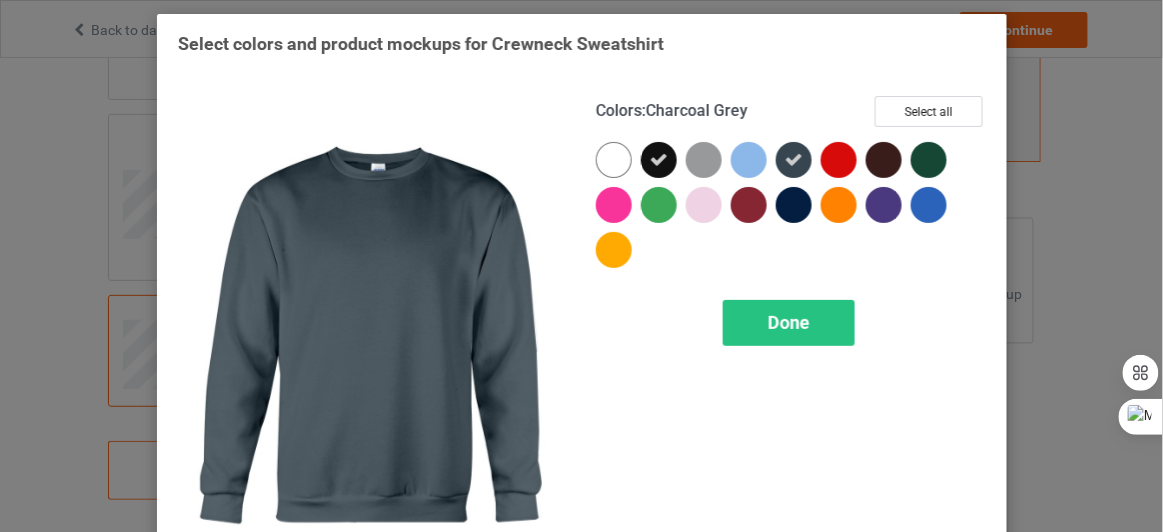 click at bounding box center (794, 205) 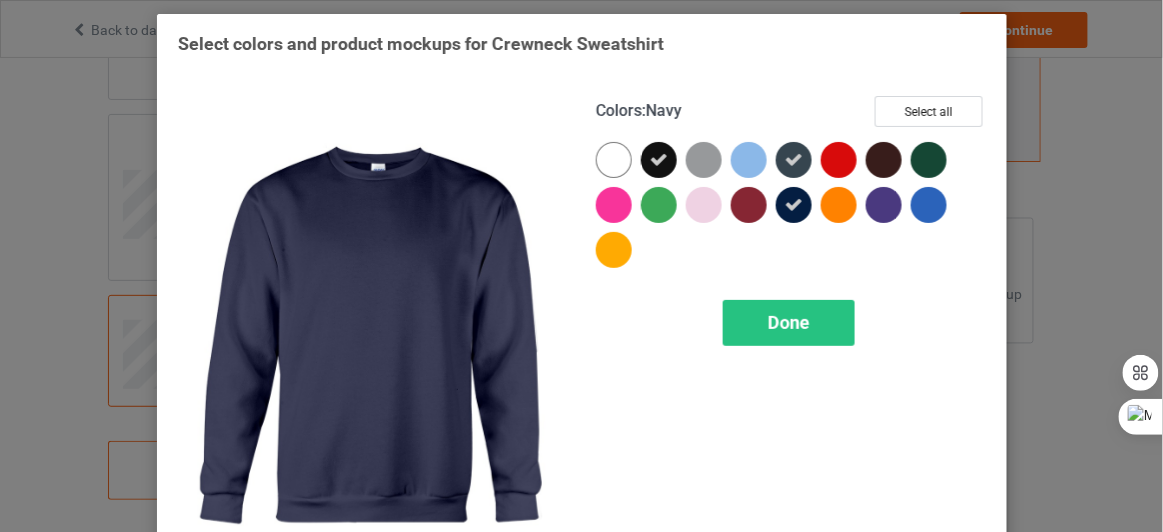 click at bounding box center (884, 160) 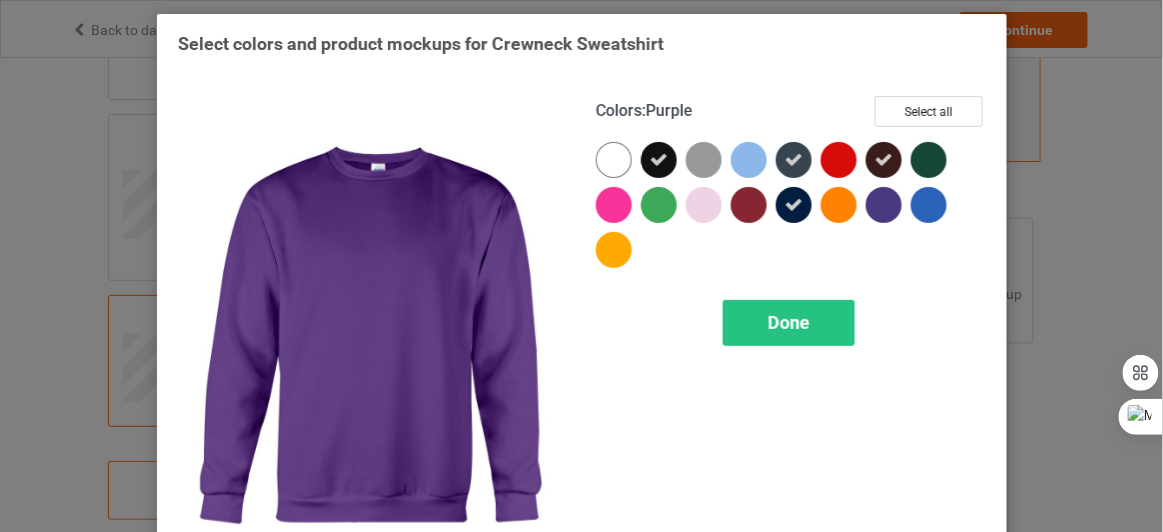 click at bounding box center [884, 205] 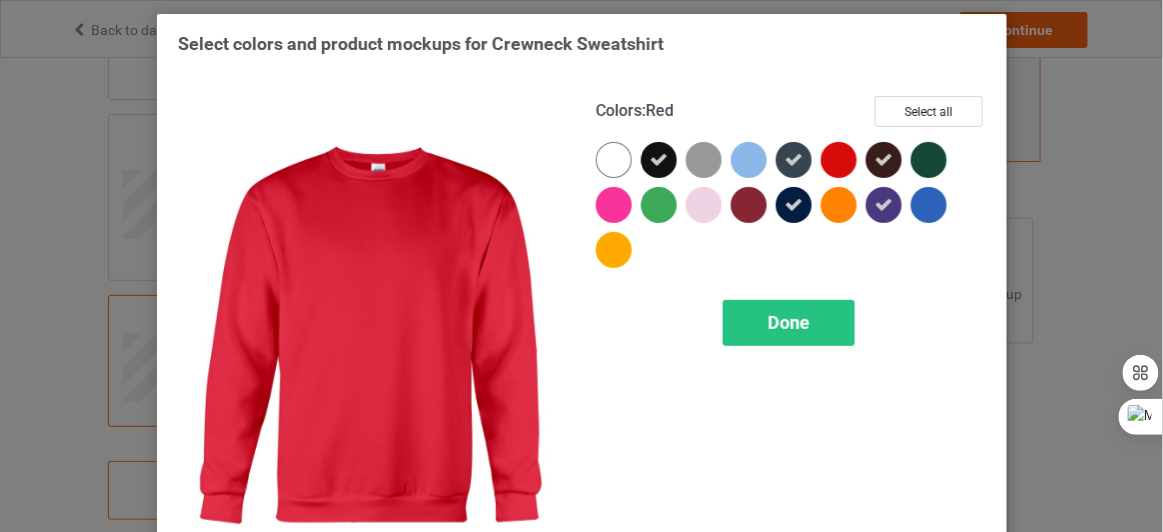 click at bounding box center (839, 160) 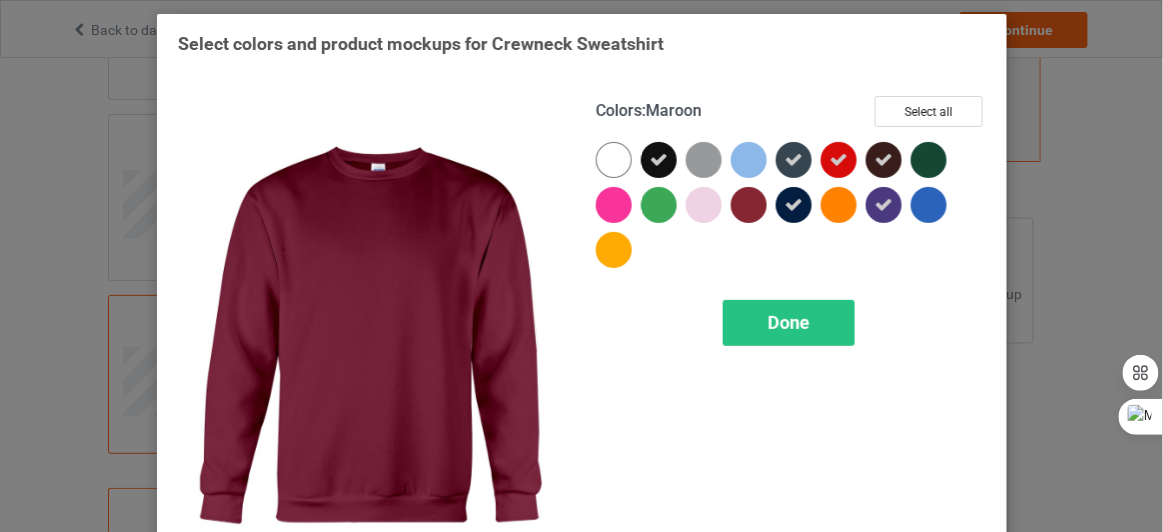 click at bounding box center [749, 205] 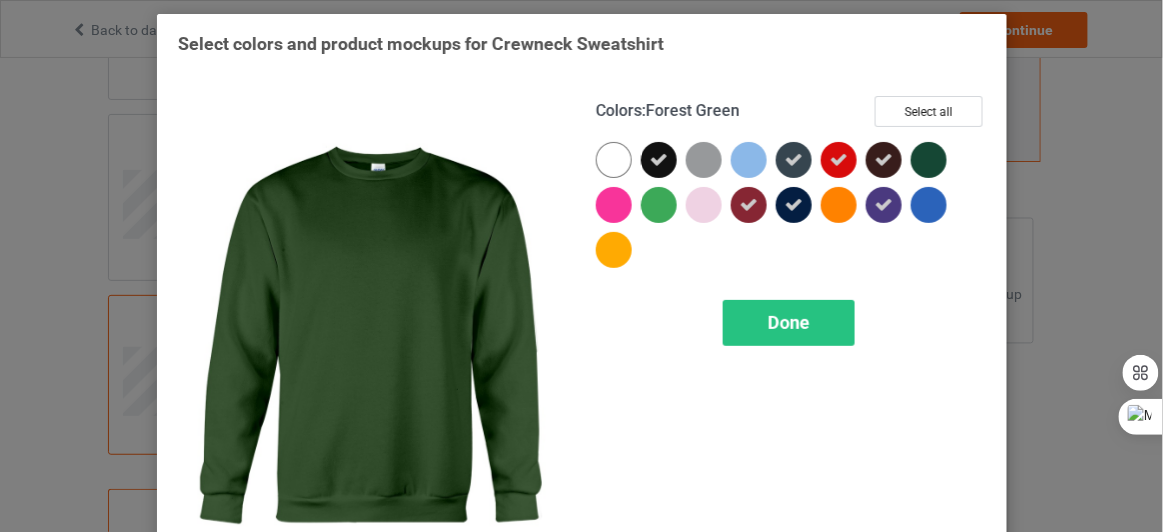 click at bounding box center (929, 160) 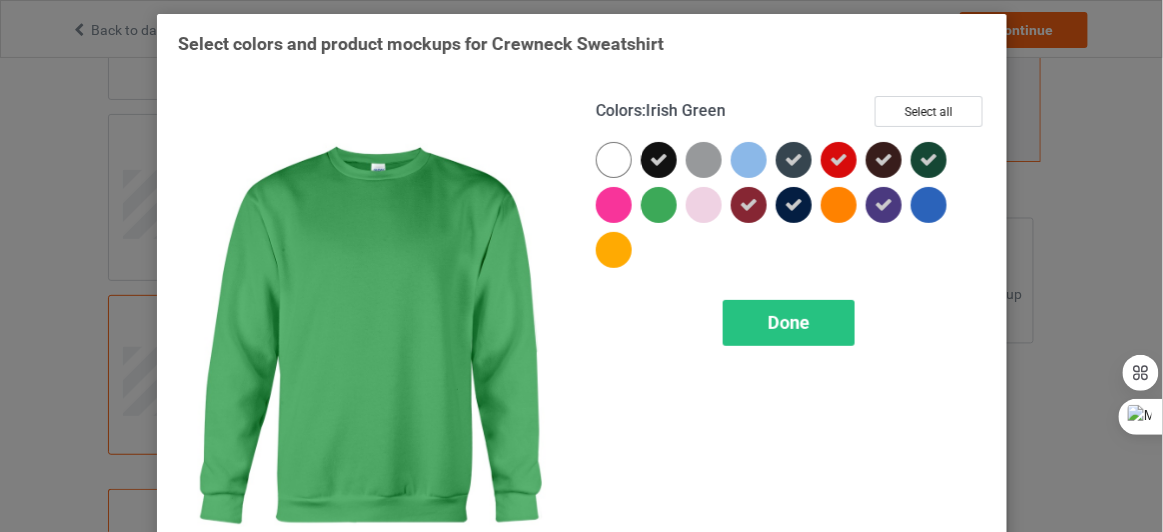 click at bounding box center (659, 205) 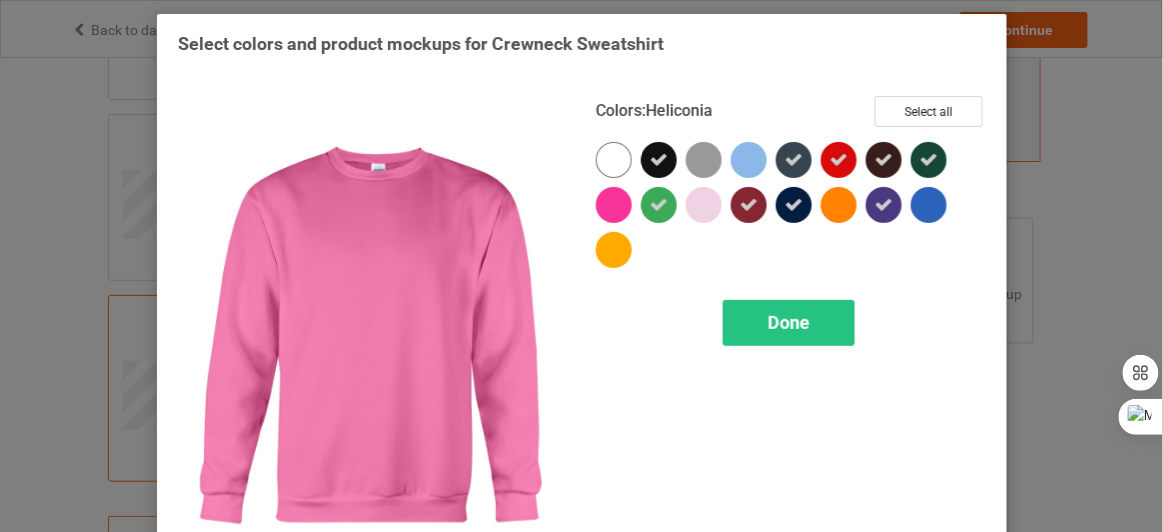 click at bounding box center (614, 205) 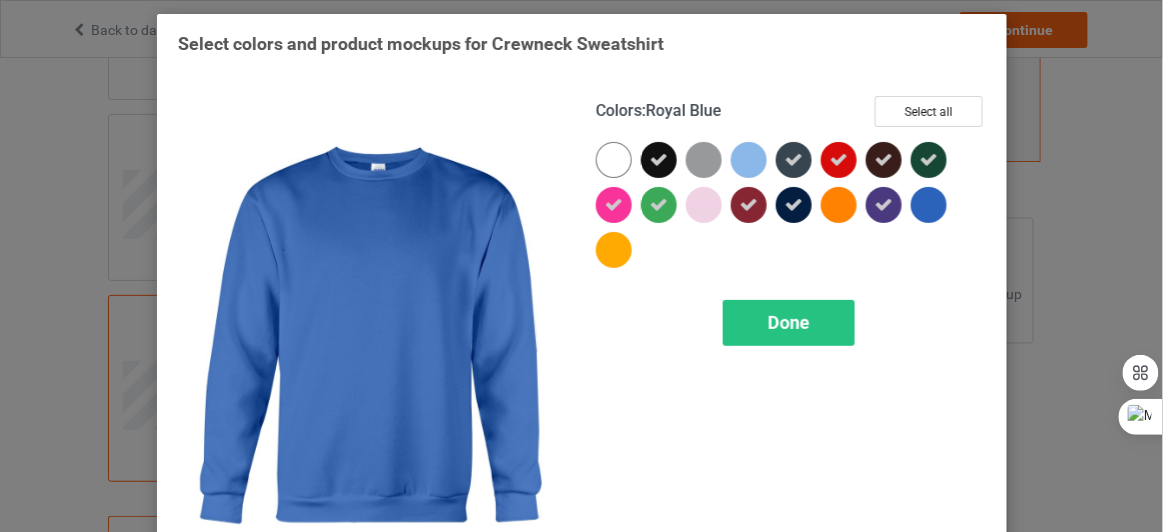 click at bounding box center [929, 205] 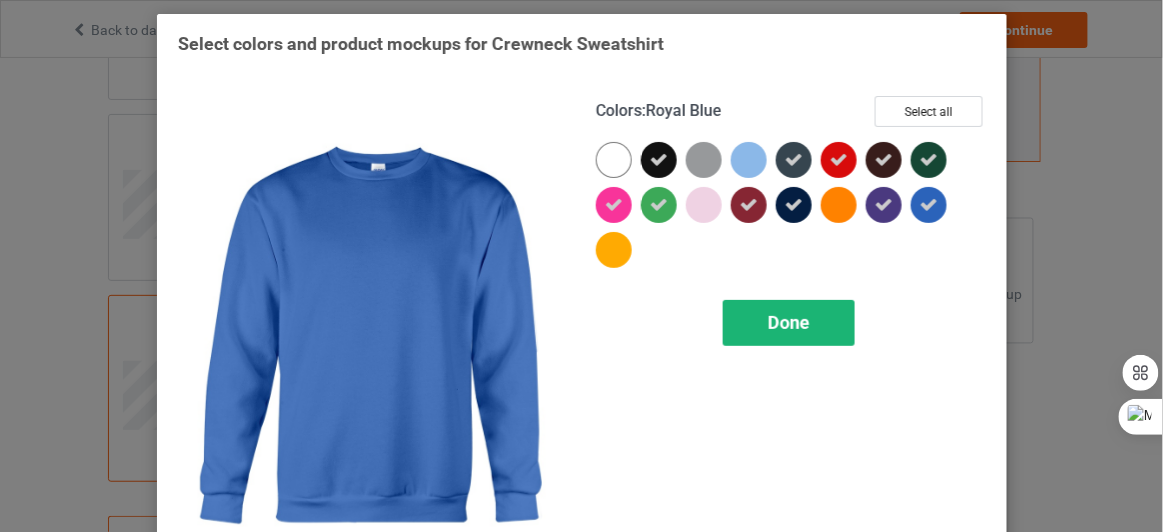 click on "Done" at bounding box center (788, 323) 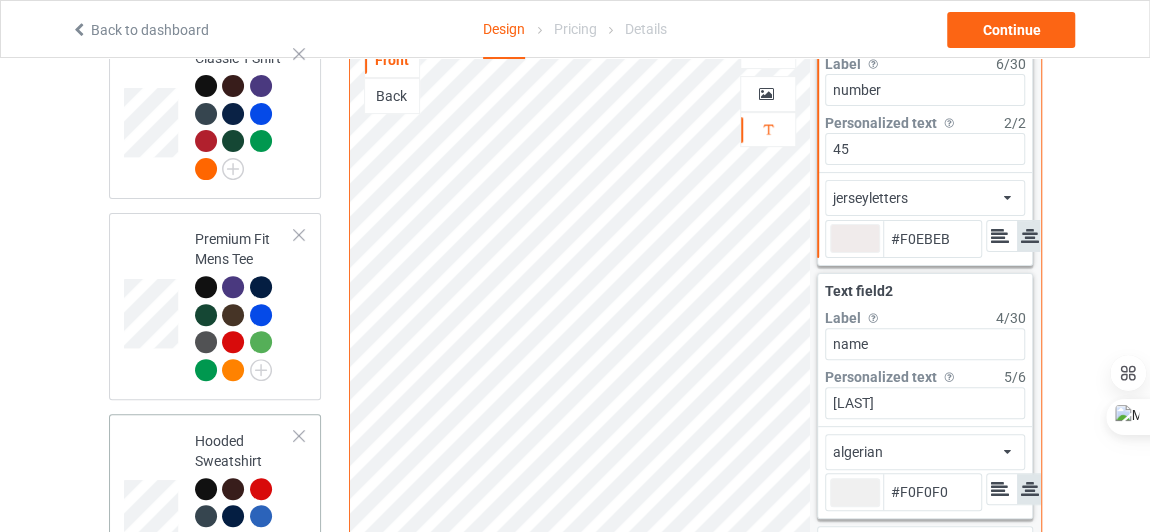 scroll, scrollTop: 203, scrollLeft: 0, axis: vertical 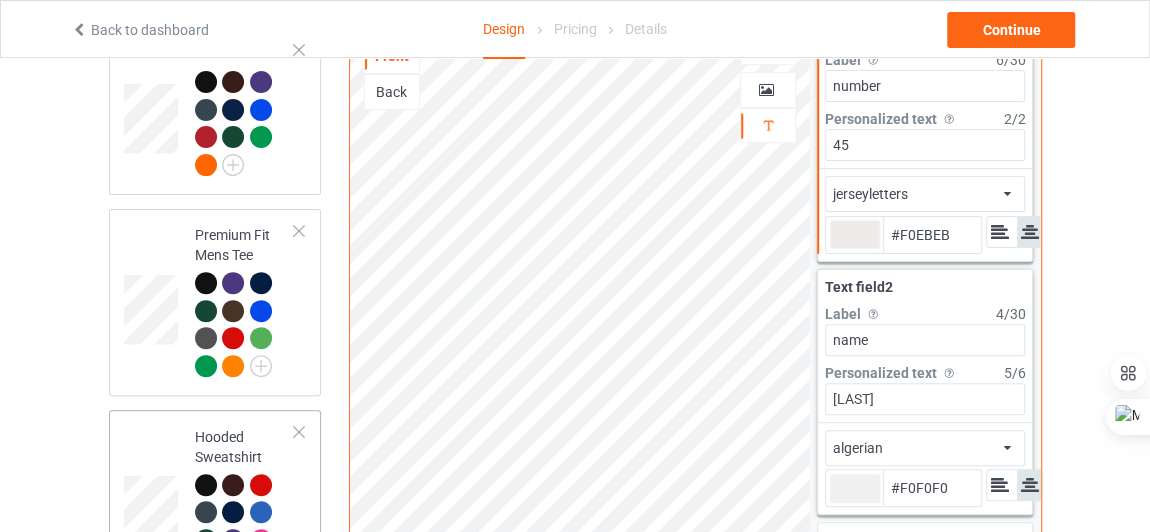 click at bounding box center (264, 286) 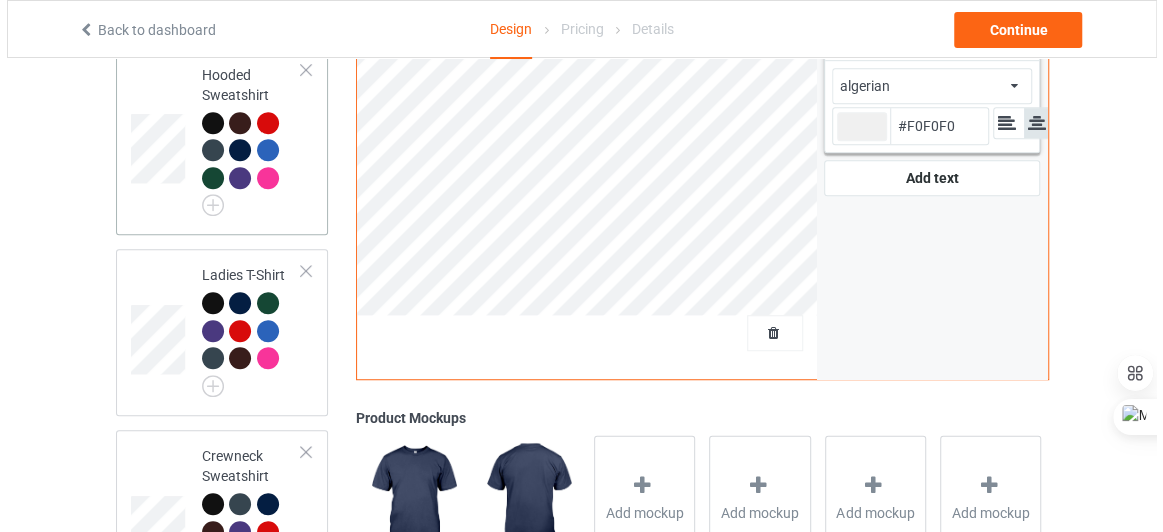 scroll, scrollTop: 783, scrollLeft: 0, axis: vertical 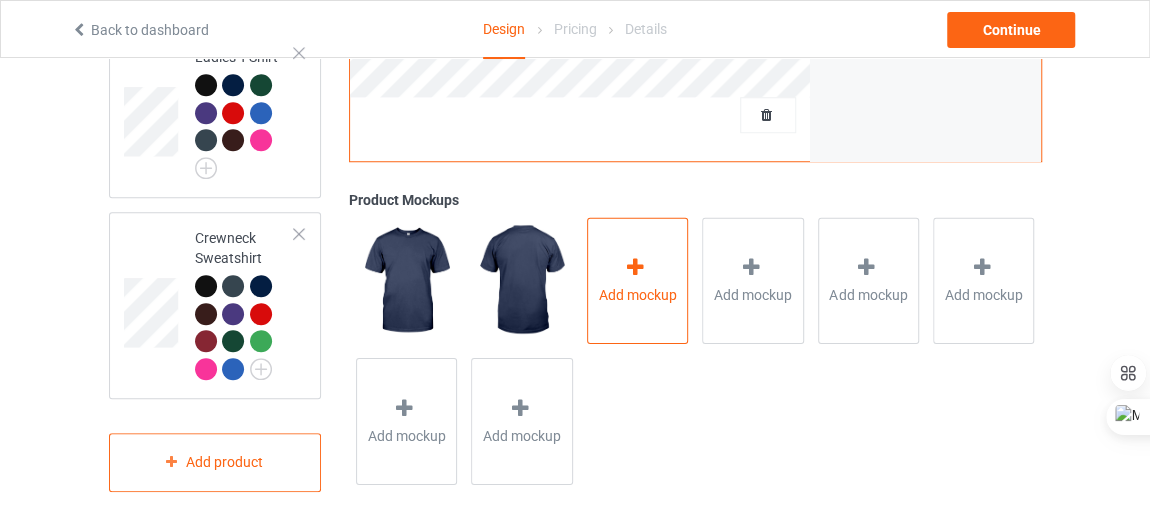 click on "Add mockup" at bounding box center [637, 280] 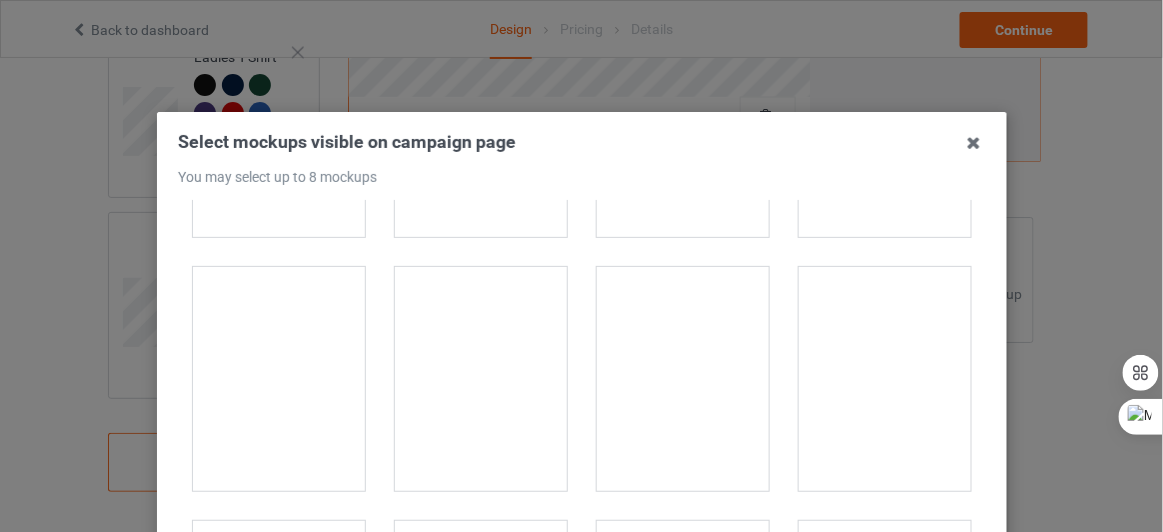 scroll, scrollTop: 712, scrollLeft: 0, axis: vertical 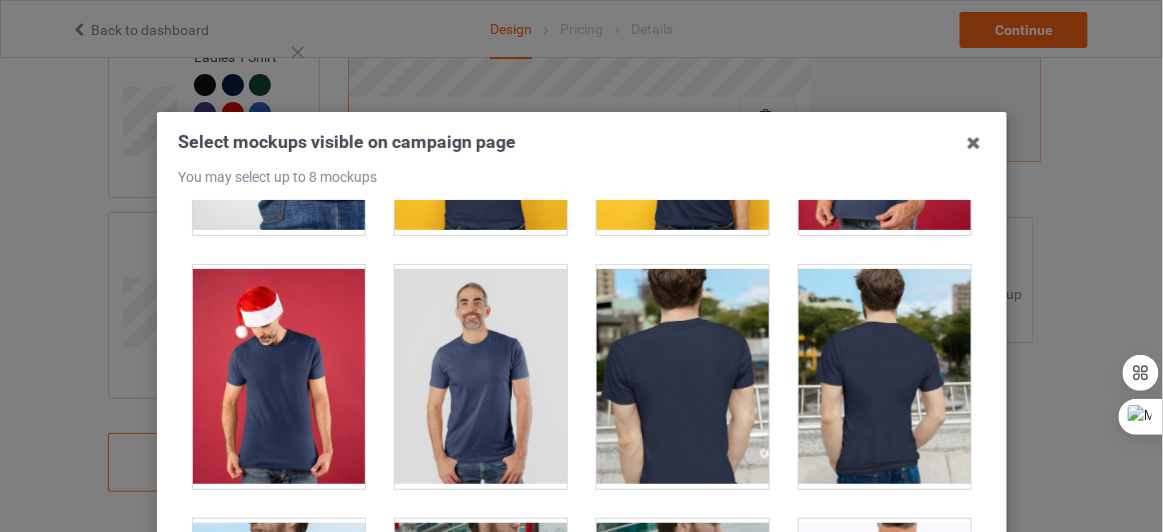click at bounding box center (481, 377) 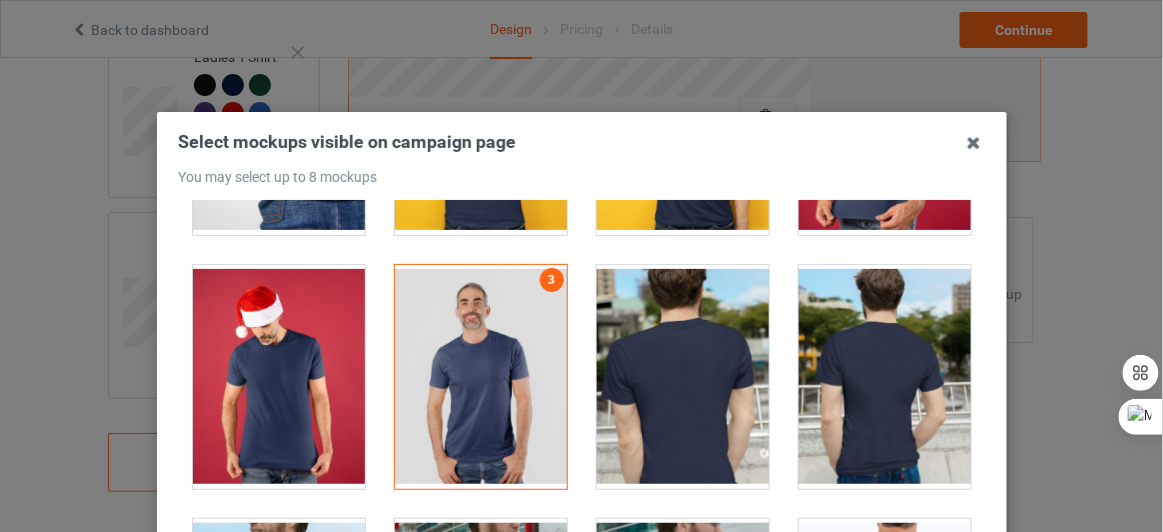 click at bounding box center (279, 377) 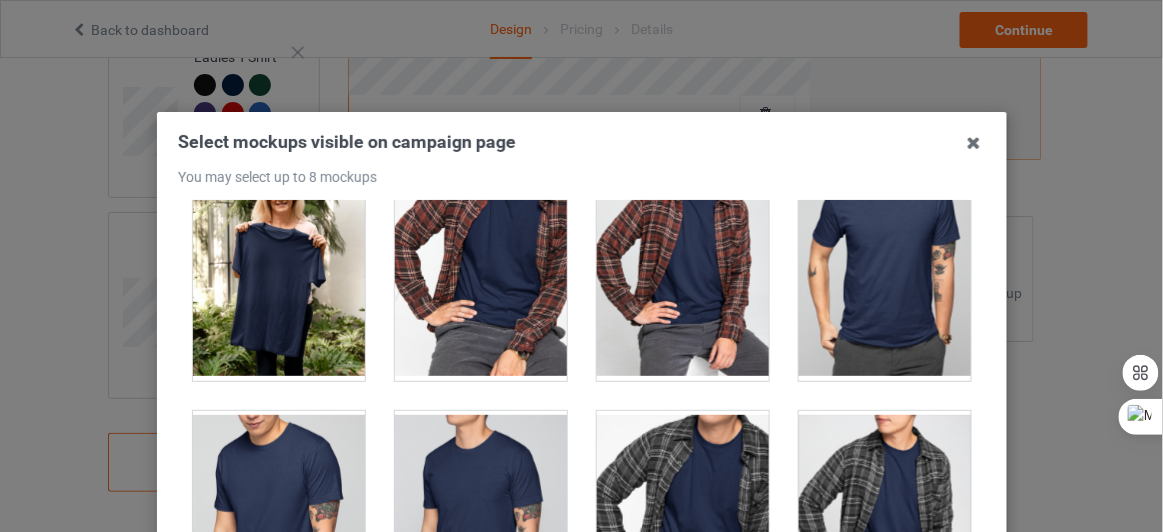 scroll, scrollTop: 2337, scrollLeft: 0, axis: vertical 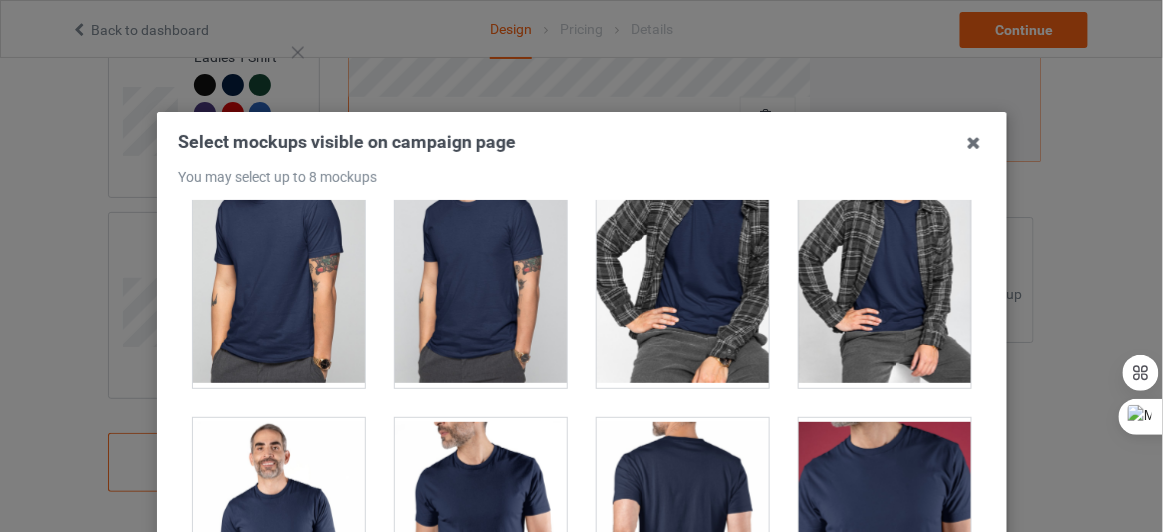 click at bounding box center (279, 276) 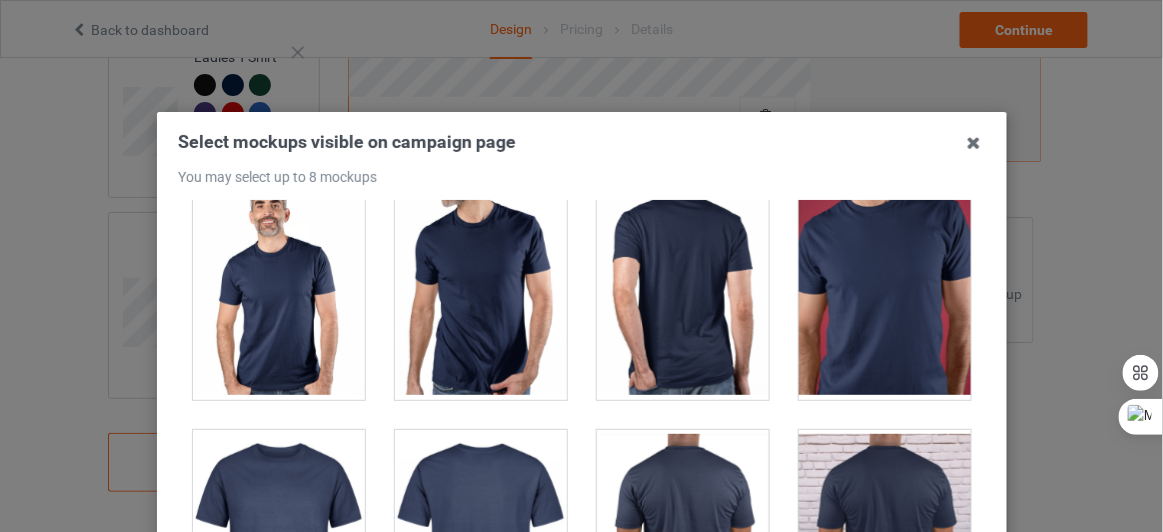 click at bounding box center [279, 288] 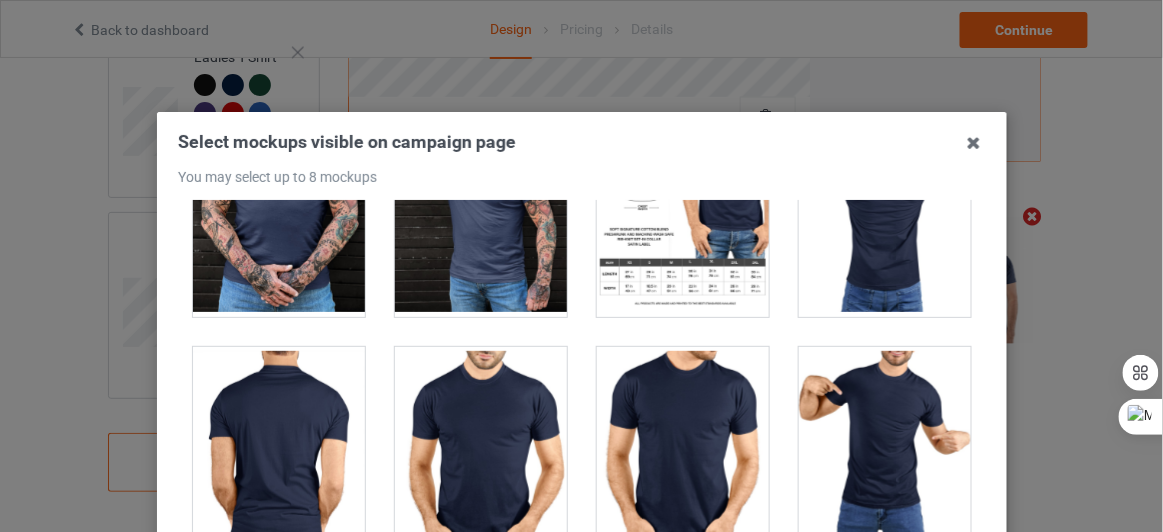 scroll, scrollTop: 4184, scrollLeft: 0, axis: vertical 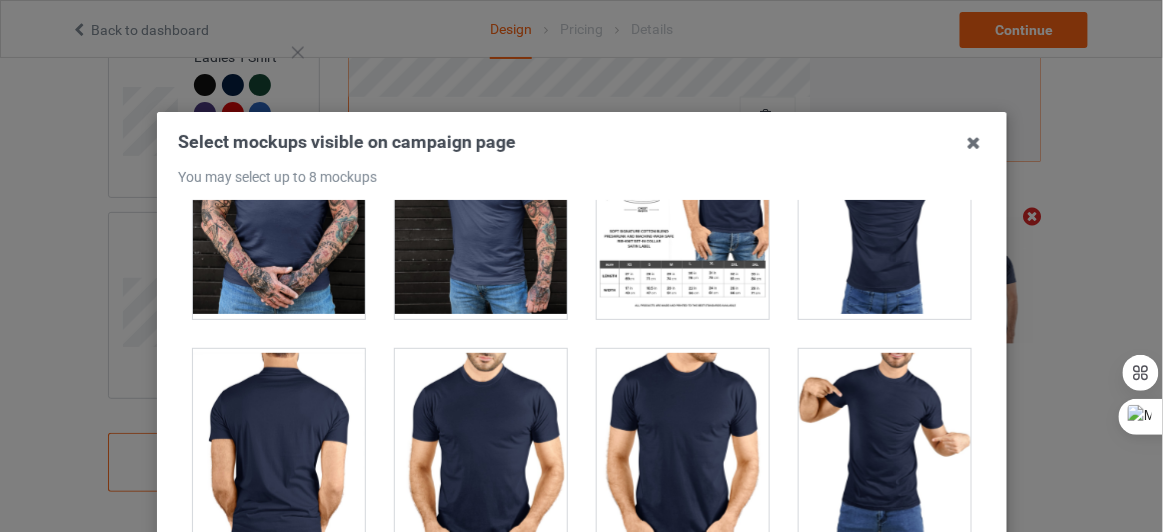 click at bounding box center (481, 207) 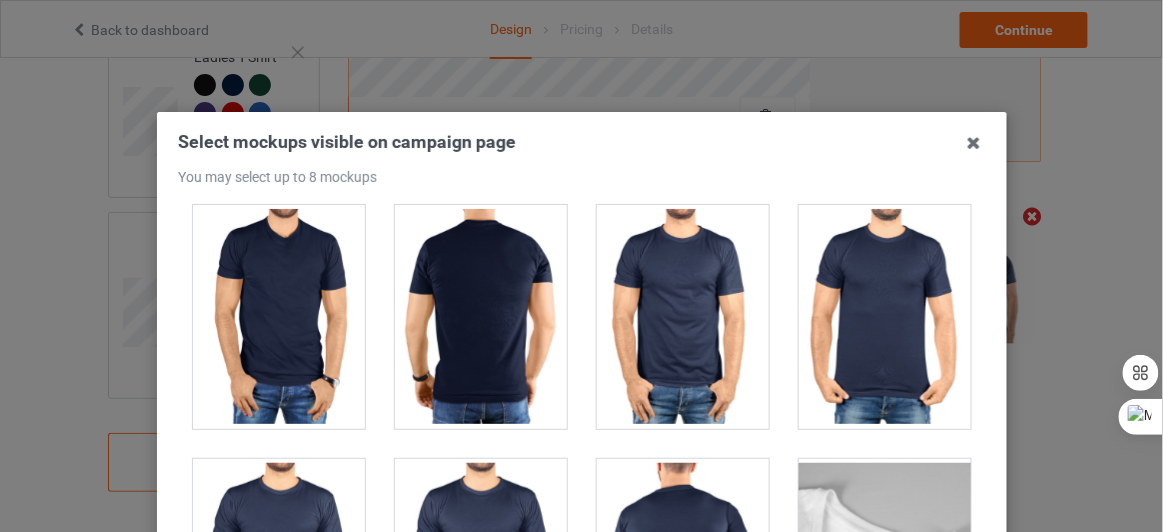scroll, scrollTop: 5295, scrollLeft: 0, axis: vertical 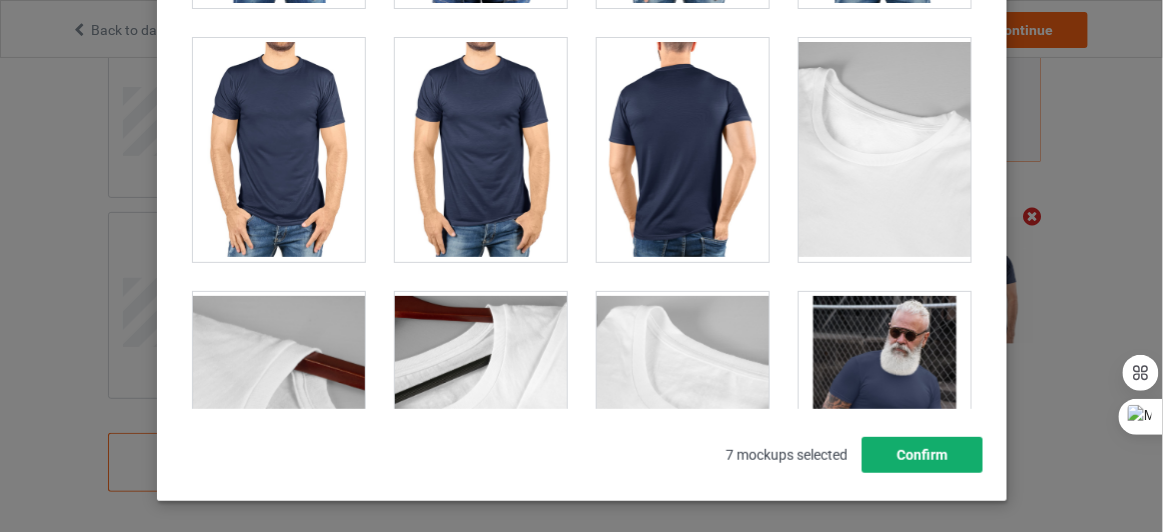 click on "Confirm" at bounding box center (921, 455) 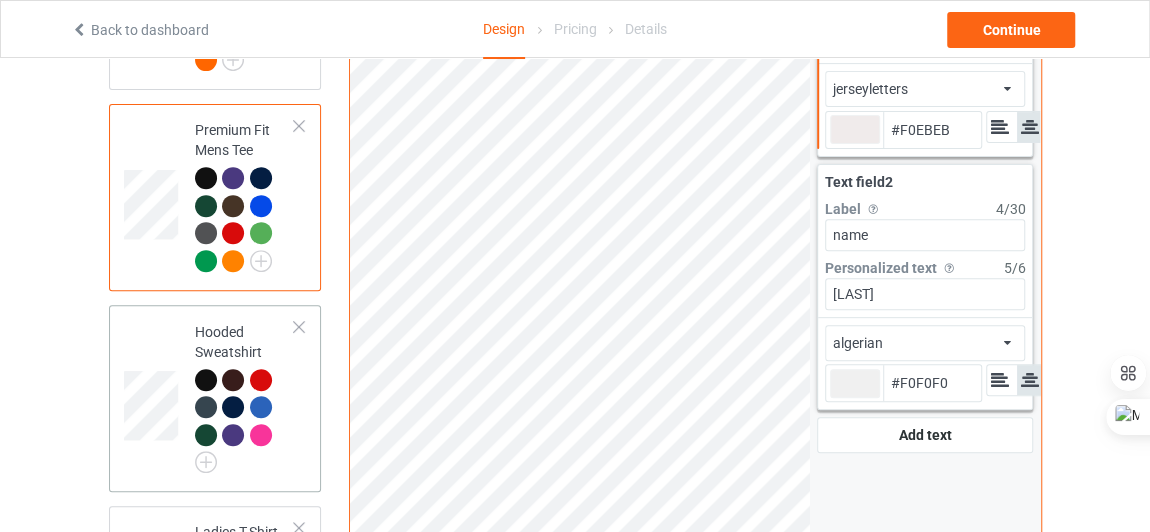 scroll, scrollTop: 314, scrollLeft: 0, axis: vertical 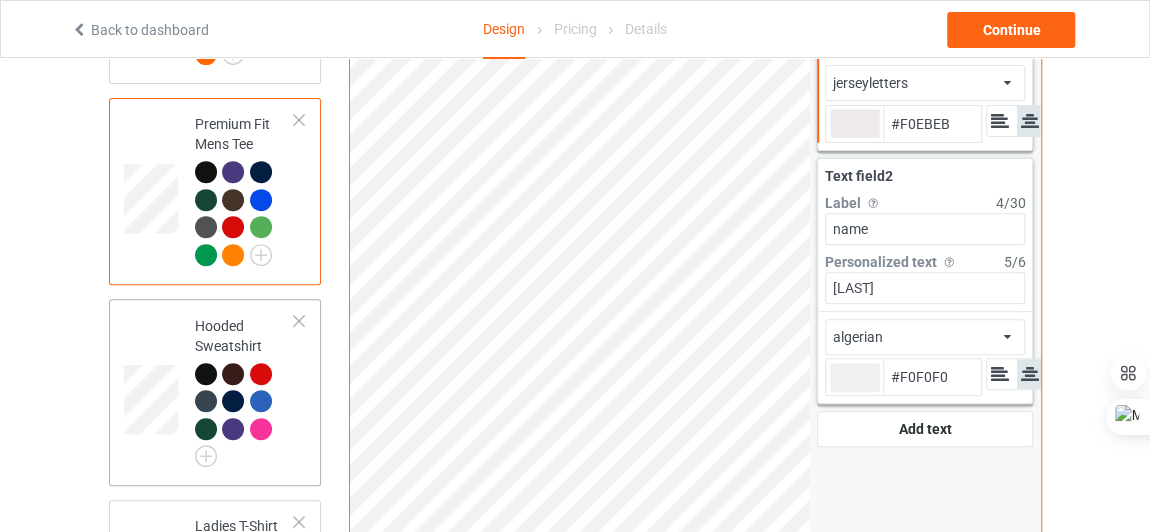 click on "Hooded Sweatshirt" at bounding box center (245, 388) 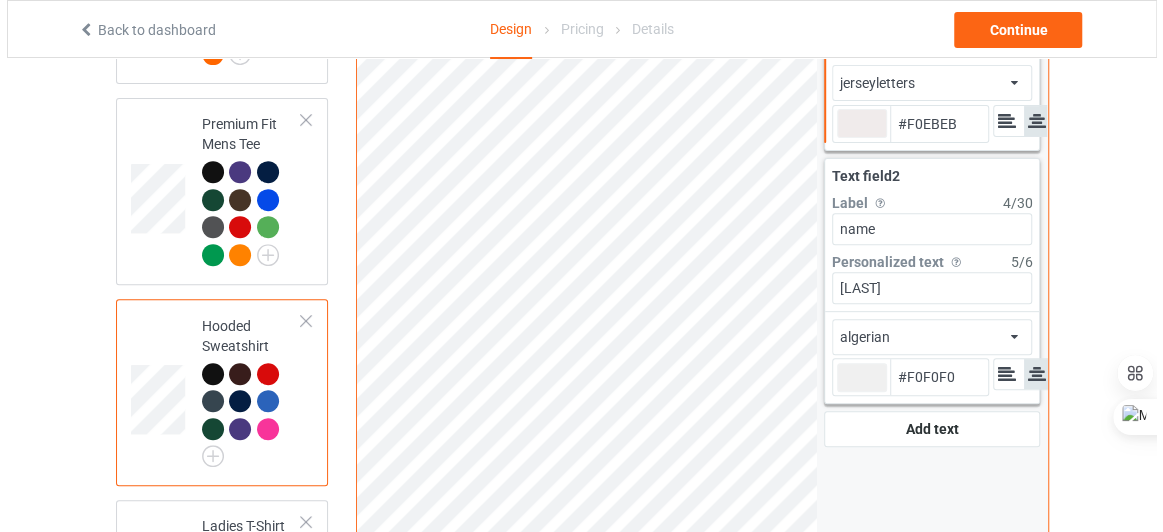 scroll, scrollTop: 643, scrollLeft: 0, axis: vertical 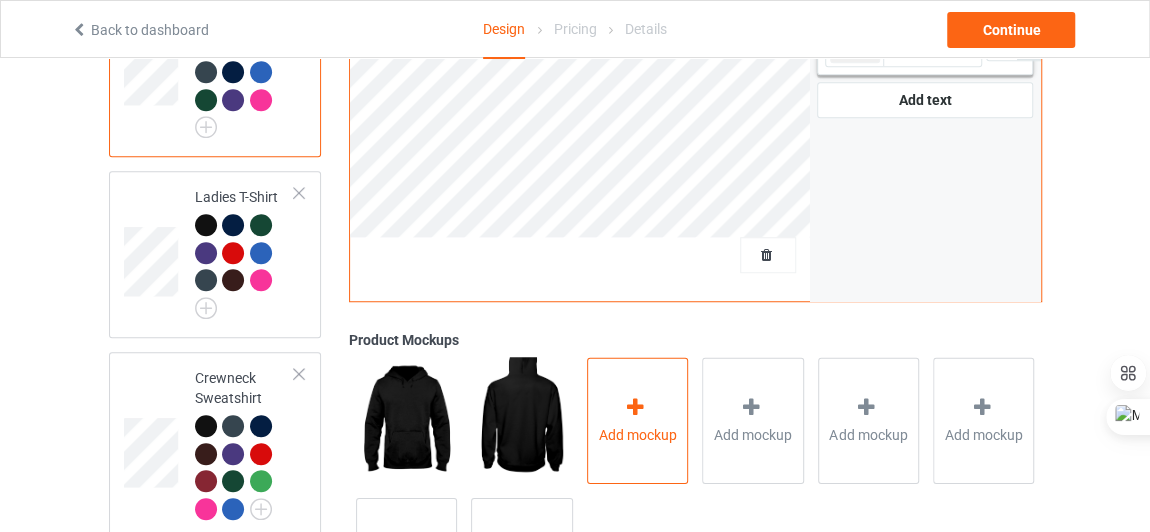 click on "Add mockup" at bounding box center [637, 420] 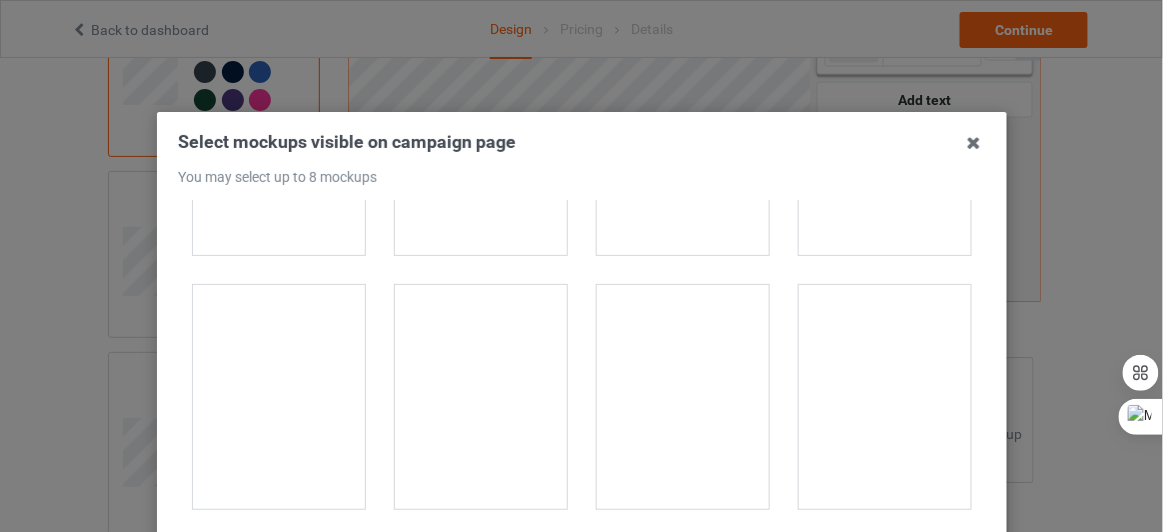 scroll, scrollTop: 692, scrollLeft: 0, axis: vertical 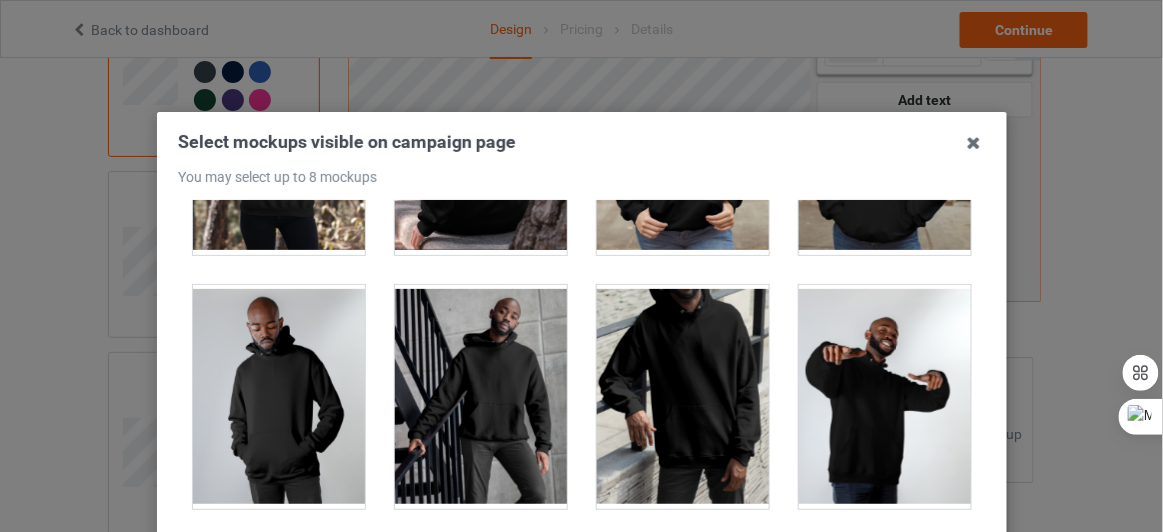 click at bounding box center [279, 397] 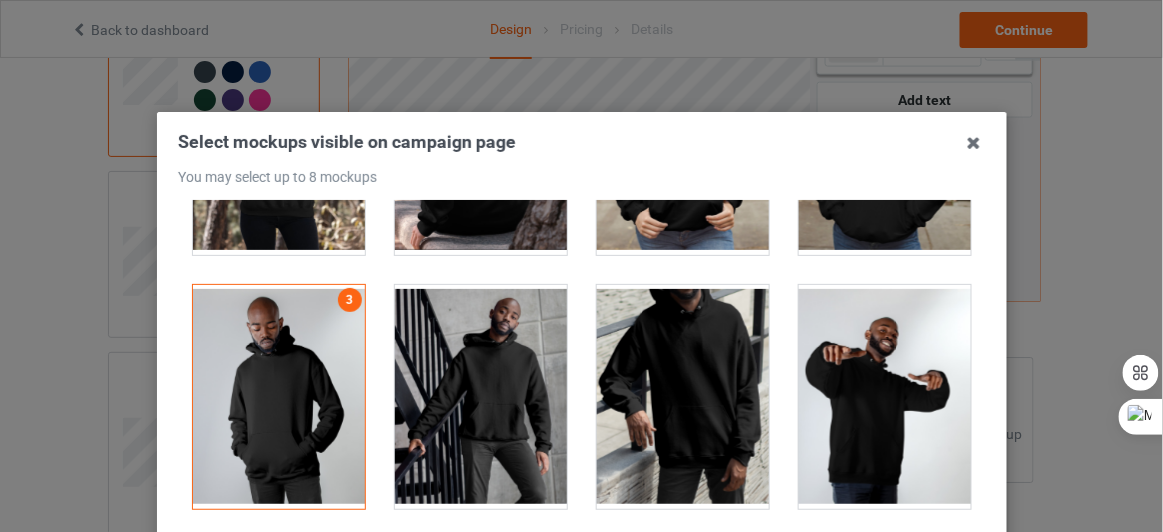 click at bounding box center (279, 397) 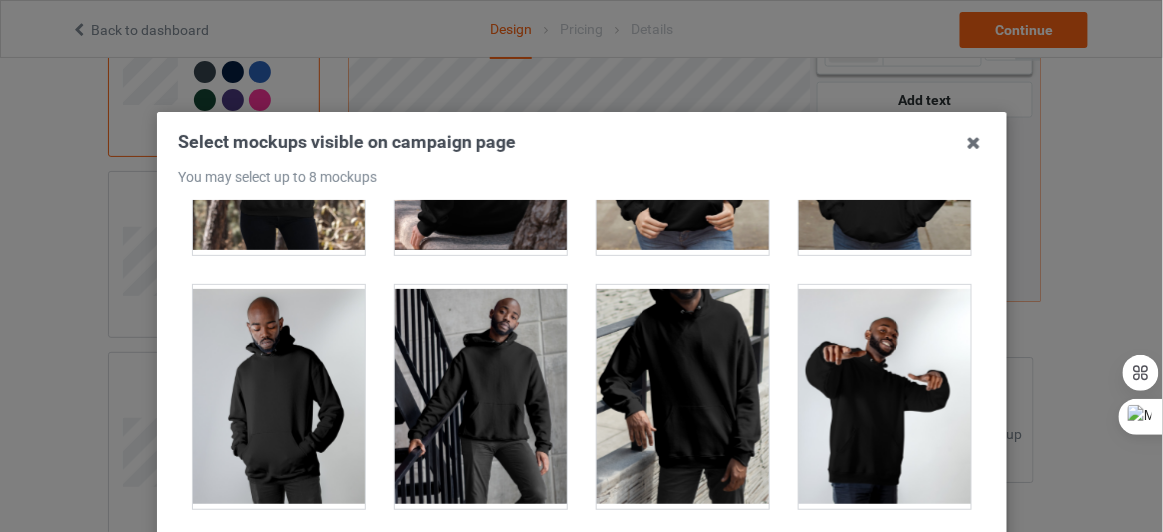 click at bounding box center (279, 397) 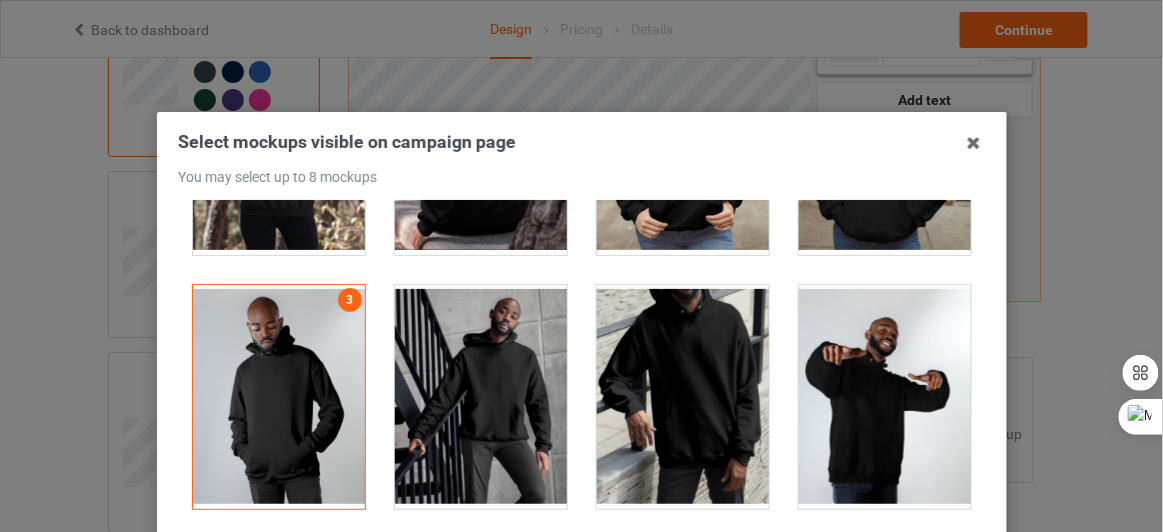 click at bounding box center (279, 397) 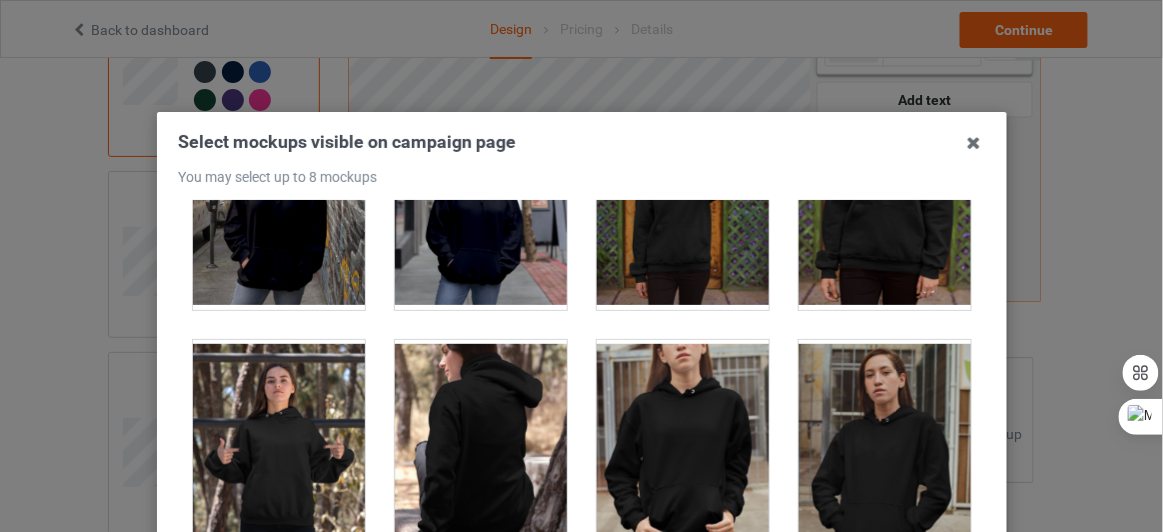 click at bounding box center (279, 452) 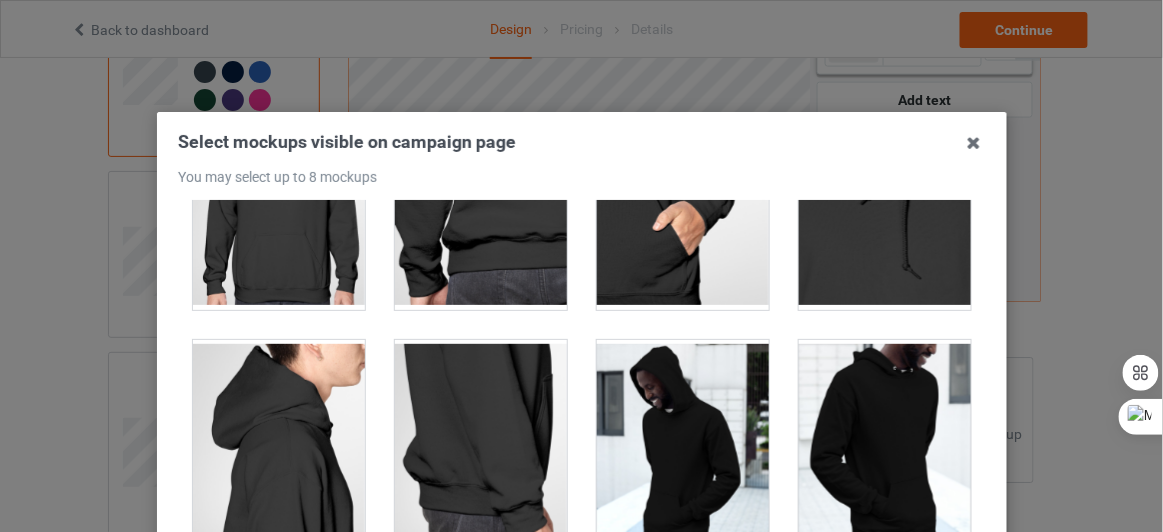 scroll, scrollTop: 1455, scrollLeft: 0, axis: vertical 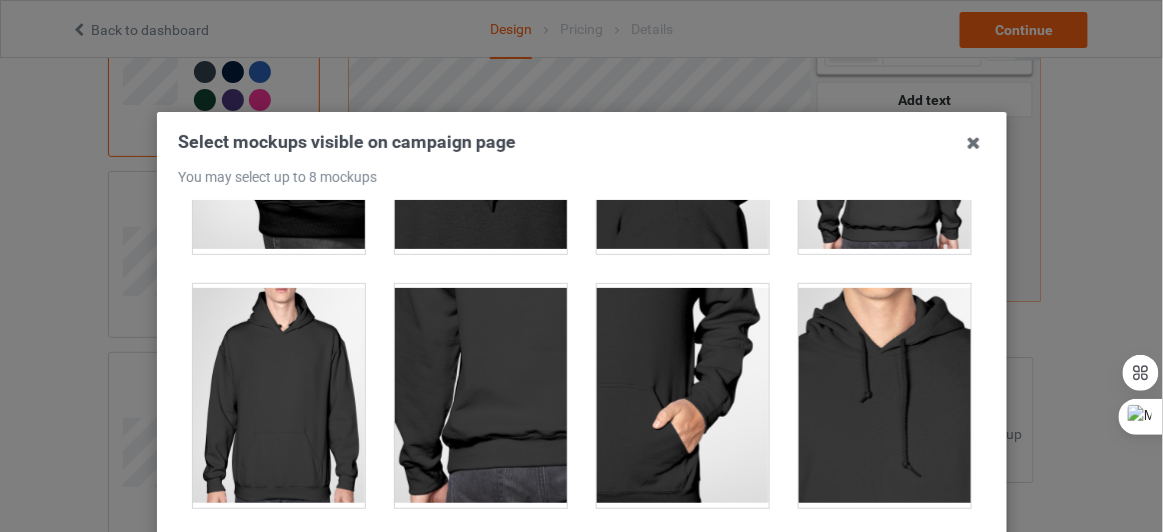 click at bounding box center (279, 396) 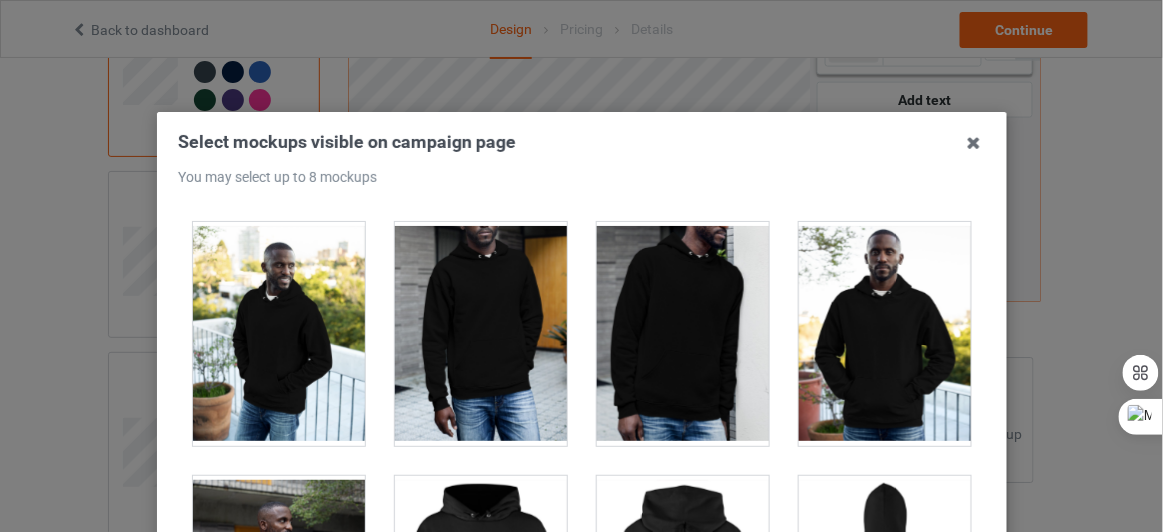 scroll, scrollTop: 2025, scrollLeft: 0, axis: vertical 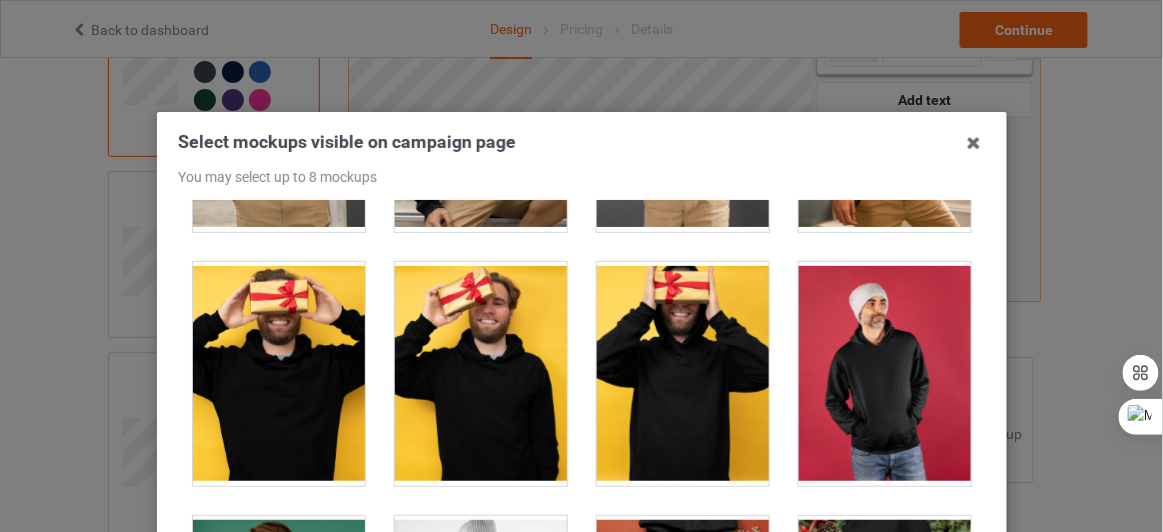 click at bounding box center (885, 374) 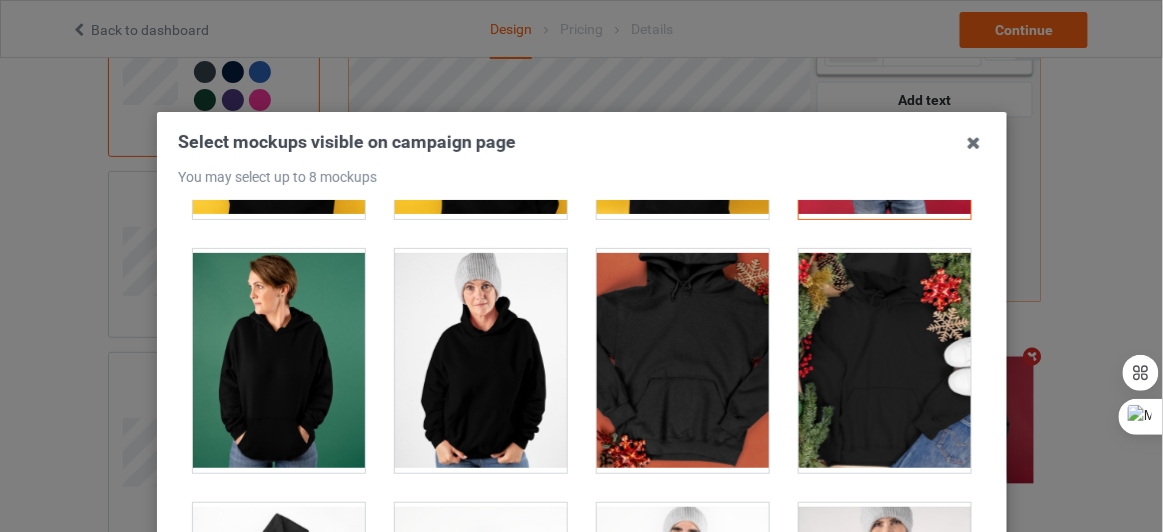 scroll, scrollTop: 4023, scrollLeft: 0, axis: vertical 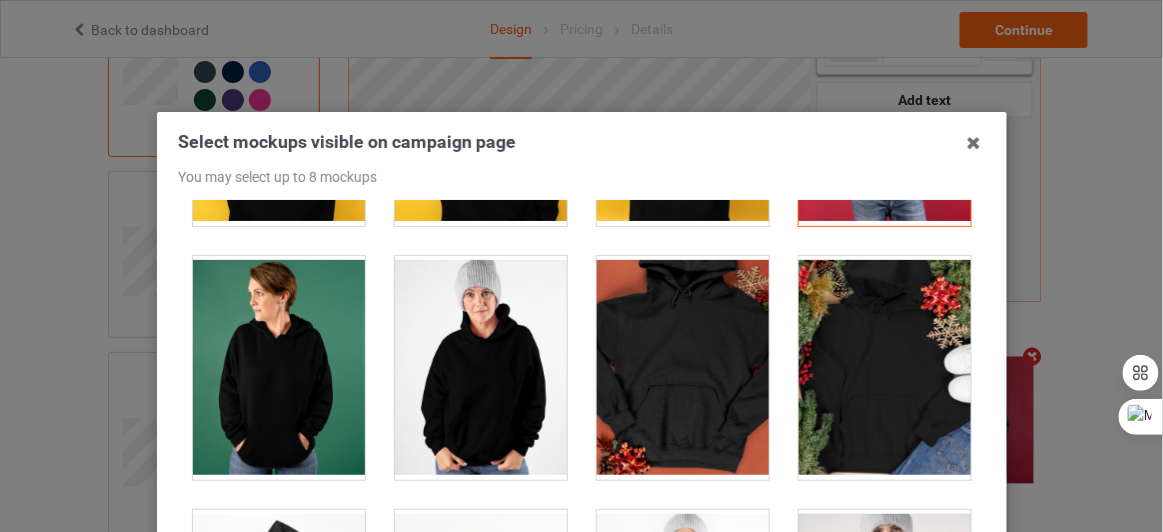 click at bounding box center [279, 368] 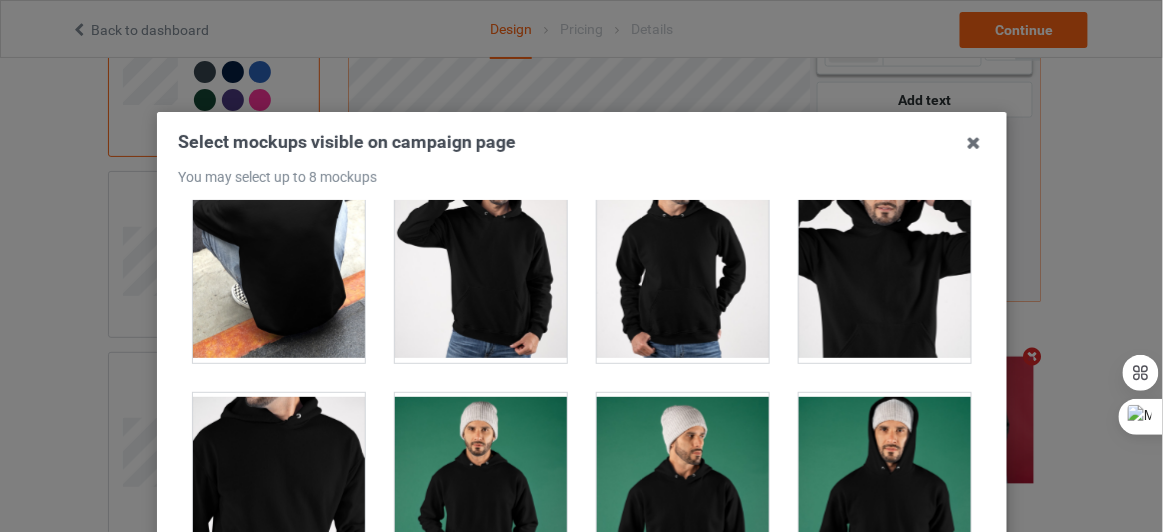 scroll, scrollTop: 6427, scrollLeft: 0, axis: vertical 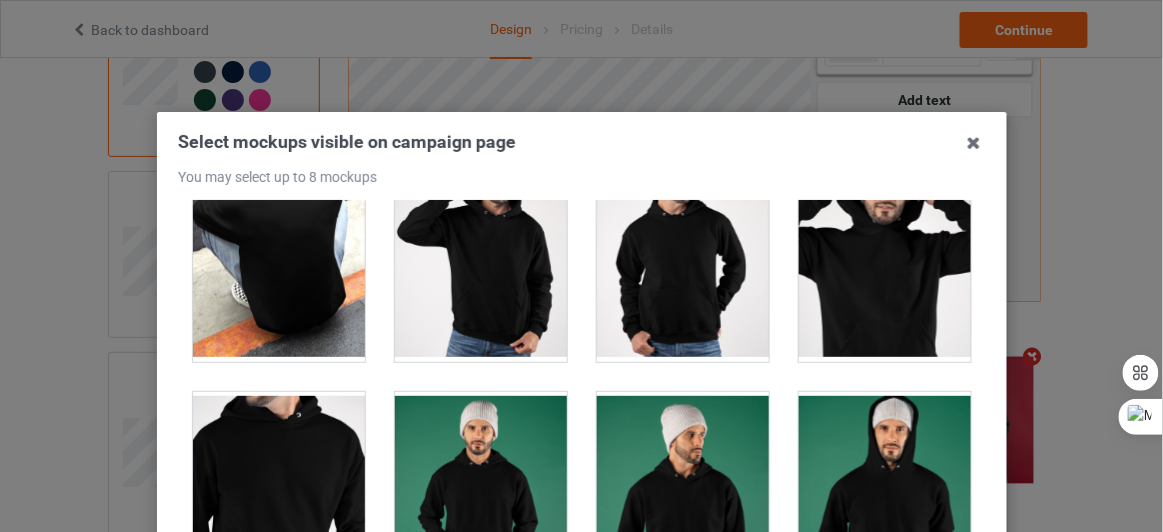 click at bounding box center (683, 250) 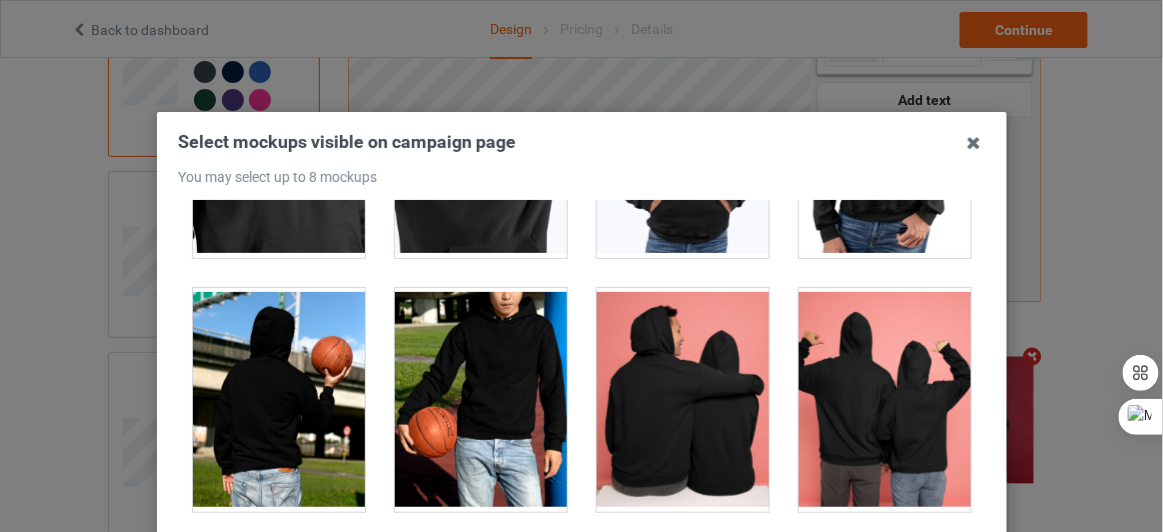 scroll, scrollTop: 7101, scrollLeft: 0, axis: vertical 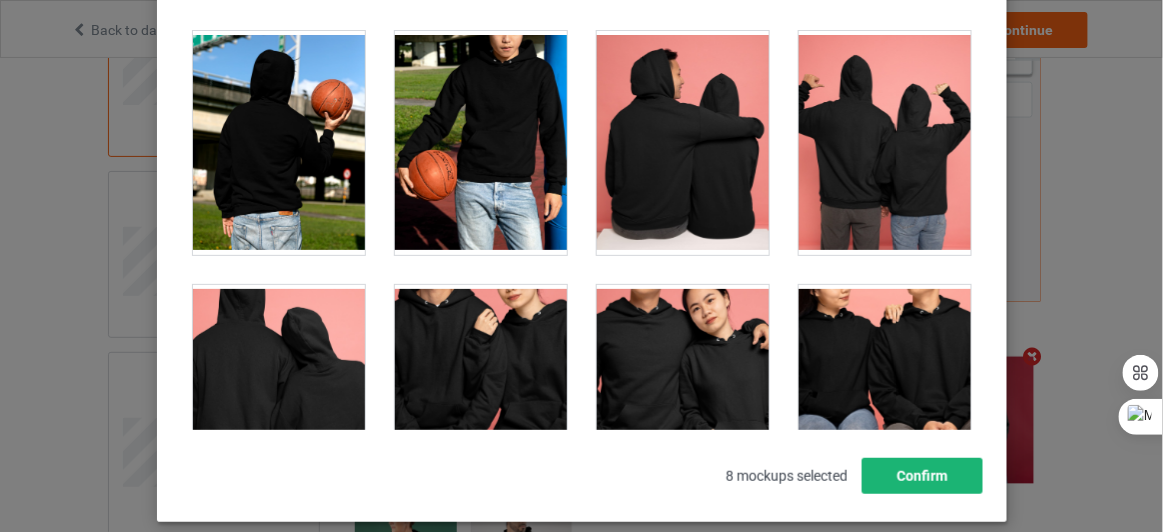 click on "Confirm" at bounding box center (921, 476) 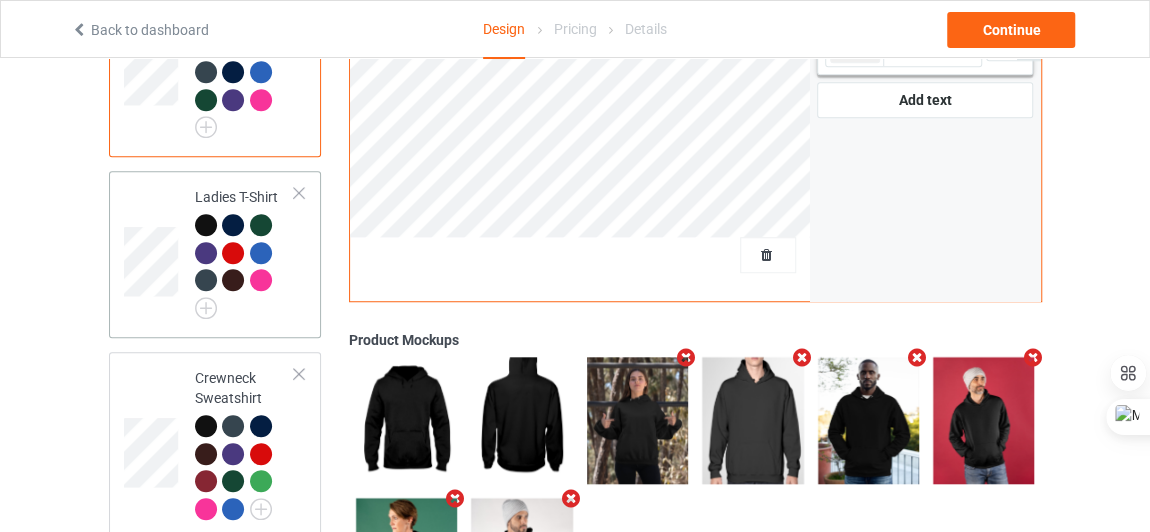 click at bounding box center [245, 266] 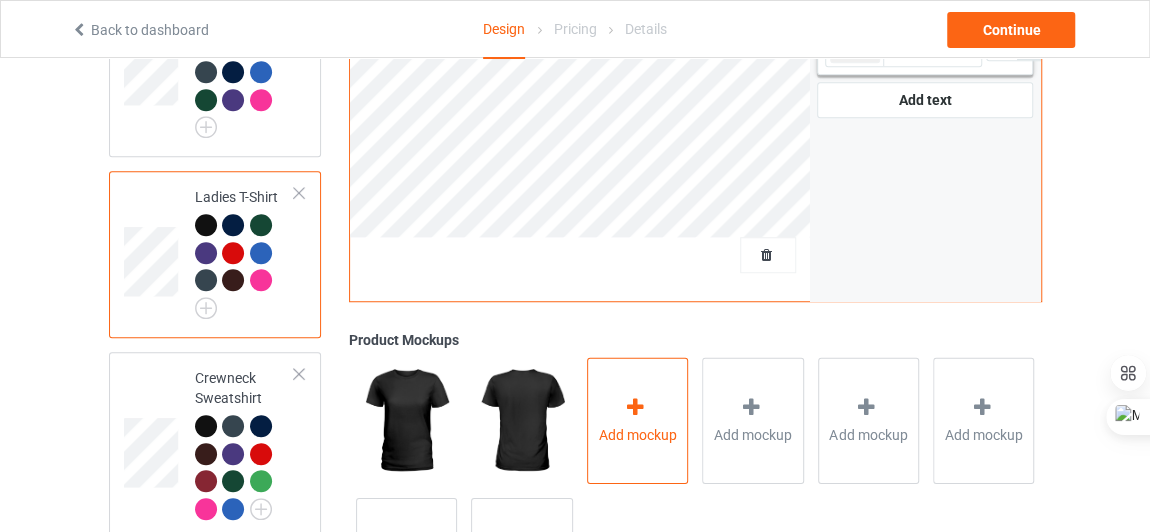 click on "Add mockup" at bounding box center (637, 420) 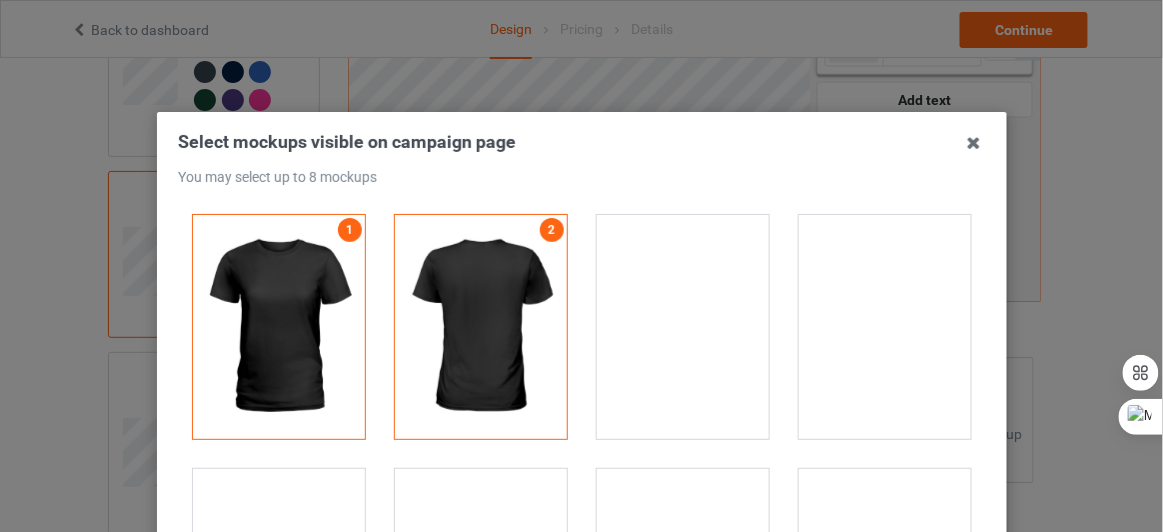 scroll, scrollTop: 86, scrollLeft: 0, axis: vertical 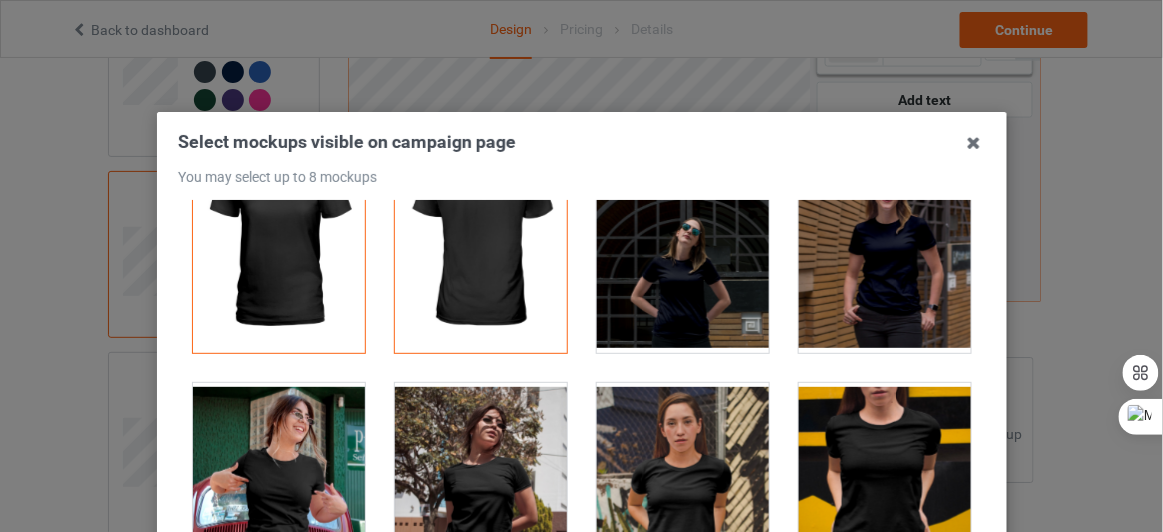 click at bounding box center [885, 241] 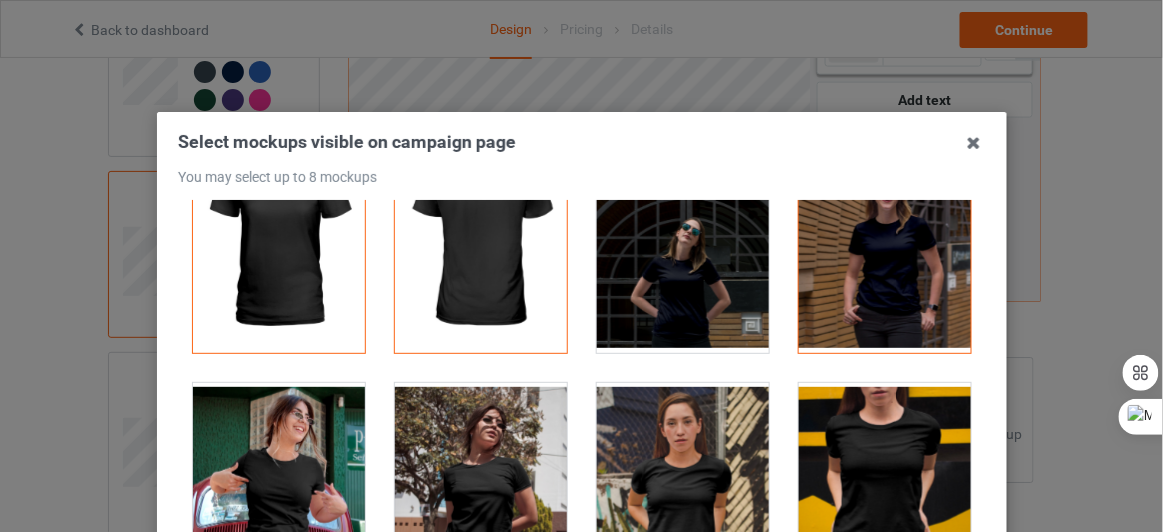 click at bounding box center [885, 495] 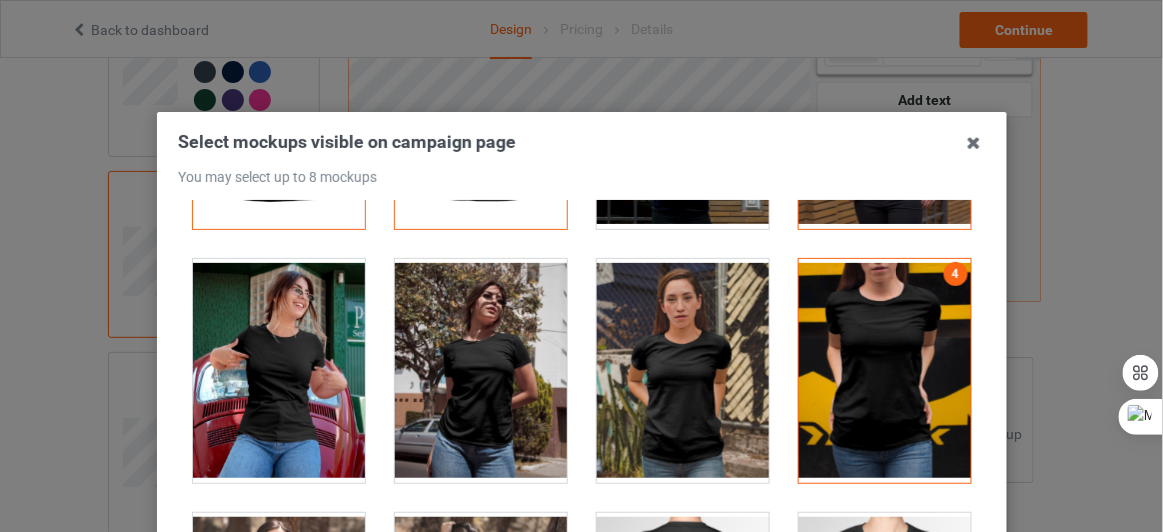 scroll, scrollTop: 212, scrollLeft: 0, axis: vertical 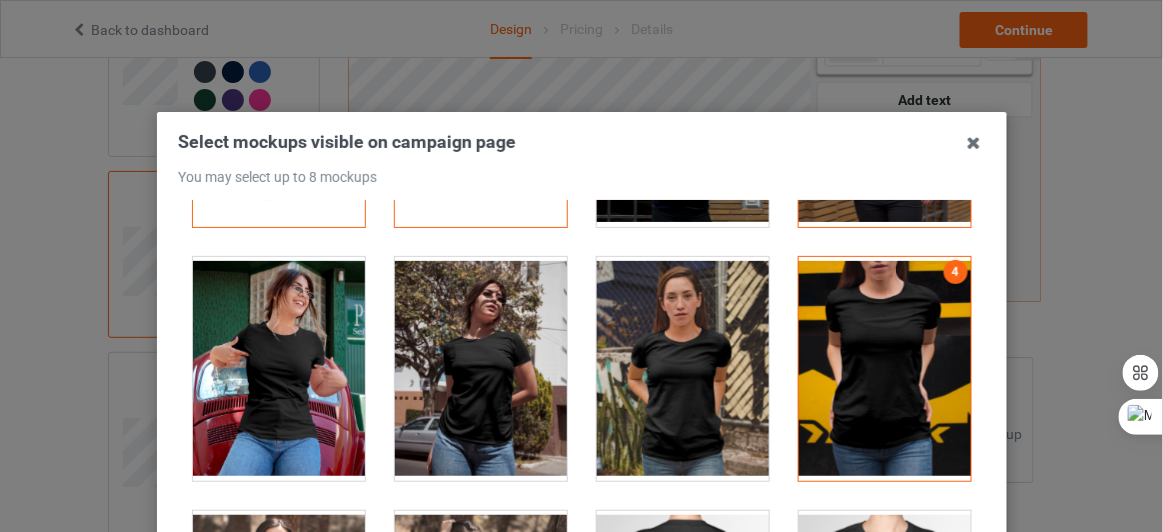 click at bounding box center [683, 369] 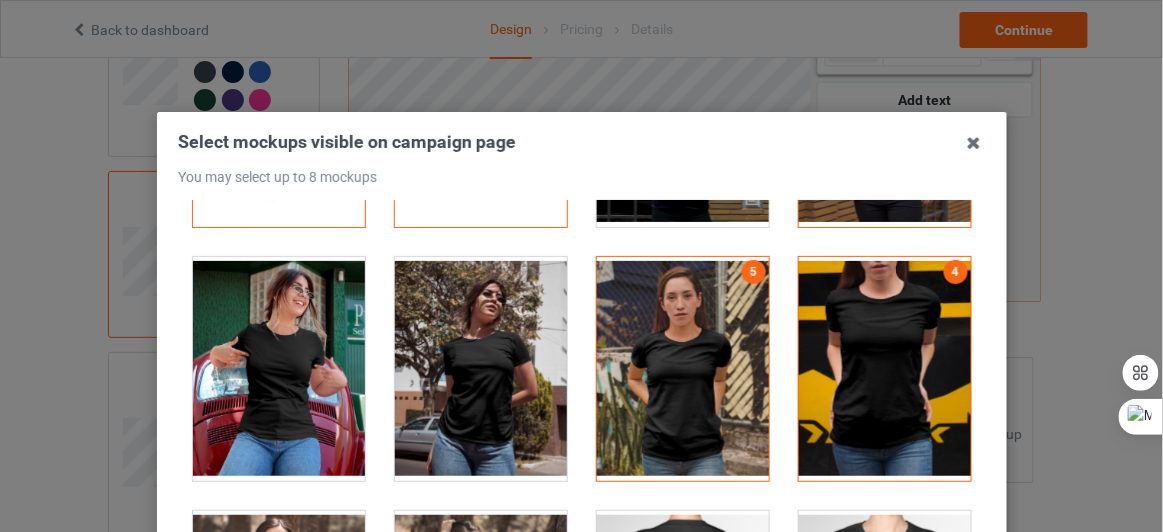 click at bounding box center [279, 369] 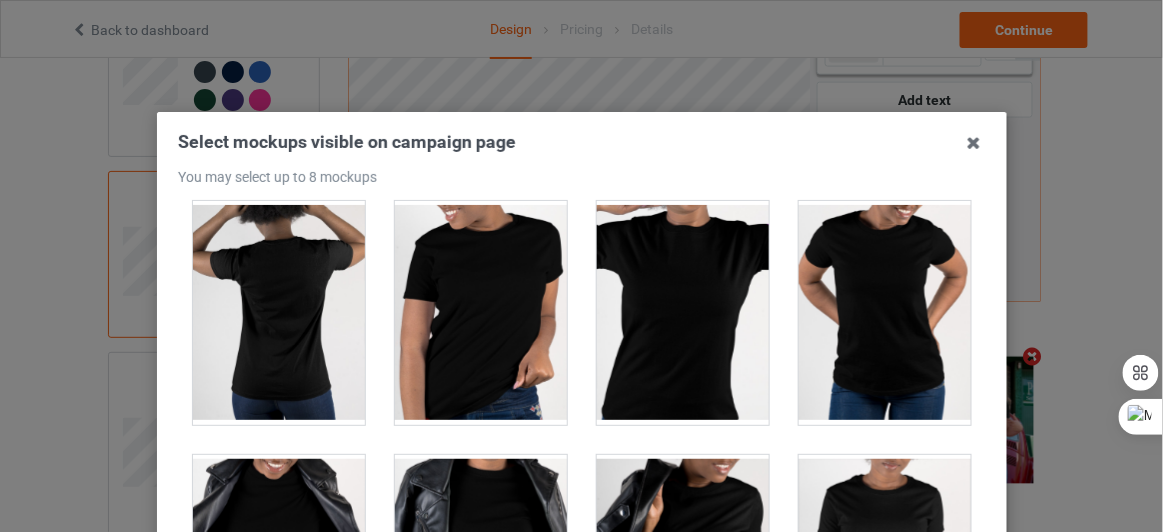 scroll, scrollTop: 1539, scrollLeft: 0, axis: vertical 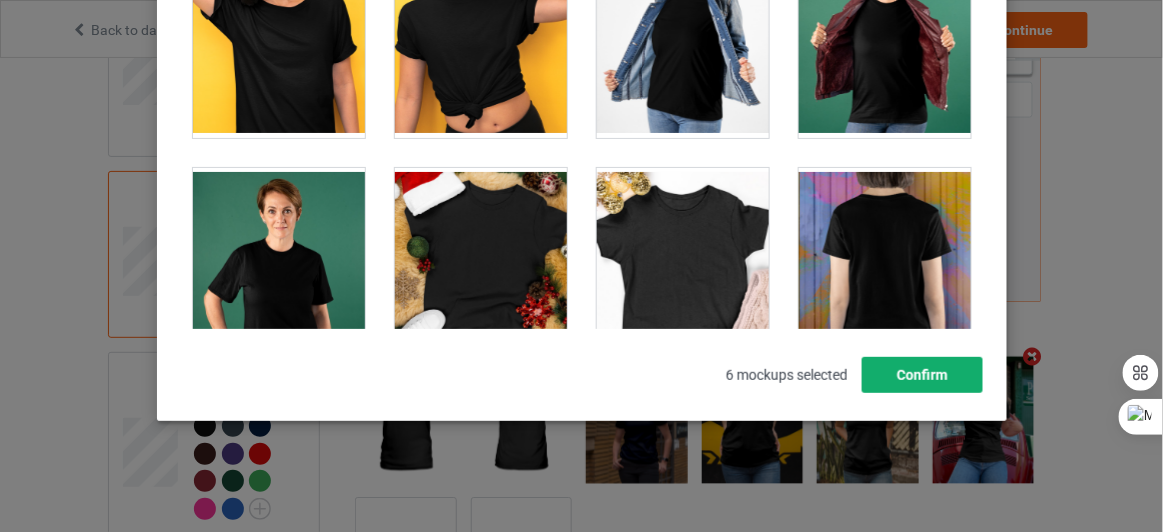 click on "Confirm" at bounding box center (921, 375) 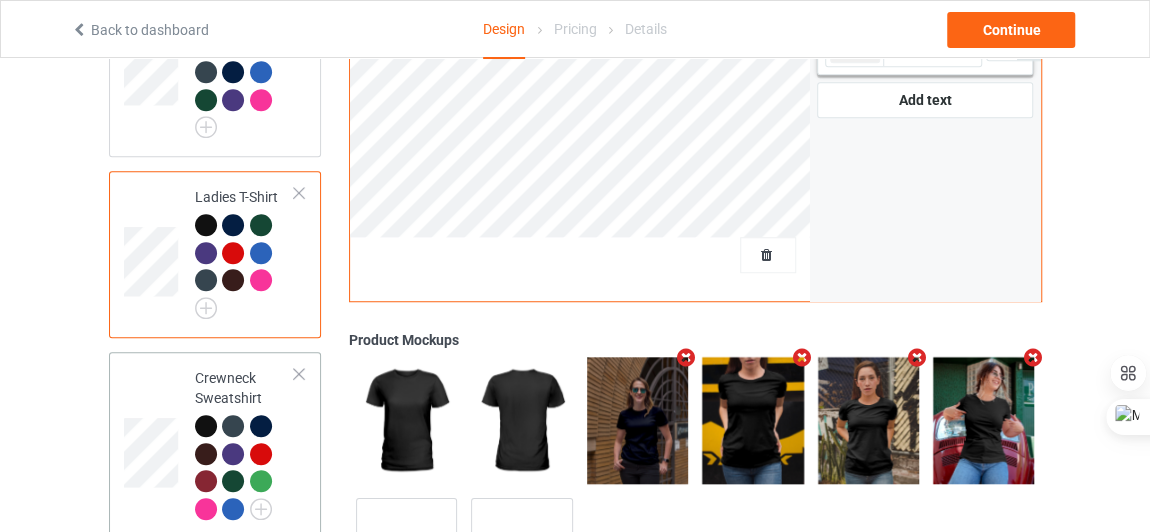 click at bounding box center [245, 470] 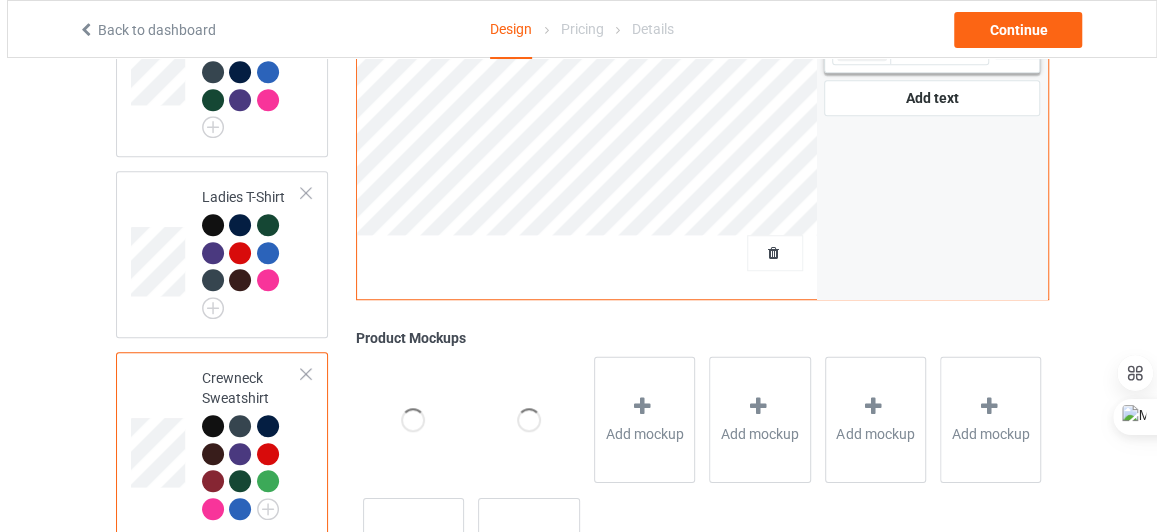 scroll, scrollTop: 783, scrollLeft: 0, axis: vertical 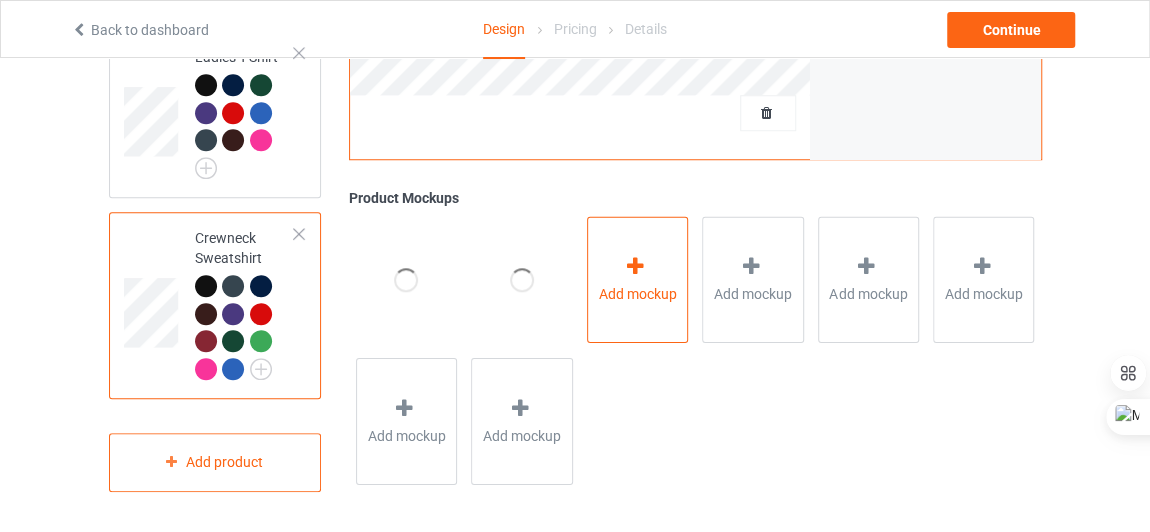 click on "Add mockup" at bounding box center [637, 294] 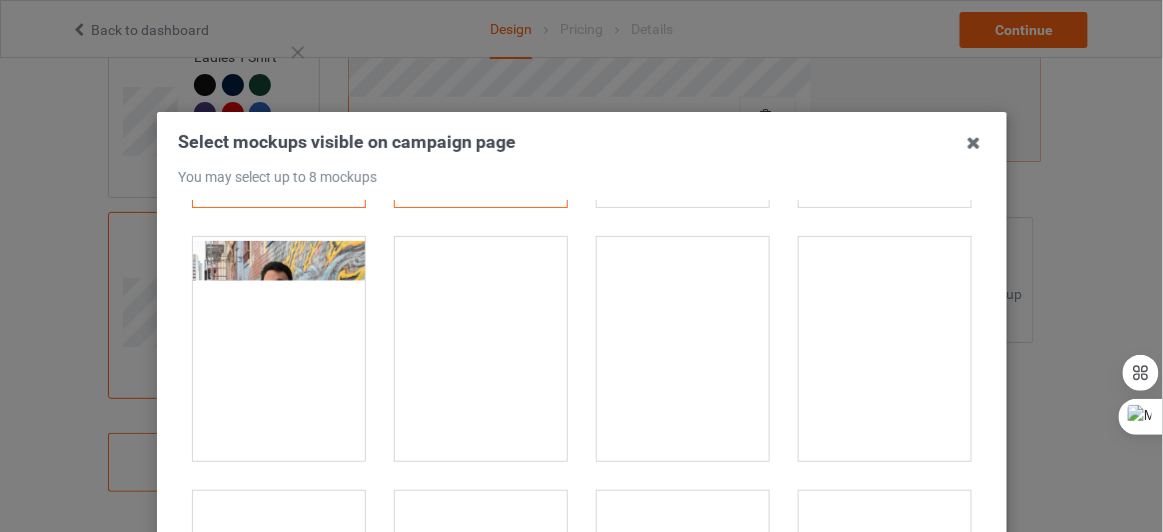 scroll, scrollTop: 230, scrollLeft: 0, axis: vertical 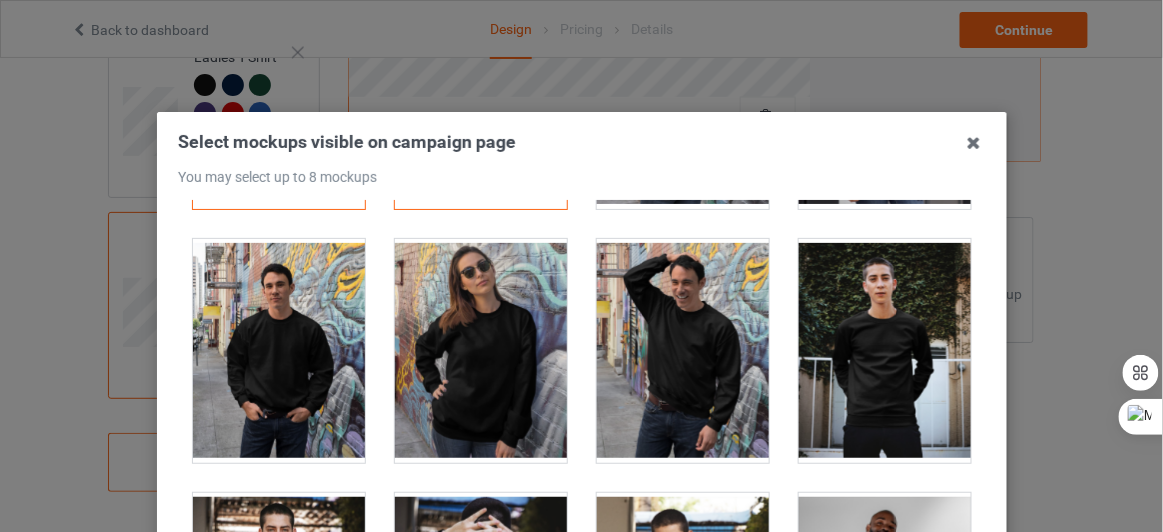 click at bounding box center [683, 351] 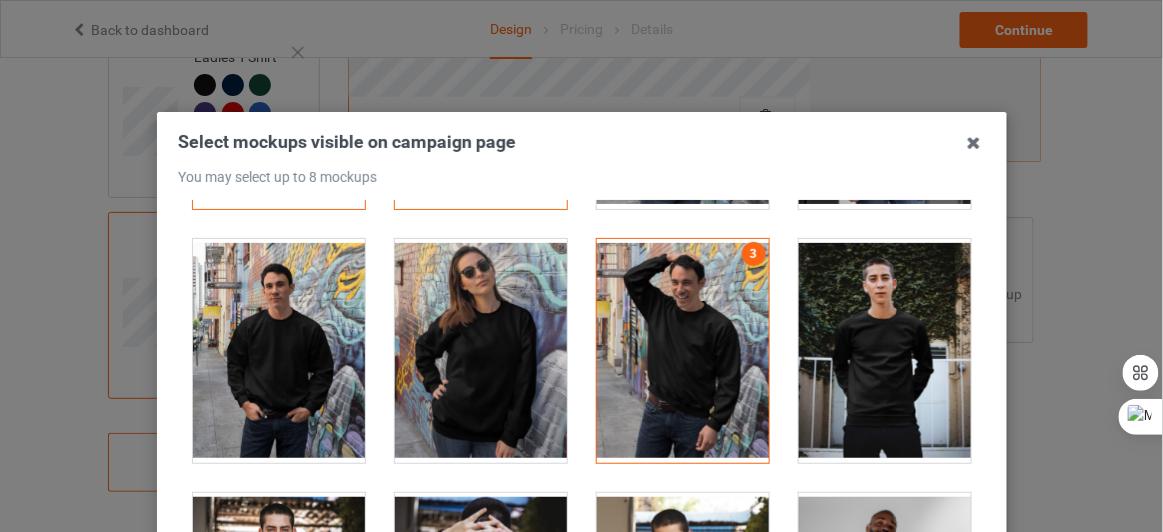 click at bounding box center (481, 351) 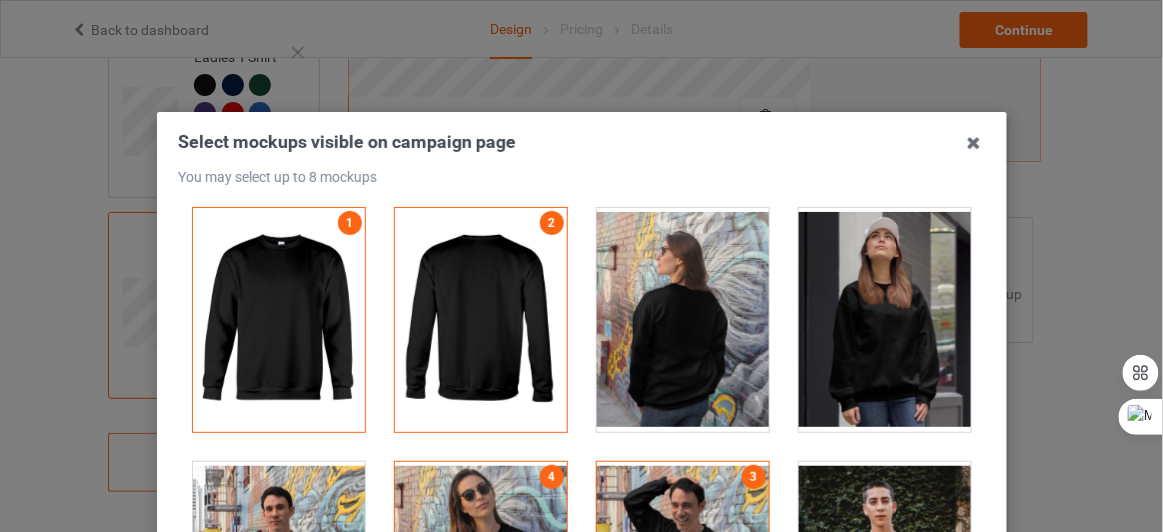scroll, scrollTop: 0, scrollLeft: 0, axis: both 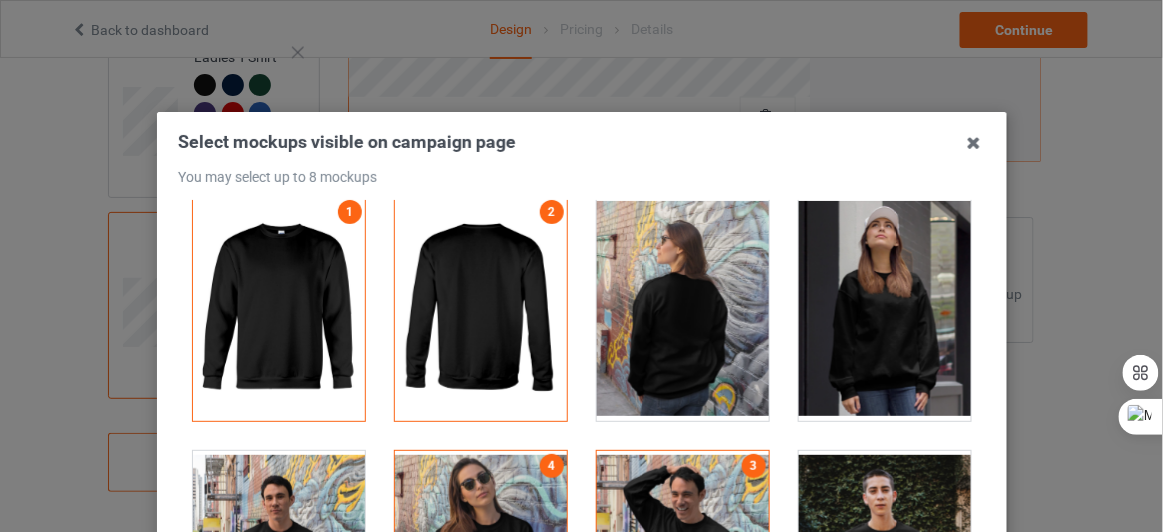 click at bounding box center [885, 309] 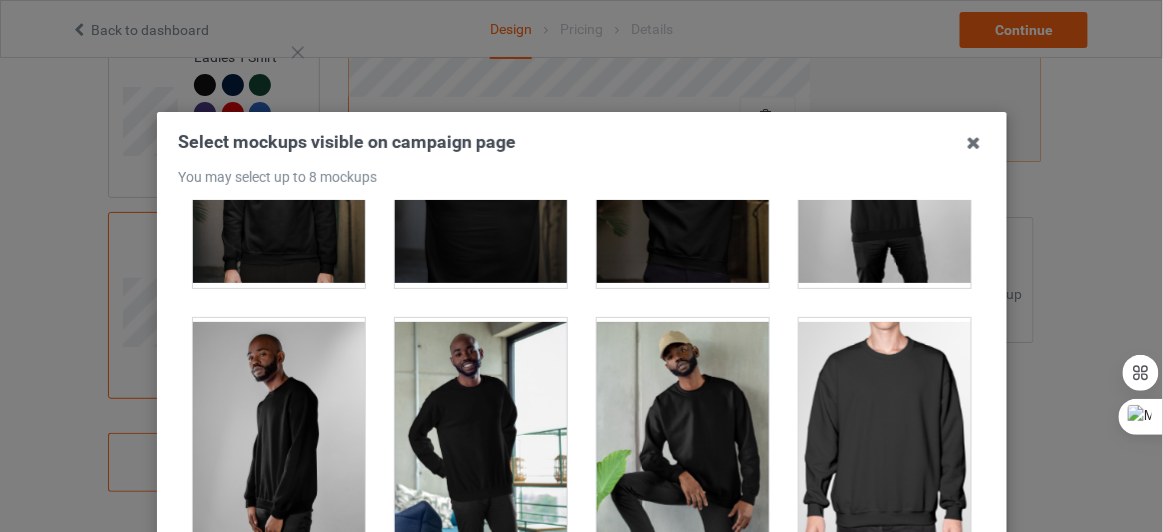 scroll, scrollTop: 807, scrollLeft: 0, axis: vertical 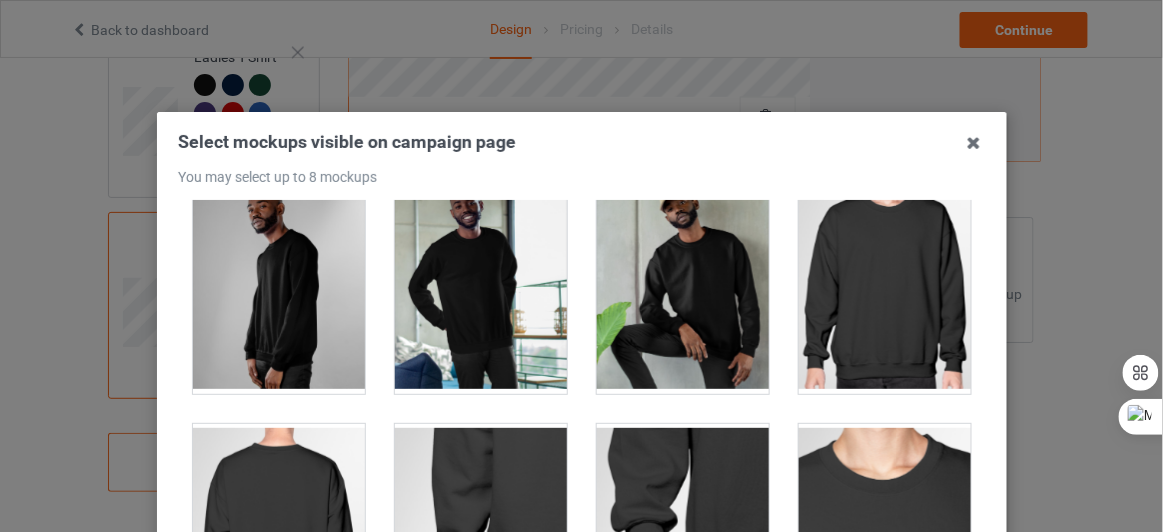 click at bounding box center [481, 282] 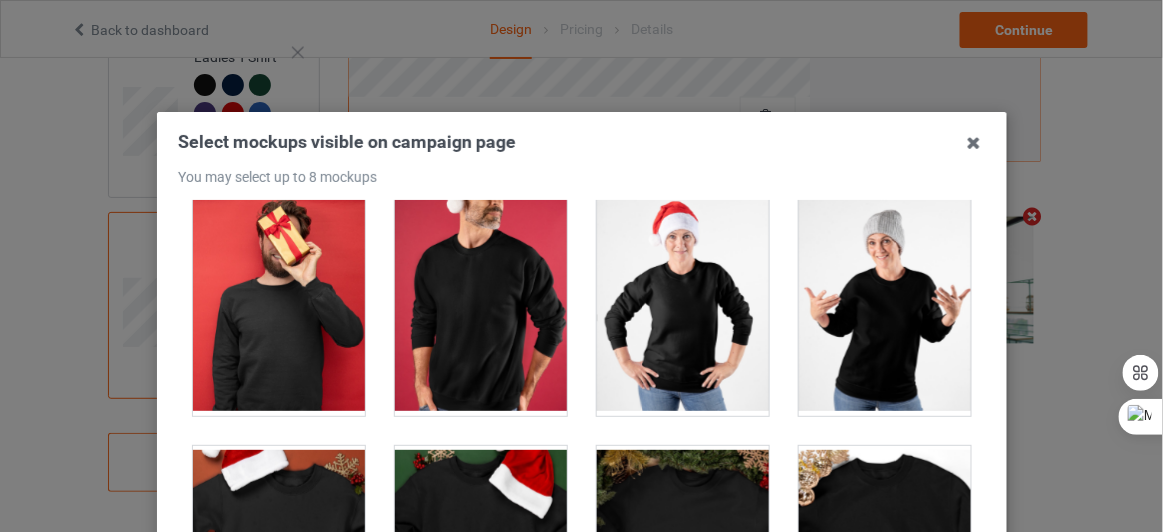scroll, scrollTop: 2023, scrollLeft: 0, axis: vertical 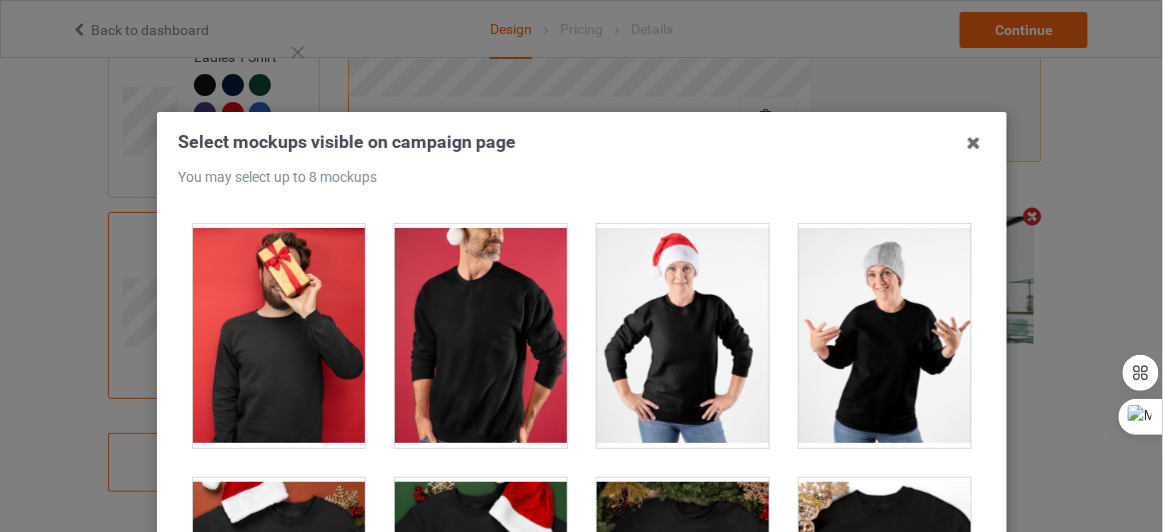 click at bounding box center [481, 336] 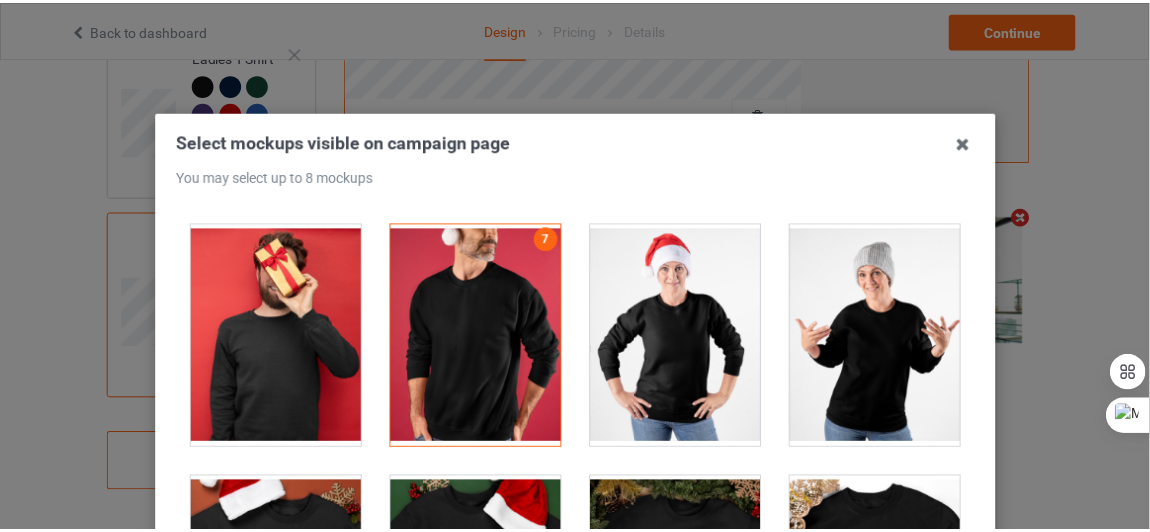 scroll, scrollTop: 296, scrollLeft: 0, axis: vertical 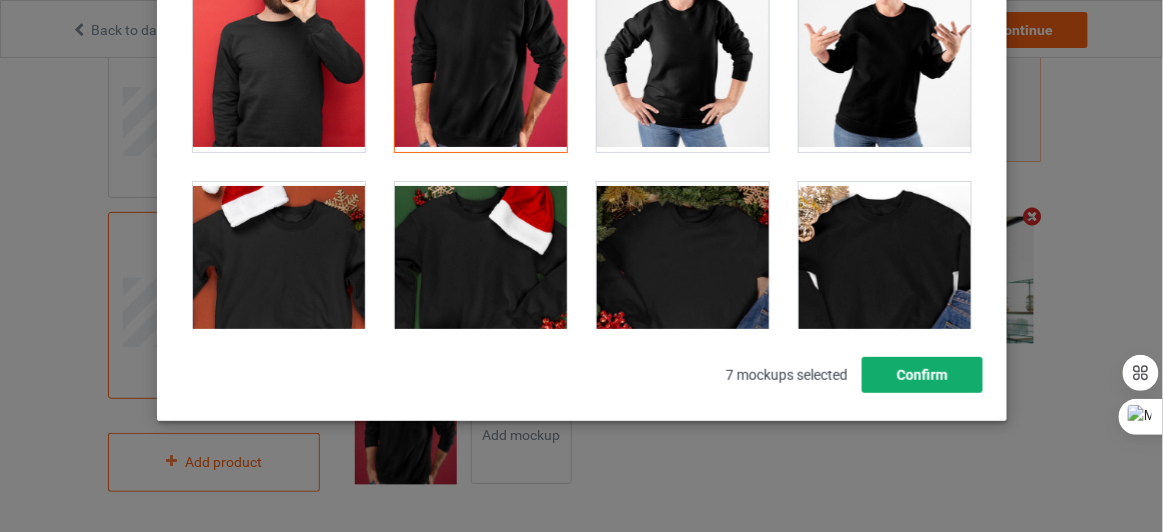 click on "Confirm" at bounding box center [921, 375] 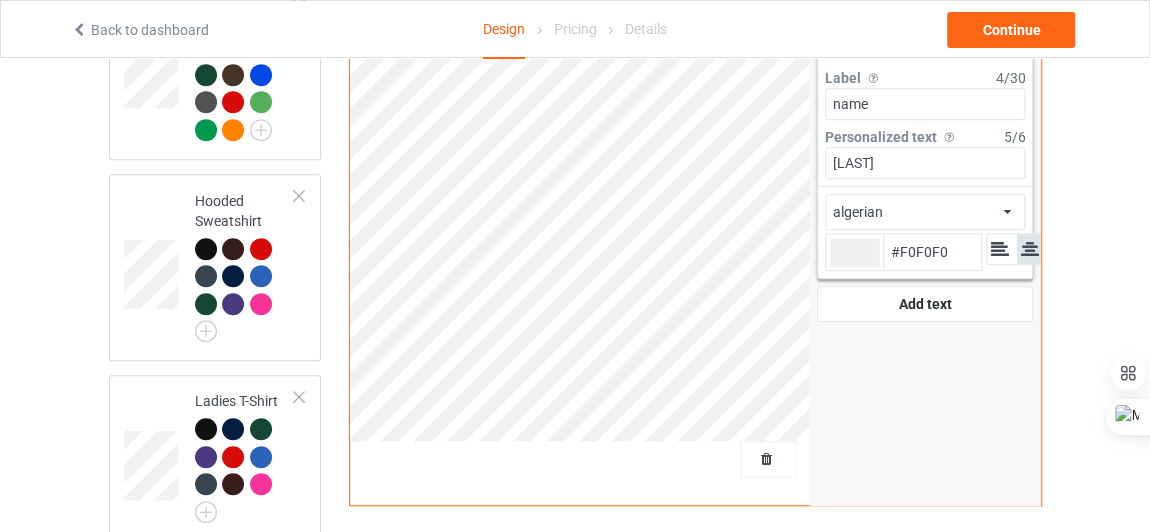 scroll, scrollTop: 438, scrollLeft: 0, axis: vertical 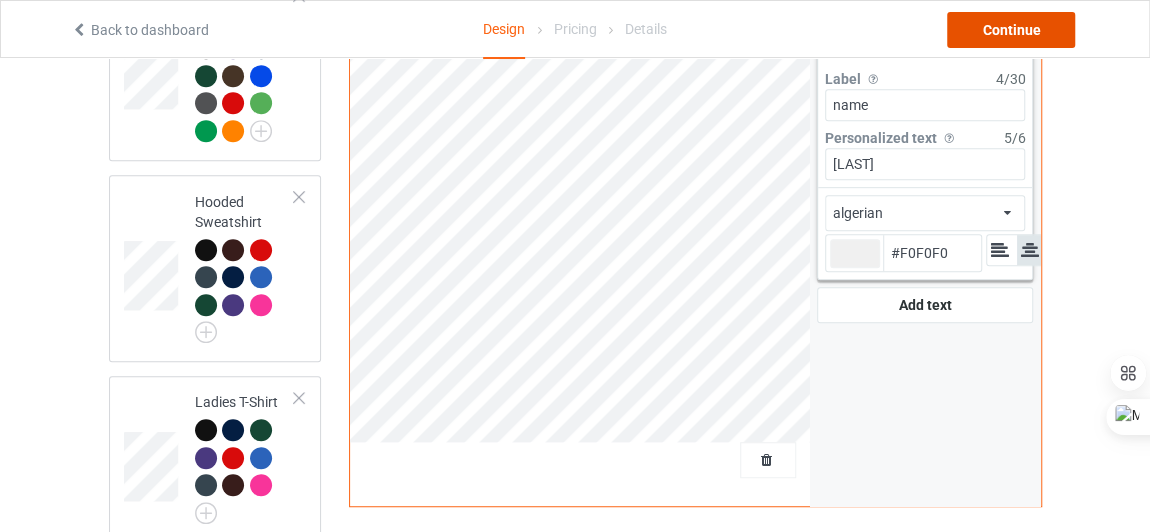 click on "Continue" at bounding box center [1011, 30] 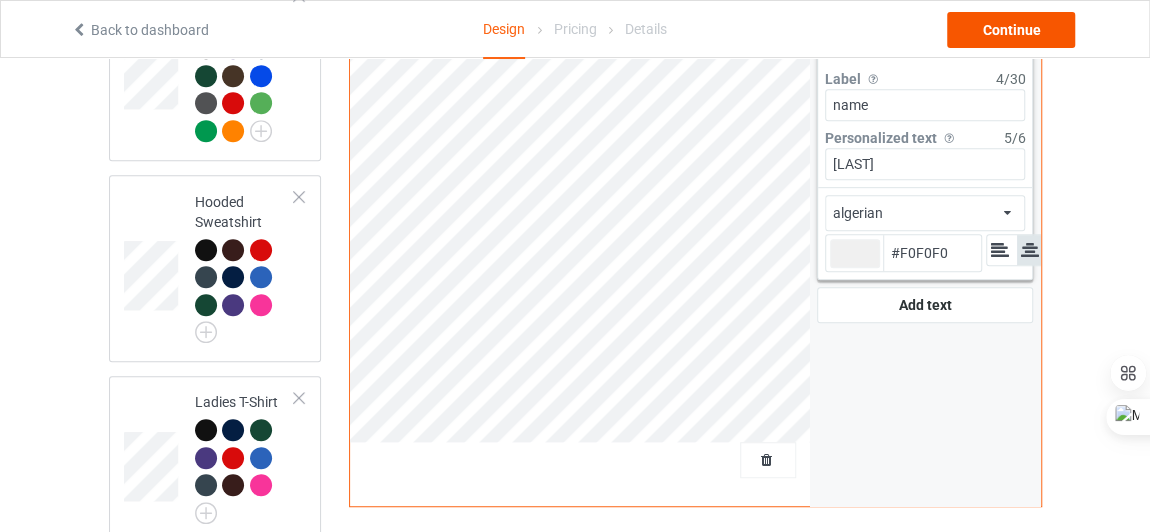 scroll, scrollTop: 0, scrollLeft: 0, axis: both 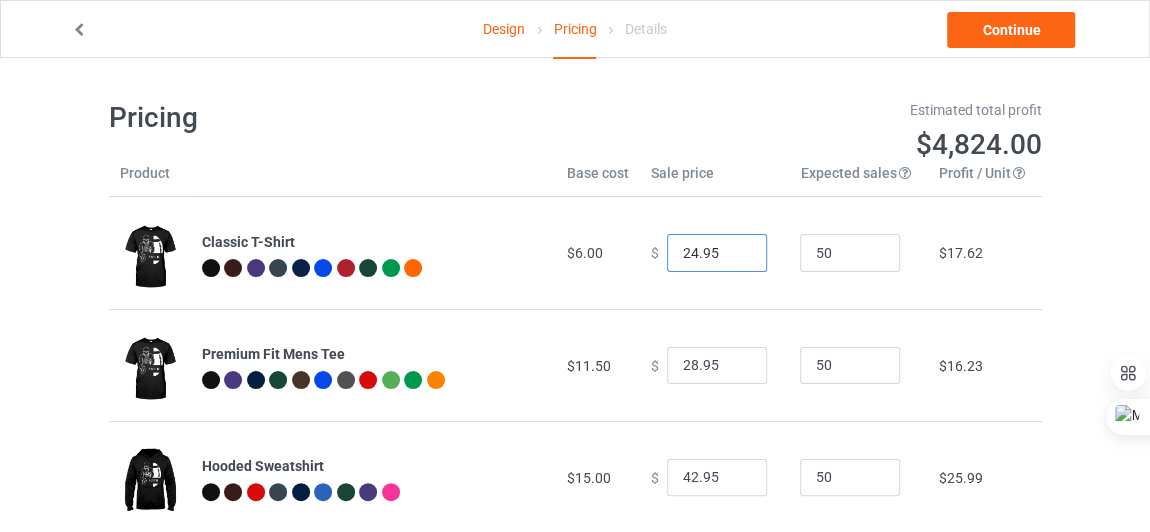 click on "24.95" at bounding box center [717, 253] 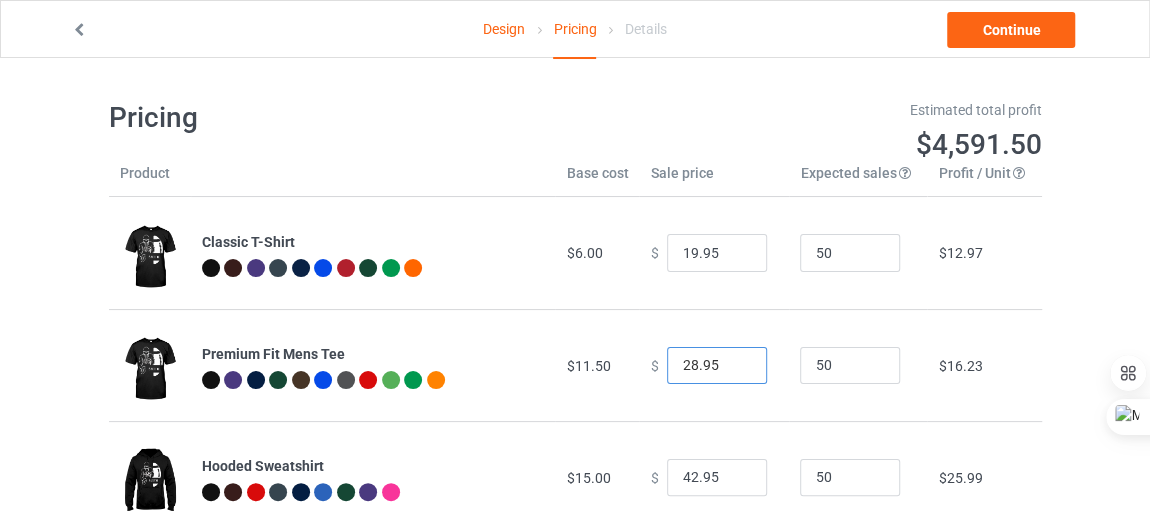 click on "28.95" at bounding box center [717, 366] 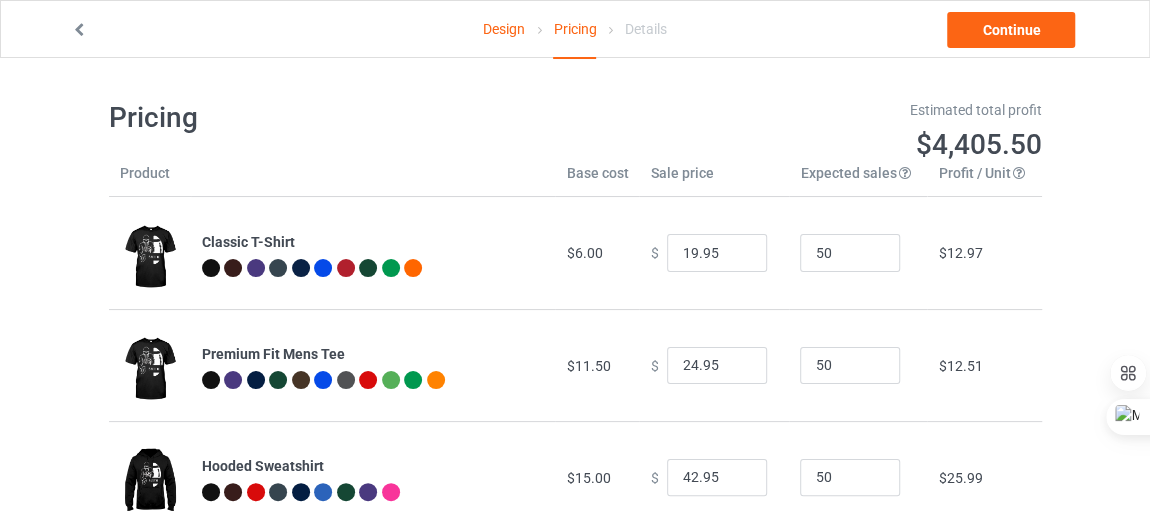 click on "$     24.95" at bounding box center [714, 365] 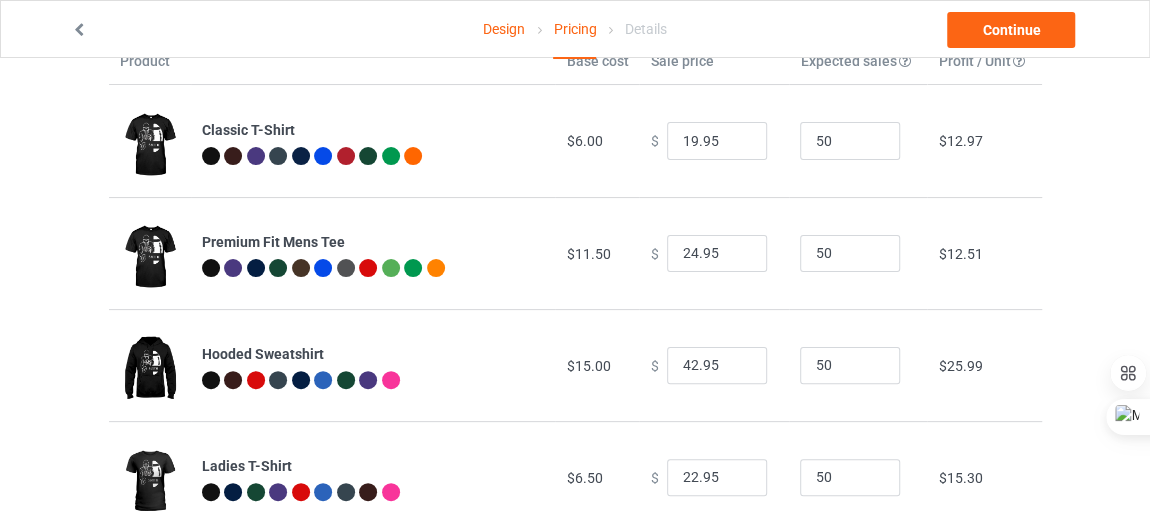 scroll, scrollTop: 114, scrollLeft: 0, axis: vertical 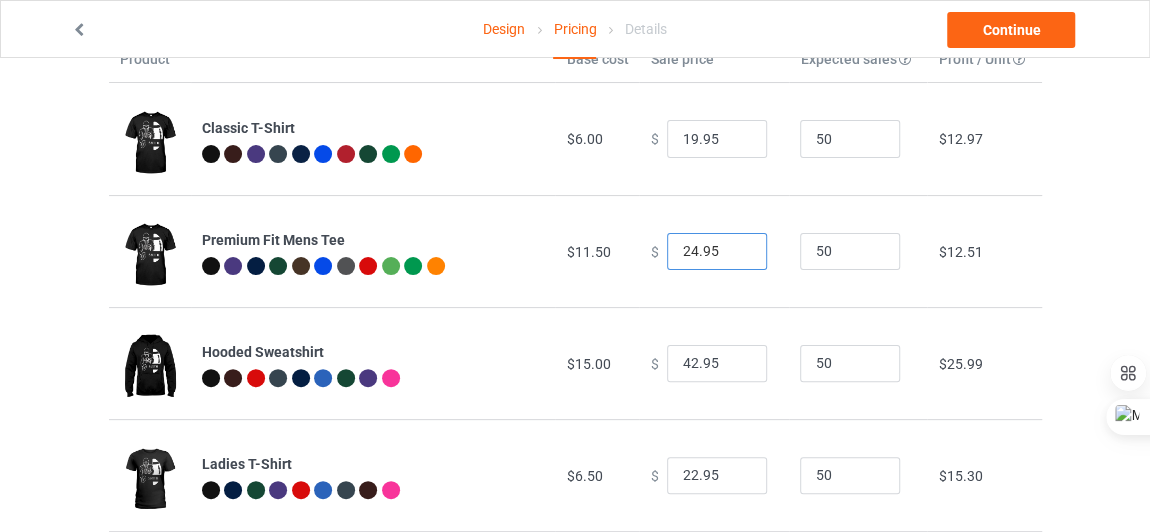 click on "24.95" at bounding box center [717, 252] 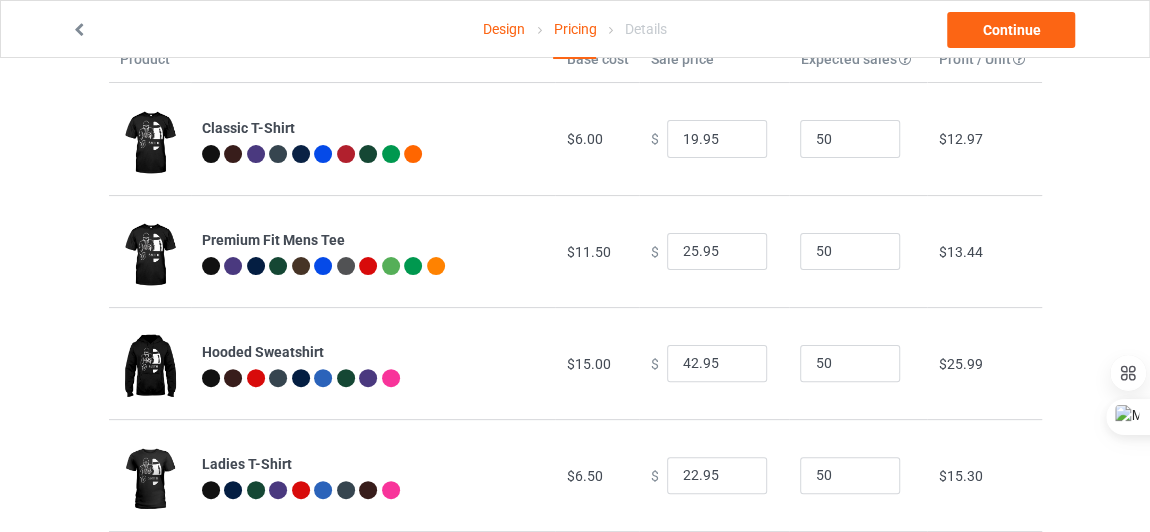 click on "$     42.95" at bounding box center [714, 363] 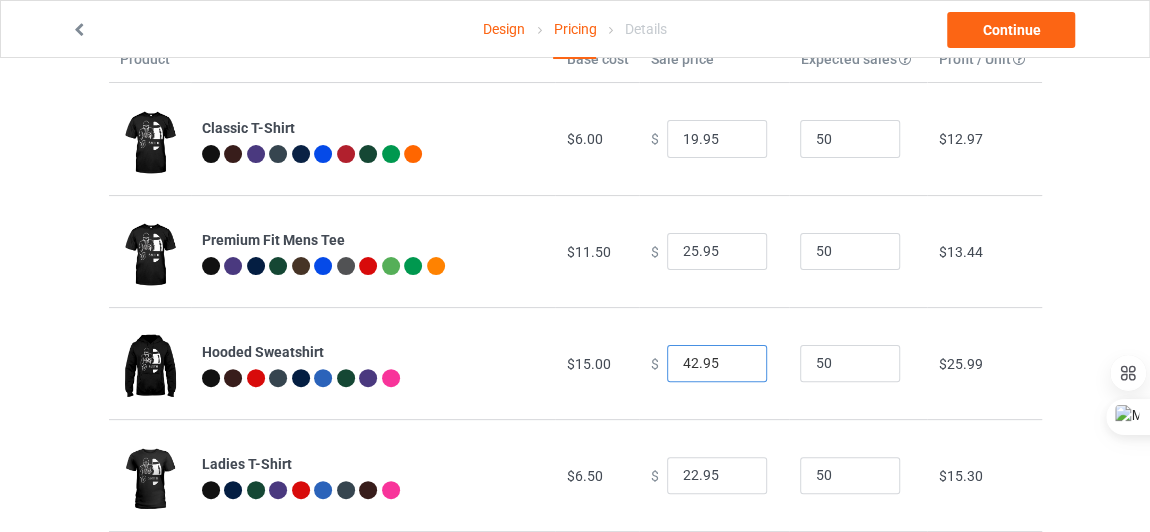 drag, startPoint x: 686, startPoint y: 363, endPoint x: 671, endPoint y: 368, distance: 15.811388 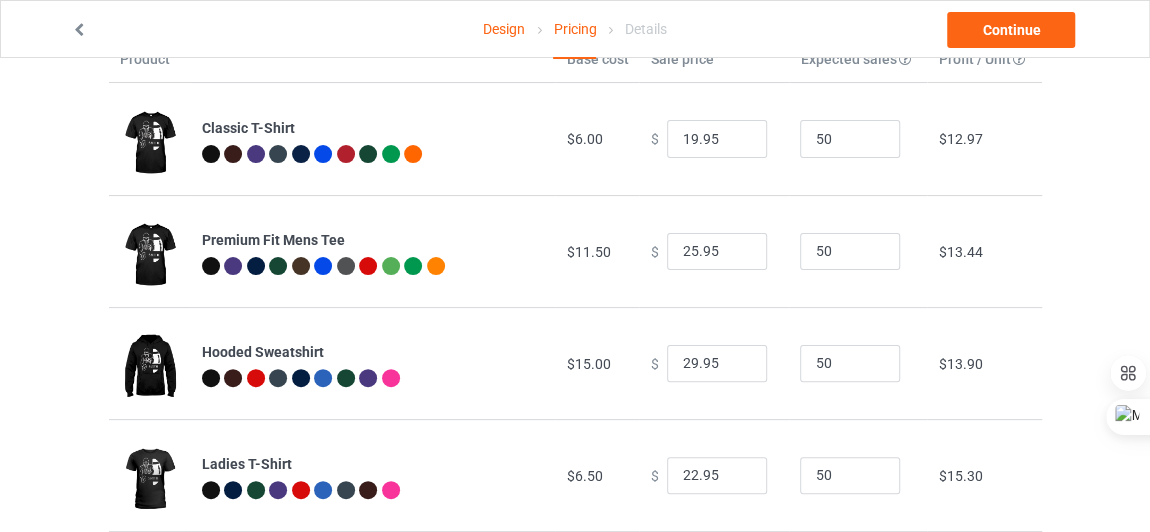 click on "$     29.95" at bounding box center (714, 363) 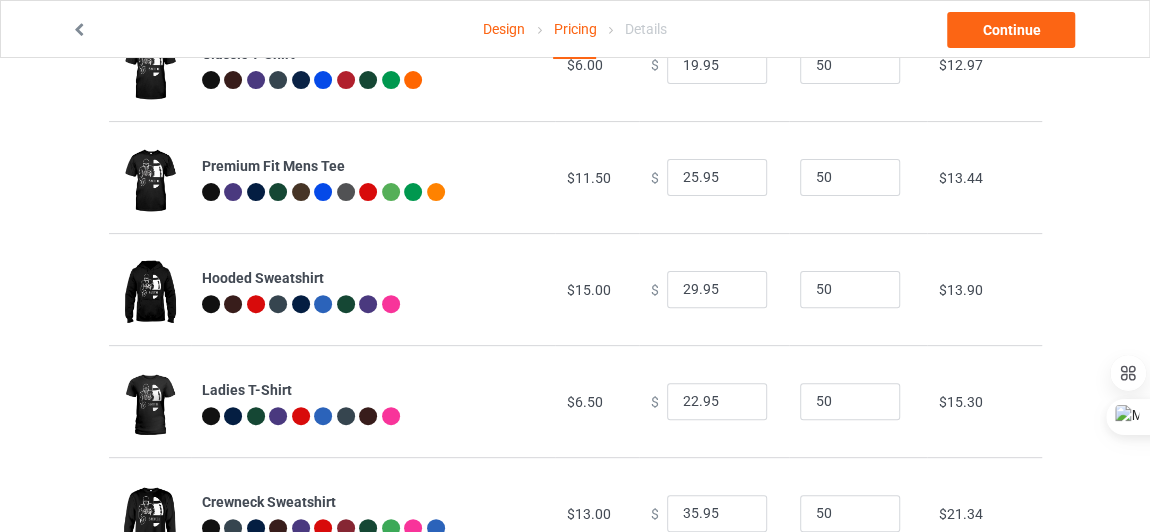 scroll, scrollTop: 205, scrollLeft: 0, axis: vertical 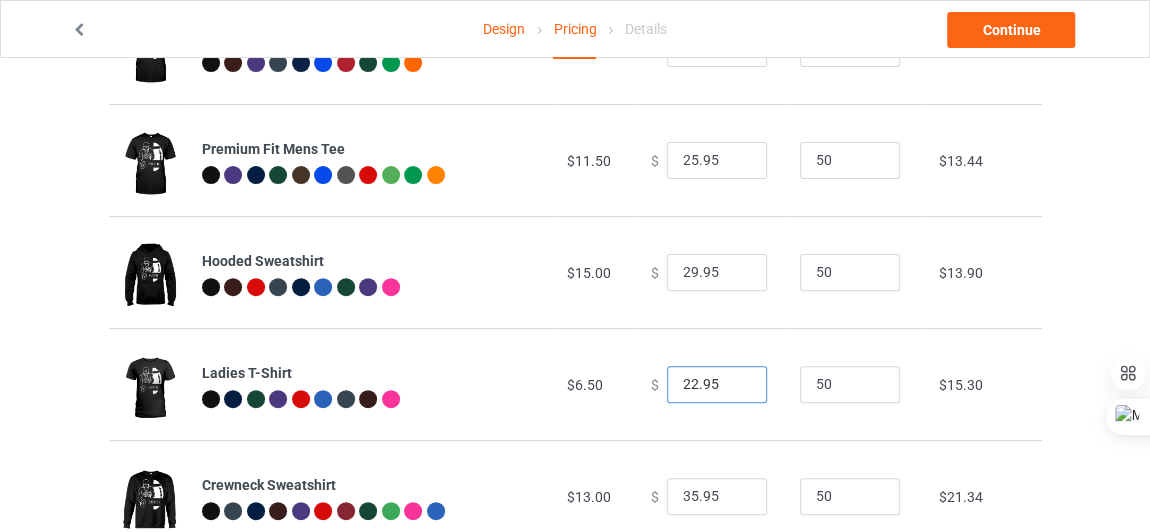 click on "22.95" at bounding box center (717, 385) 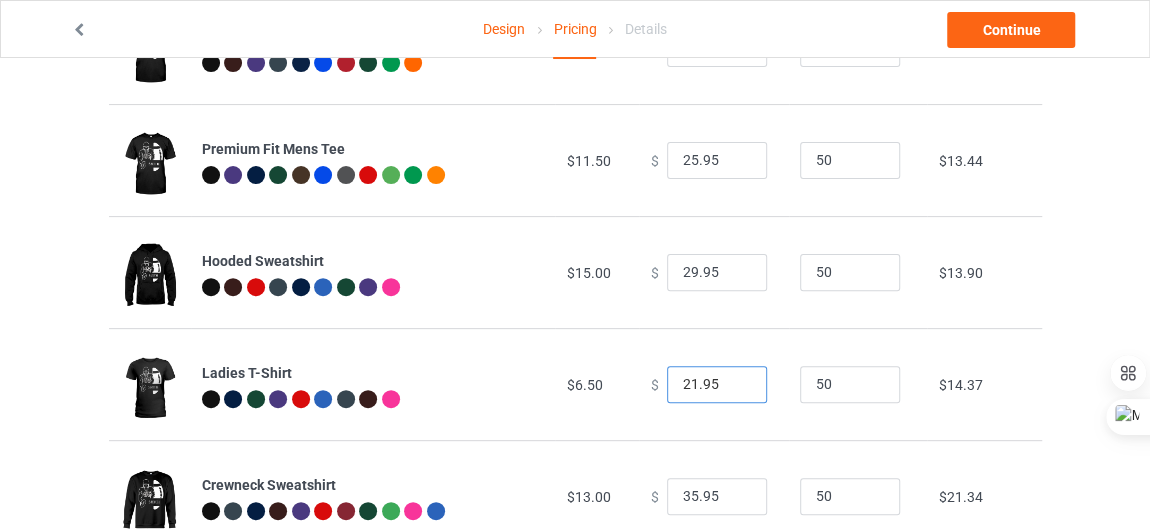 scroll, scrollTop: 267, scrollLeft: 0, axis: vertical 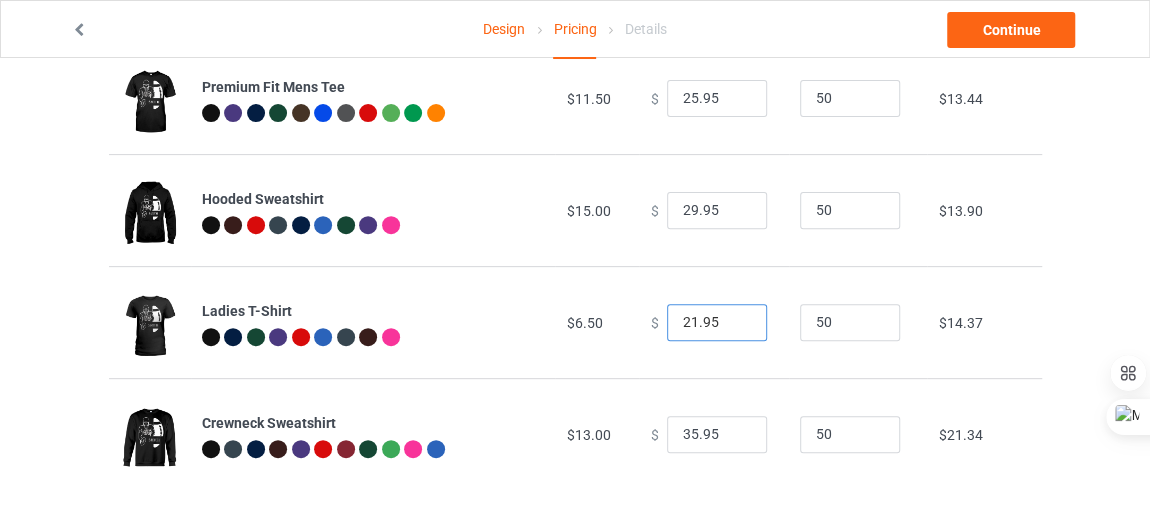 drag, startPoint x: 686, startPoint y: 320, endPoint x: 656, endPoint y: 326, distance: 30.594116 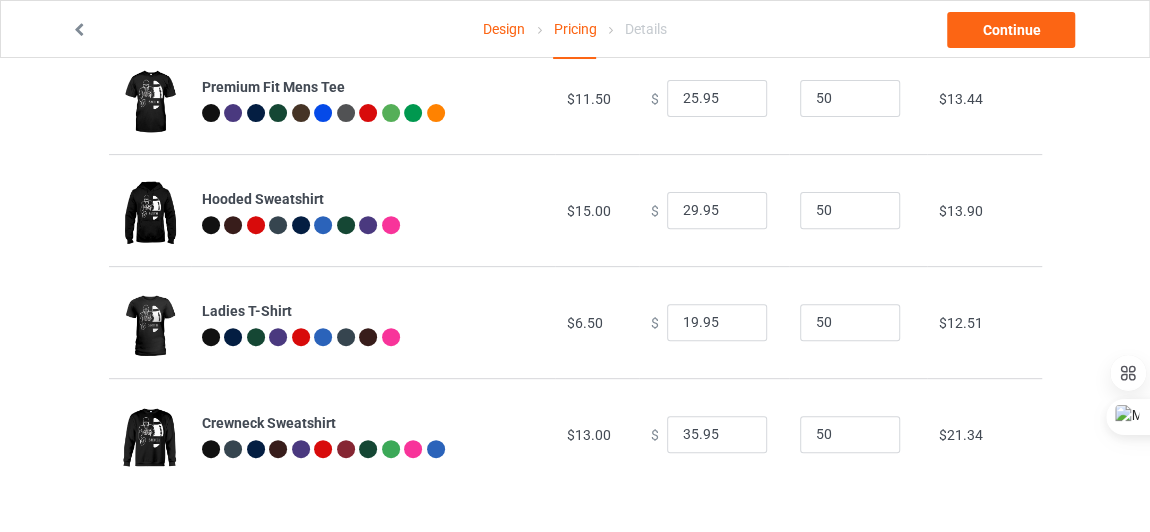 click on "50" at bounding box center [858, 434] 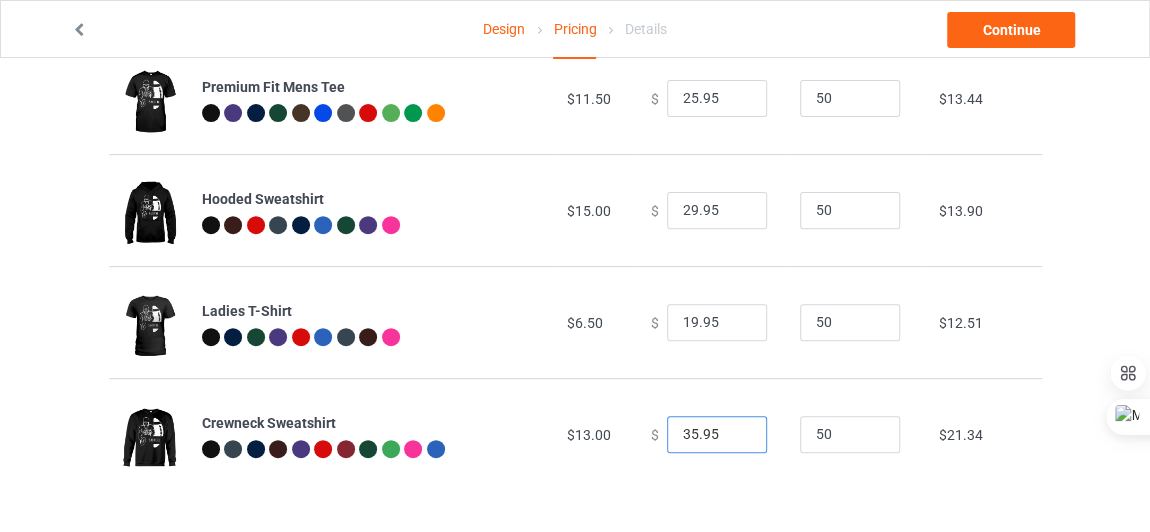 drag, startPoint x: 684, startPoint y: 431, endPoint x: 659, endPoint y: 434, distance: 25.179358 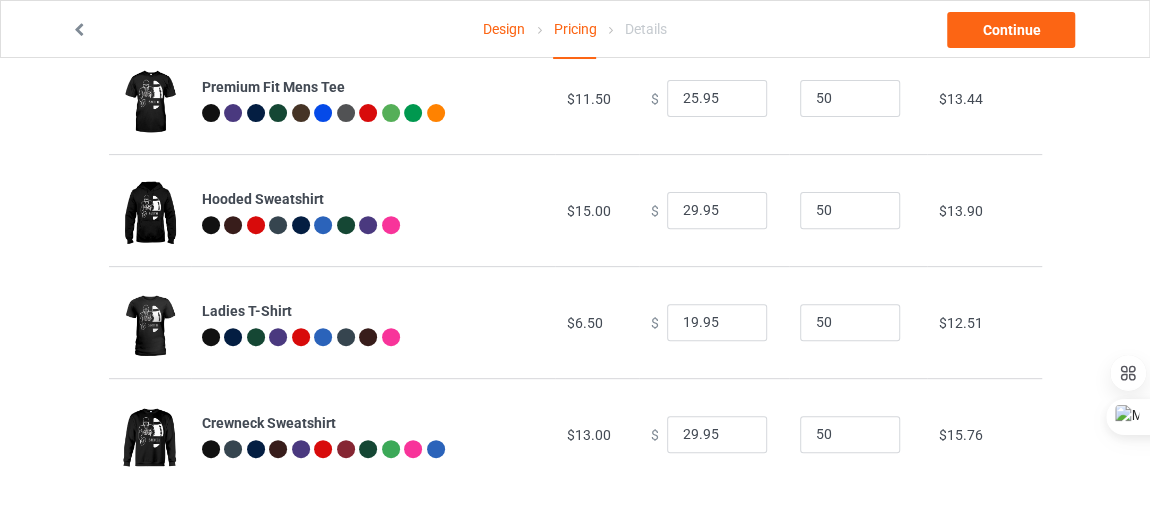 click on "$     29.95" at bounding box center (714, 434) 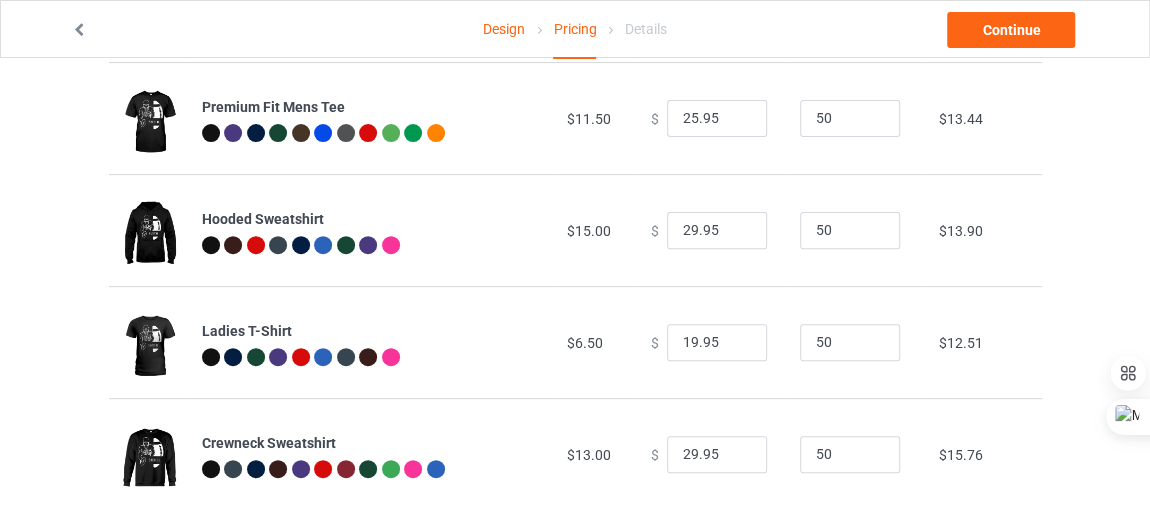 scroll, scrollTop: 261, scrollLeft: 0, axis: vertical 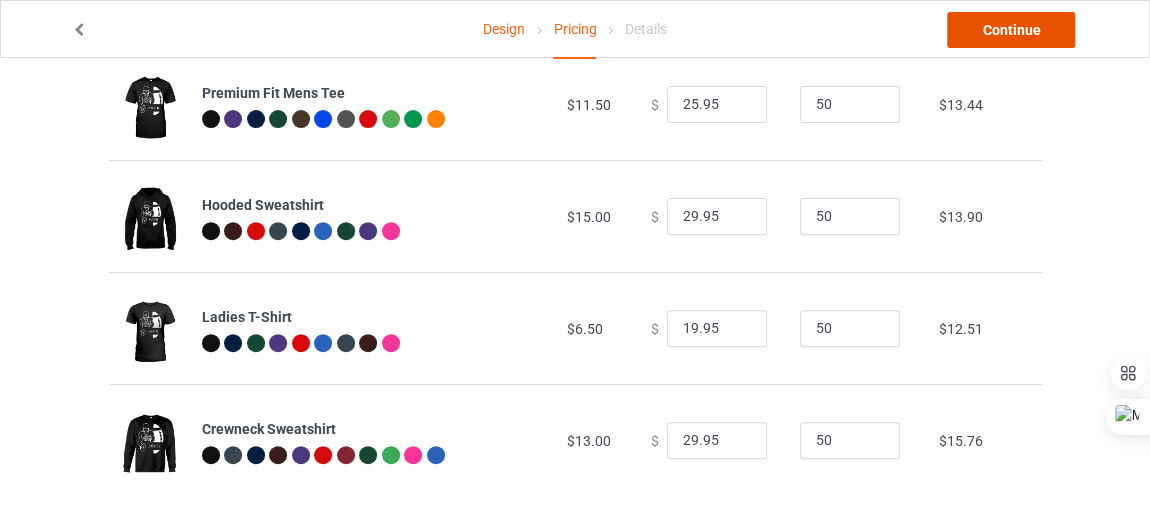 click on "Continue" at bounding box center (1011, 30) 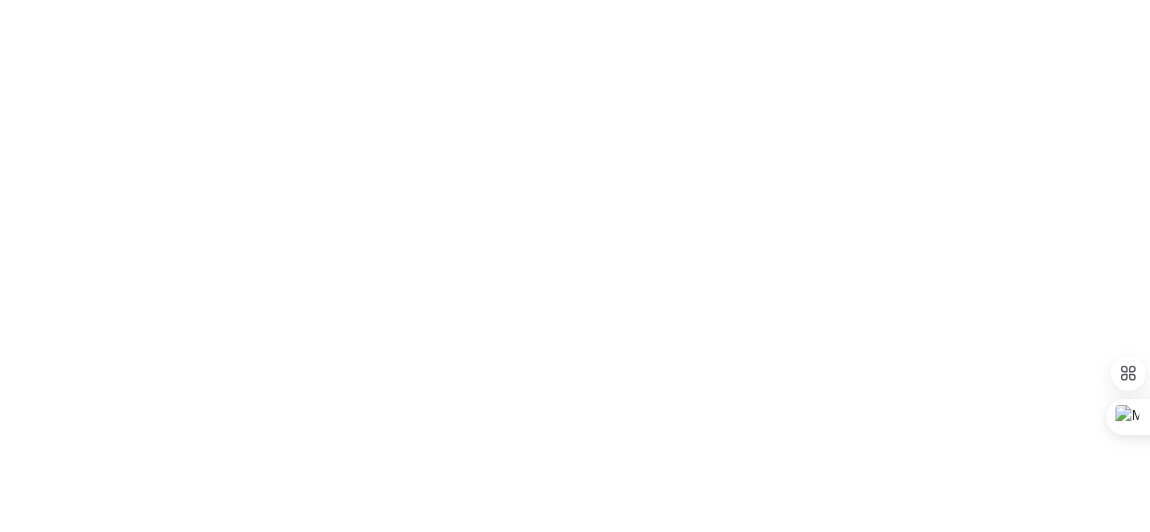 scroll, scrollTop: 0, scrollLeft: 0, axis: both 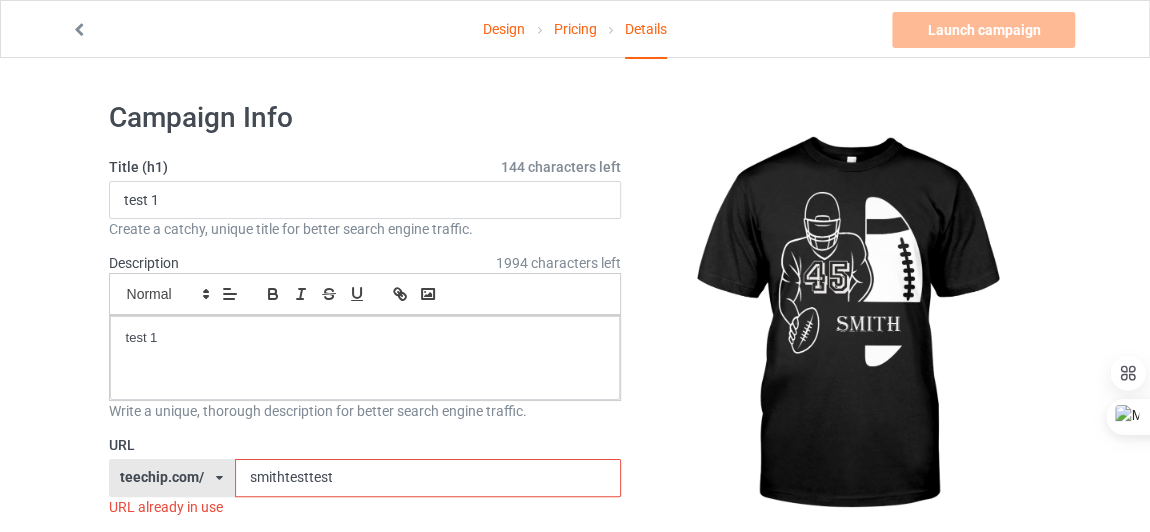 click on "teechip.com/ usamoody.com/ teechip.com/ [HASH] [HASH]" at bounding box center (172, 478) 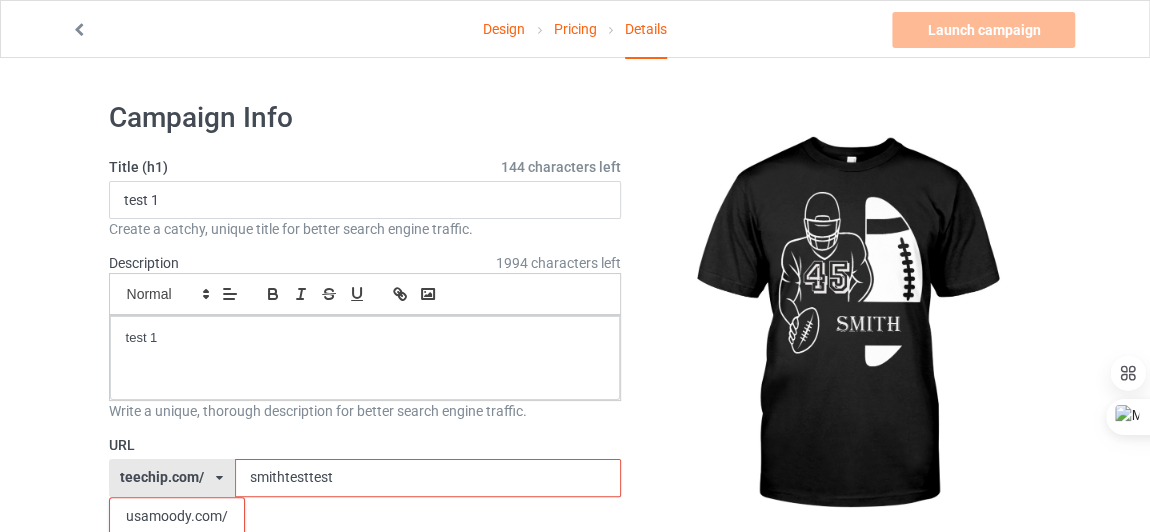 scroll, scrollTop: 38, scrollLeft: 0, axis: vertical 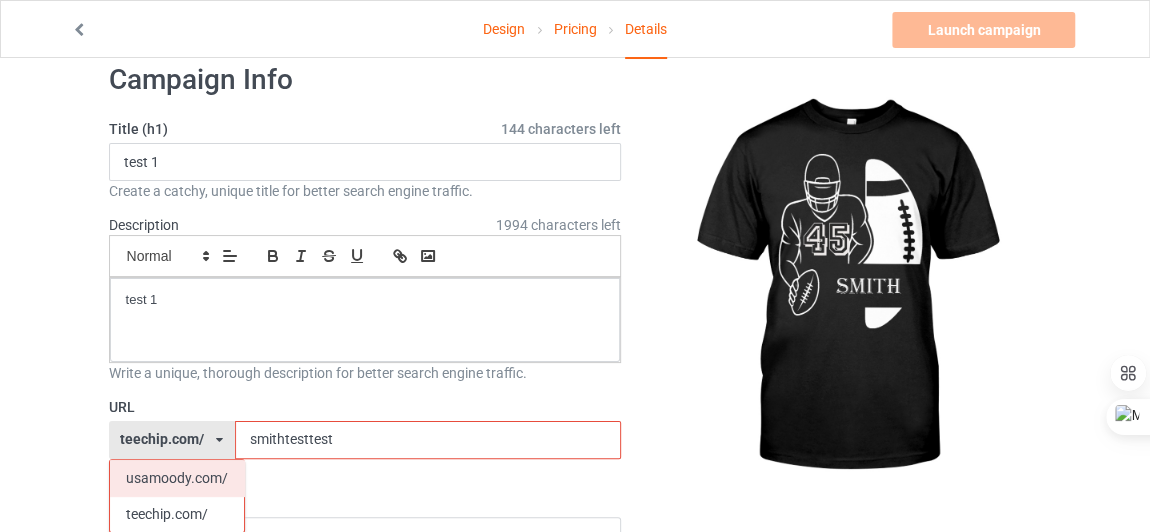 click on "usamoody.com/" at bounding box center (177, 478) 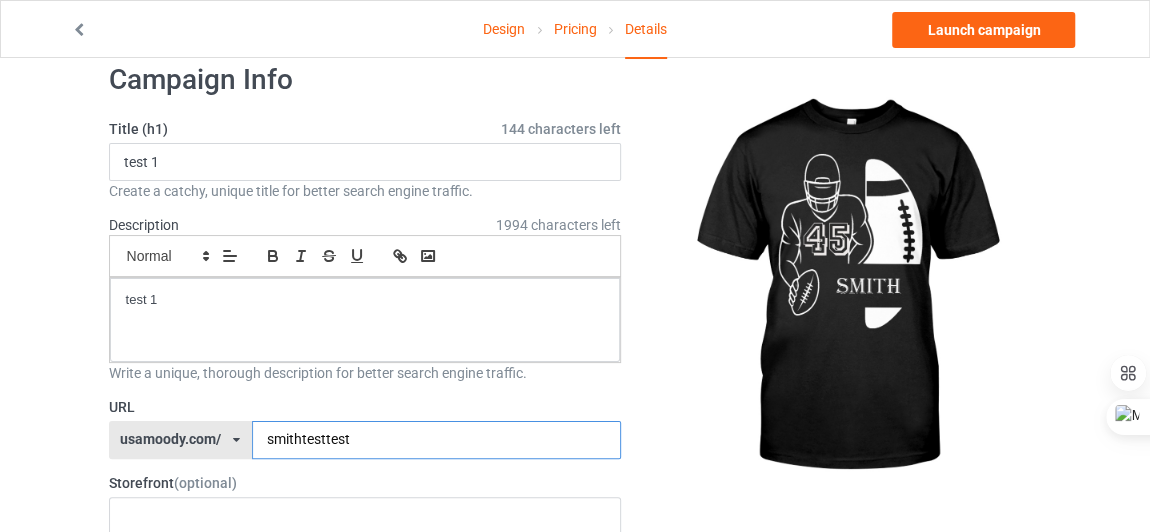 click on "smithtesttest" at bounding box center [436, 440] 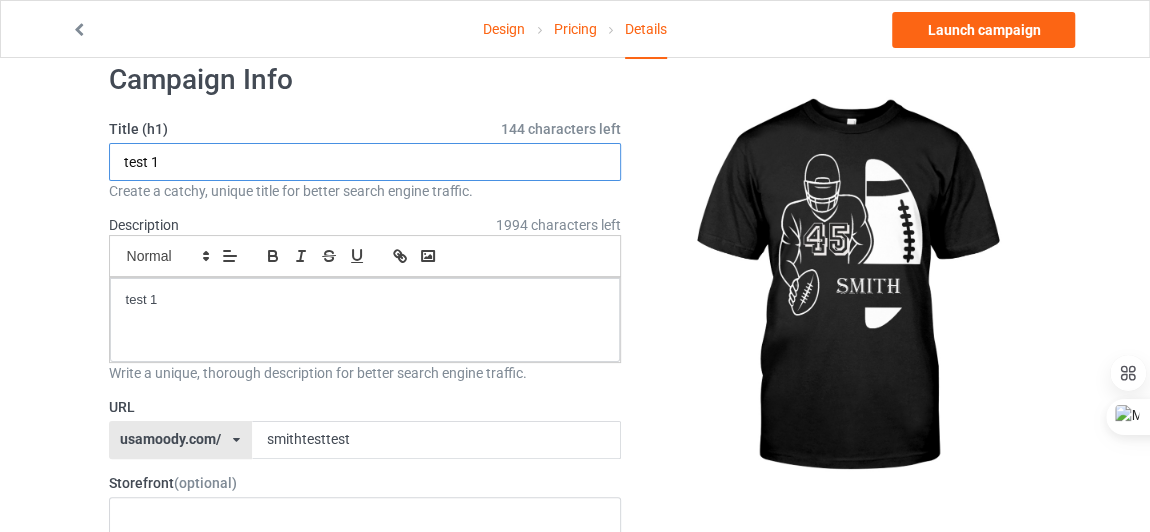 click on "test 1" at bounding box center (365, 162) 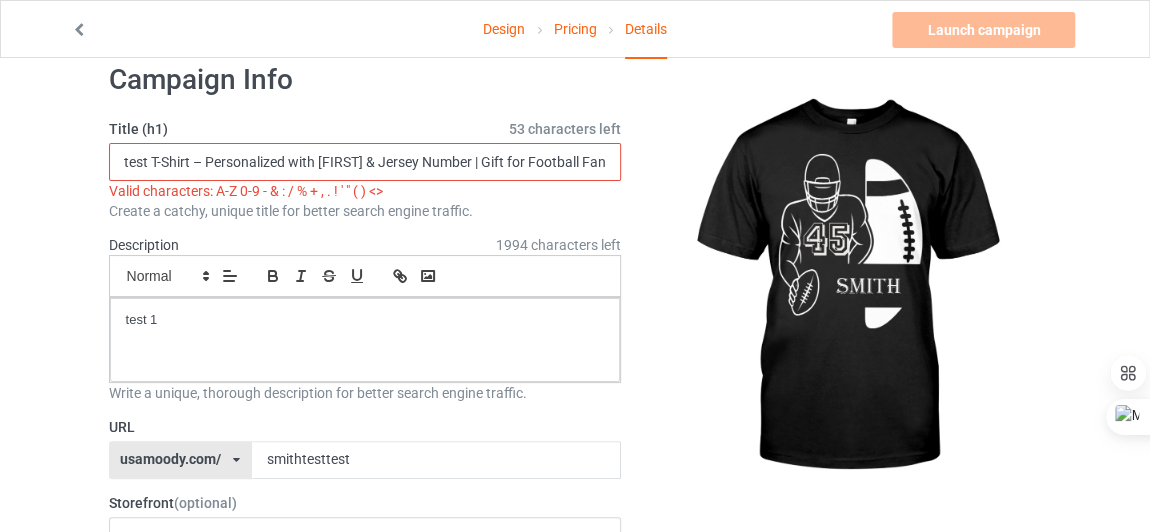 scroll, scrollTop: 0, scrollLeft: 123, axis: horizontal 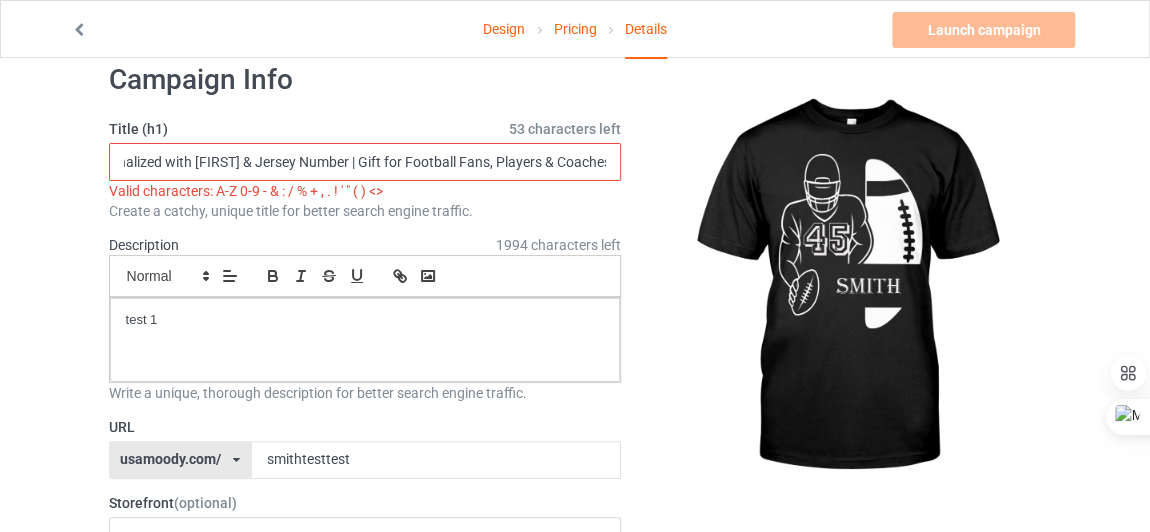 click on "test T-Shirt – Personalized with [FIRST] & Jersey Number | Gift for Football Fans, Players & Coaches" at bounding box center (365, 162) 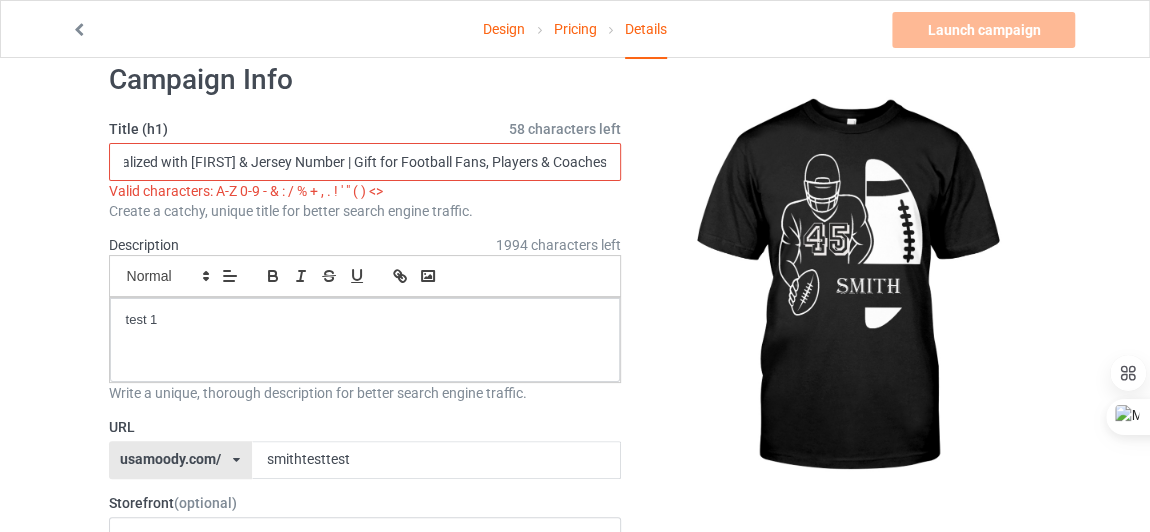 scroll, scrollTop: 0, scrollLeft: 96, axis: horizontal 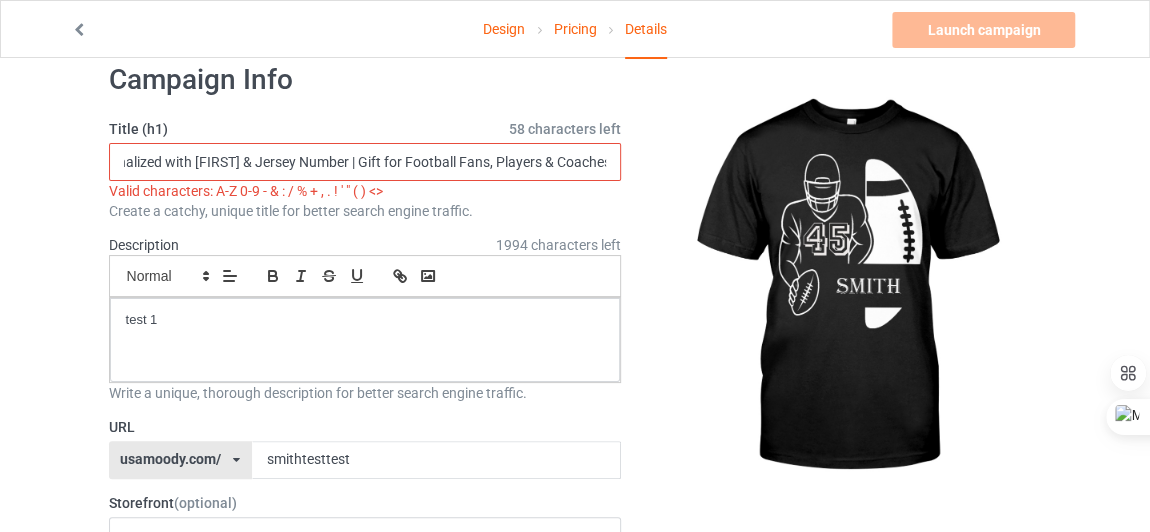 click on "T-Shirt – Personalized with [FIRST] & Jersey Number | Gift for Football Fans, Players & Coaches" at bounding box center [365, 162] 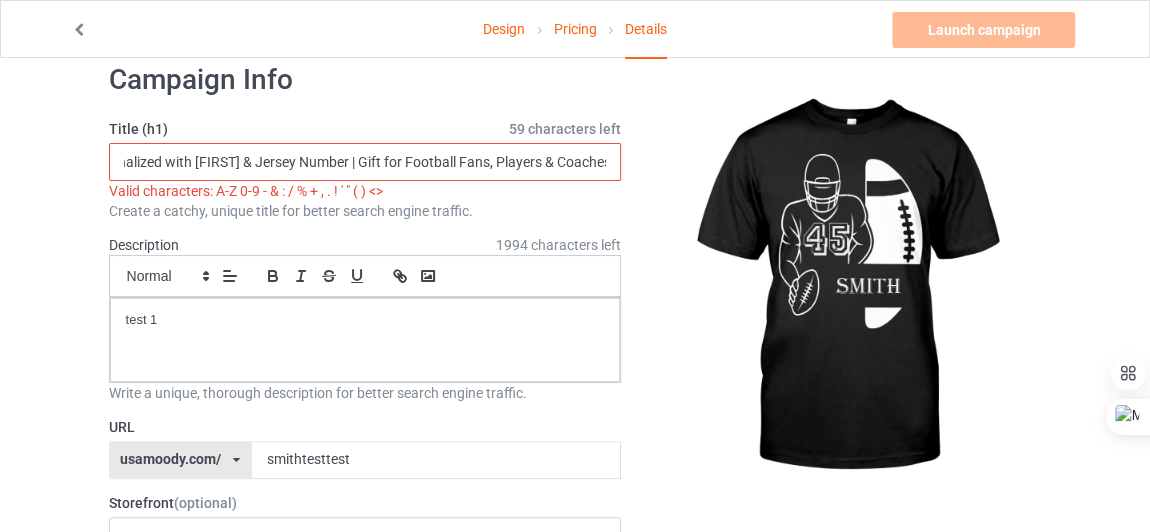 scroll, scrollTop: 0, scrollLeft: 87, axis: horizontal 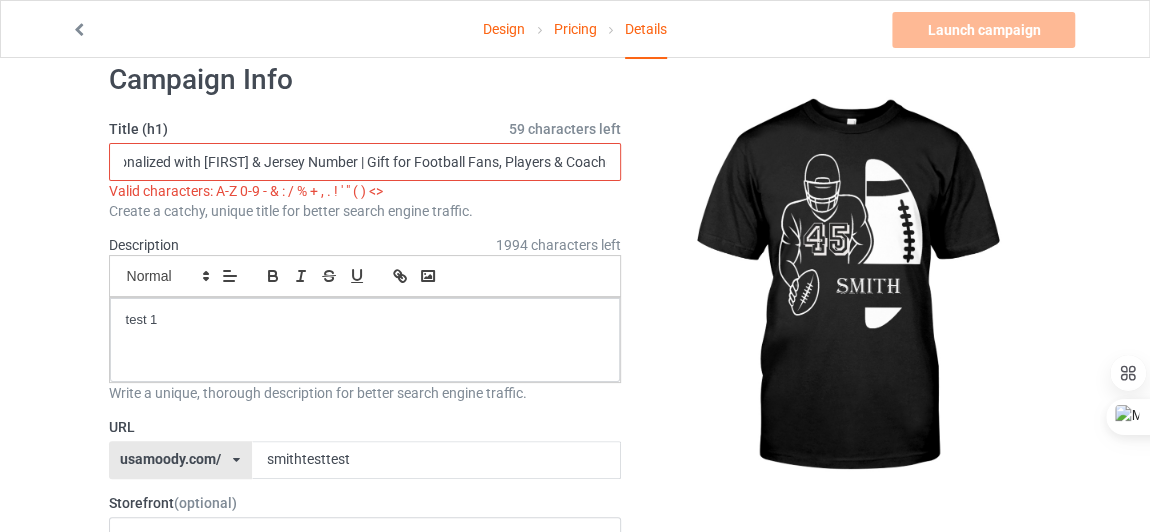 click on "T-Shirt – Personalized with [FIRST] & Jersey Number | Gift for Football Fans, Players & Coaches" at bounding box center (365, 162) 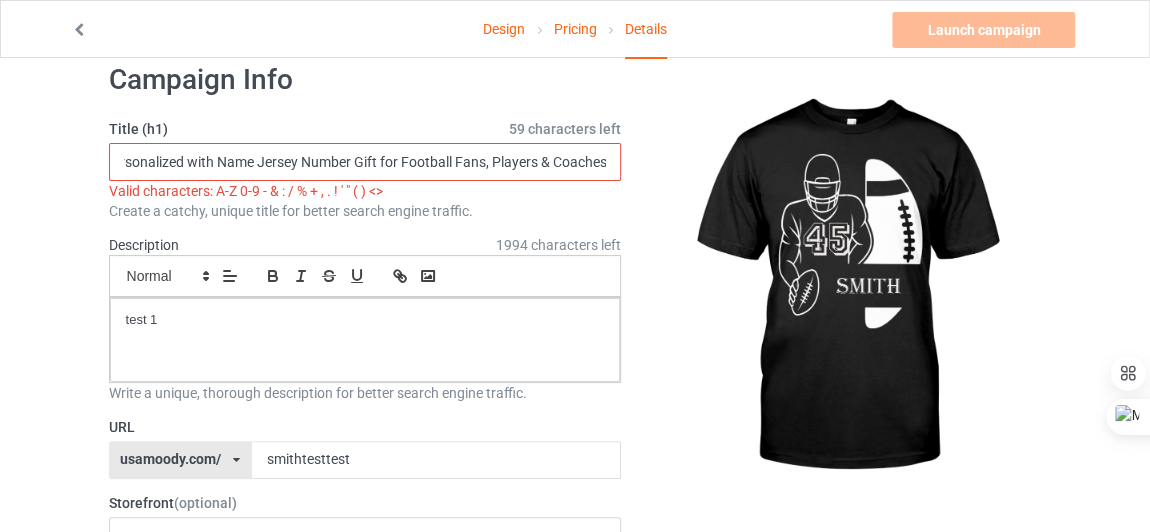 scroll, scrollTop: 0, scrollLeft: 81, axis: horizontal 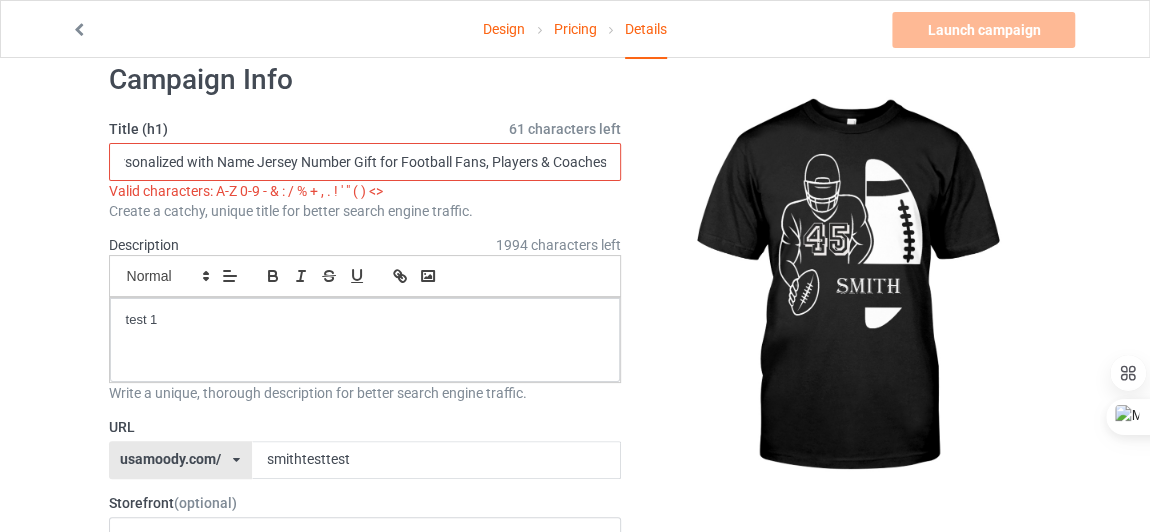 drag, startPoint x: 350, startPoint y: 162, endPoint x: 373, endPoint y: 159, distance: 23.194826 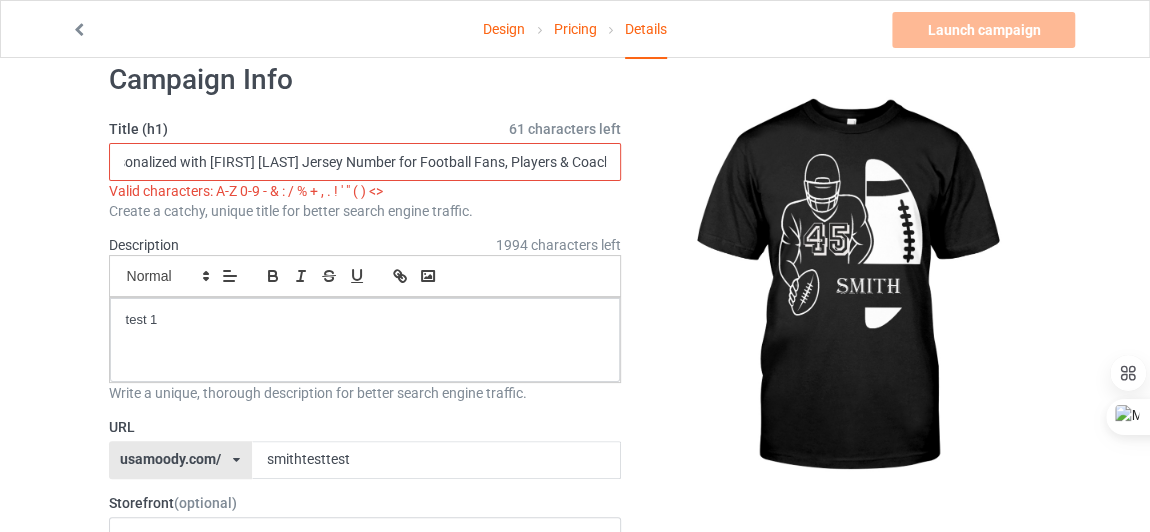 scroll, scrollTop: 0, scrollLeft: 55, axis: horizontal 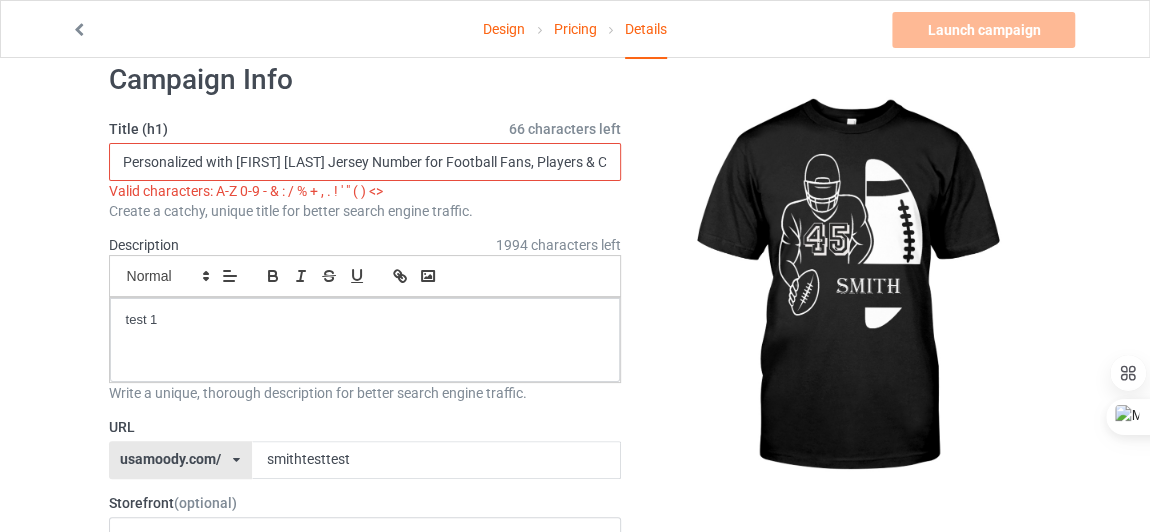 drag, startPoint x: 482, startPoint y: 159, endPoint x: 686, endPoint y: 159, distance: 204 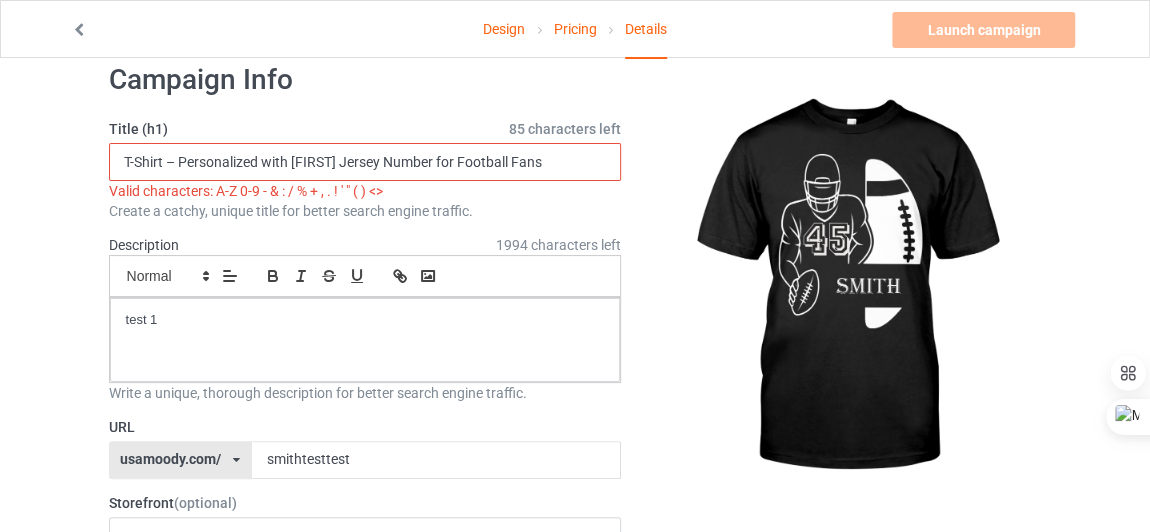 scroll, scrollTop: 0, scrollLeft: 0, axis: both 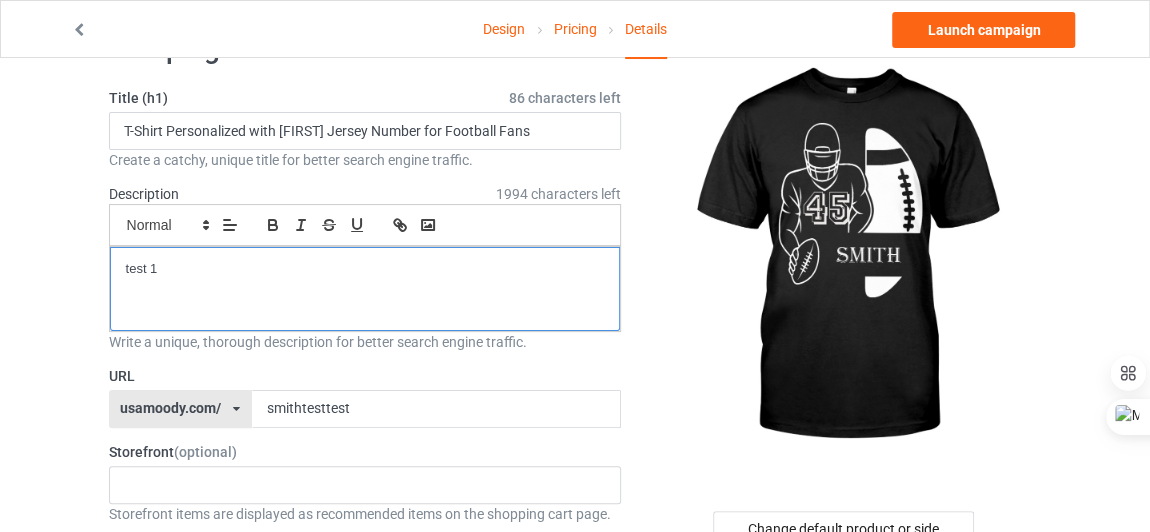 click on "test 1" at bounding box center [365, 289] 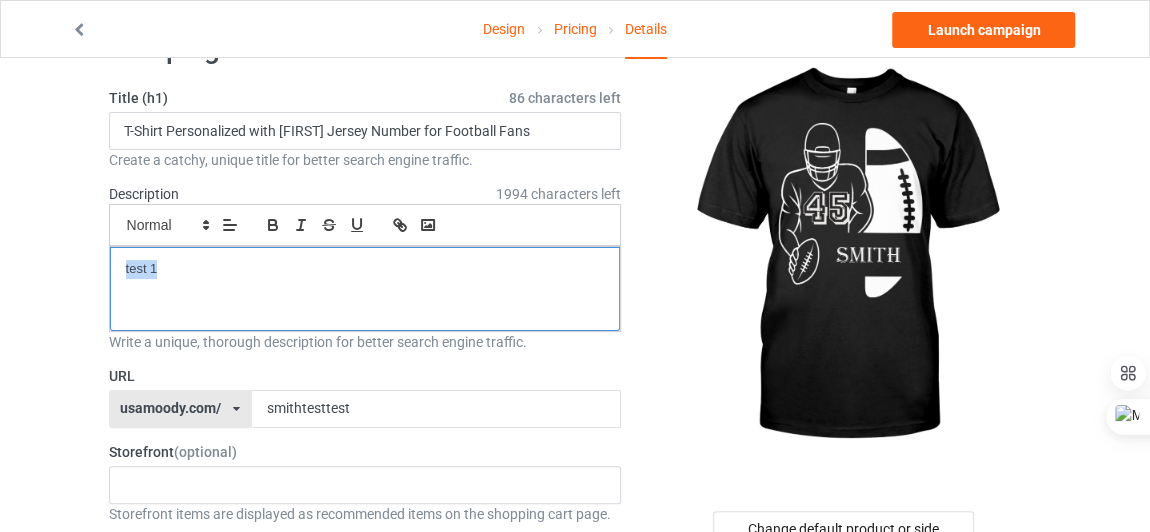 click on "test 1" at bounding box center (365, 289) 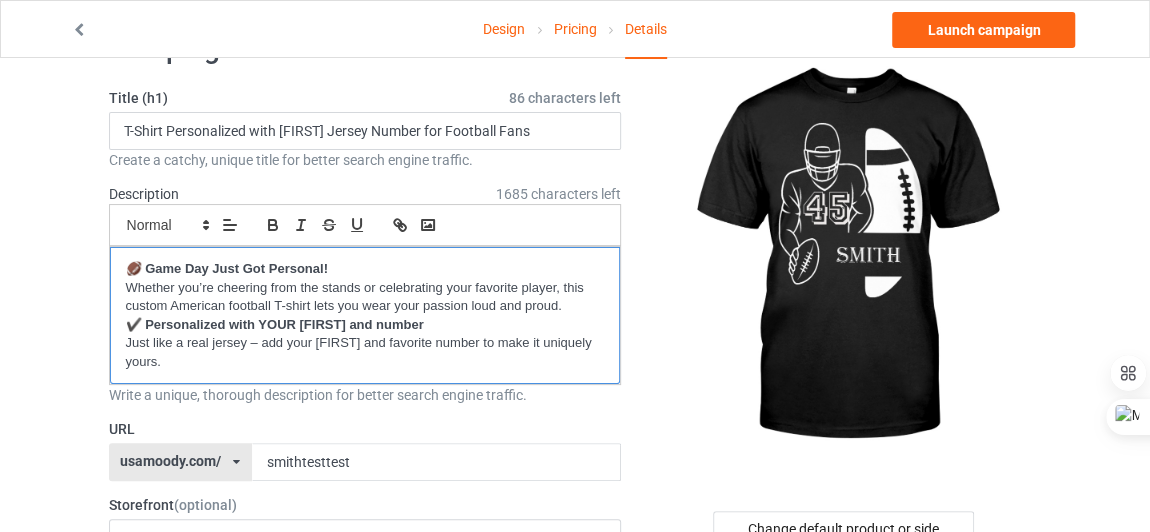 scroll, scrollTop: 0, scrollLeft: 0, axis: both 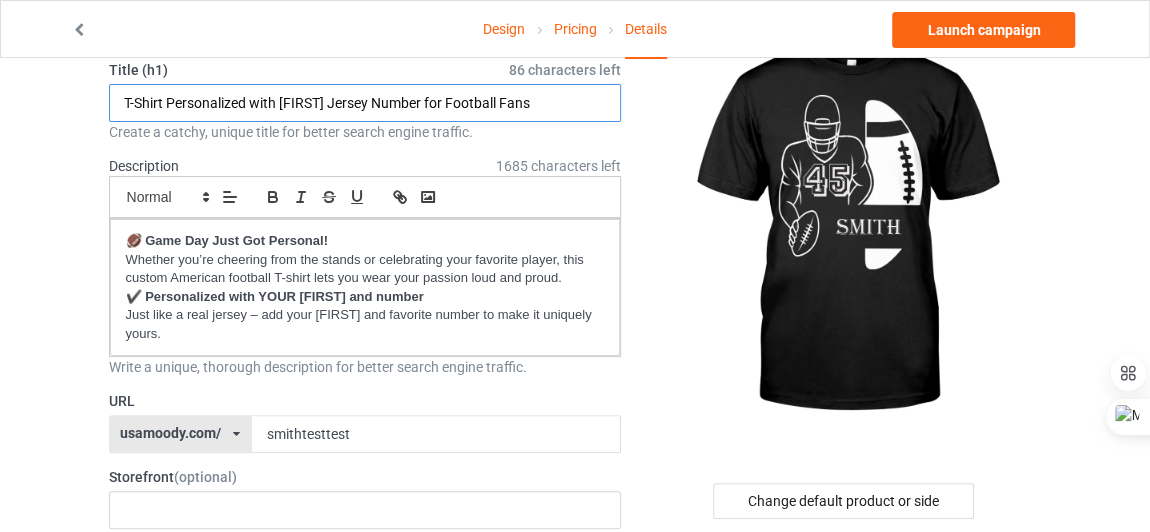 click on "T-Shirt Personalized with [FIRST] Jersey Number for Football Fans" at bounding box center [365, 103] 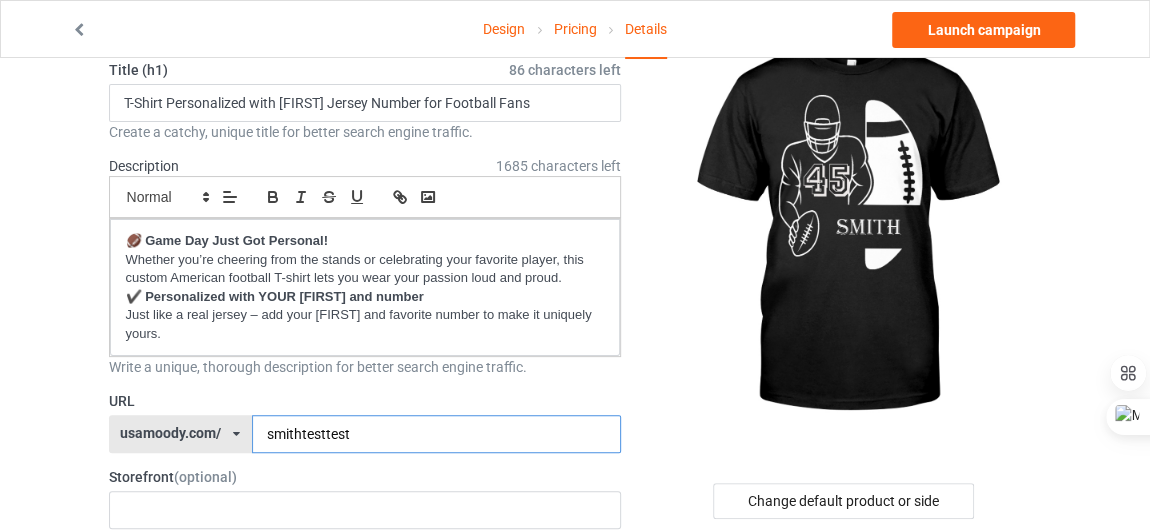 click on "smithtesttest" at bounding box center (436, 434) 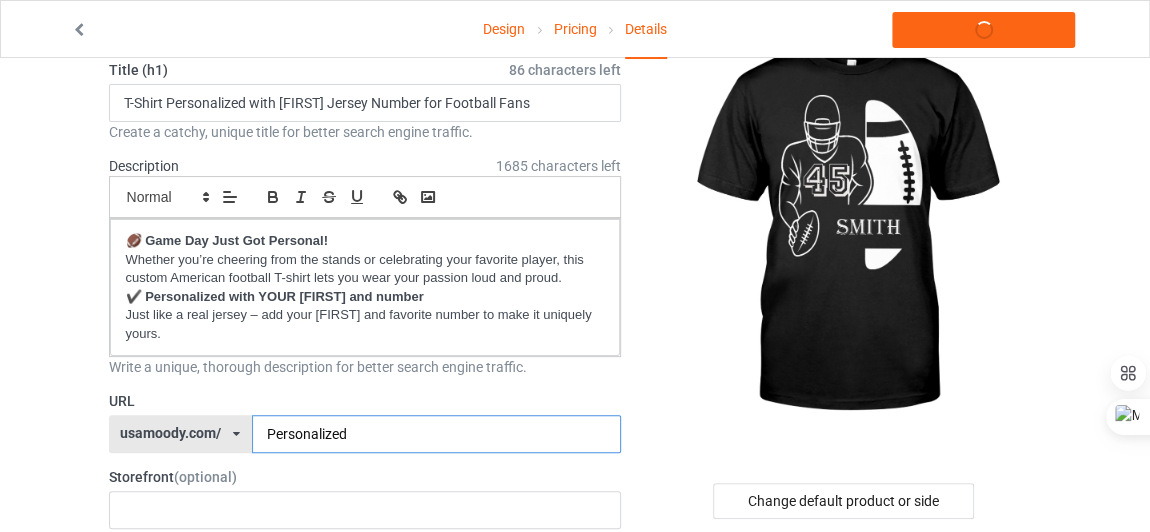 click on "Personalized" at bounding box center [436, 434] 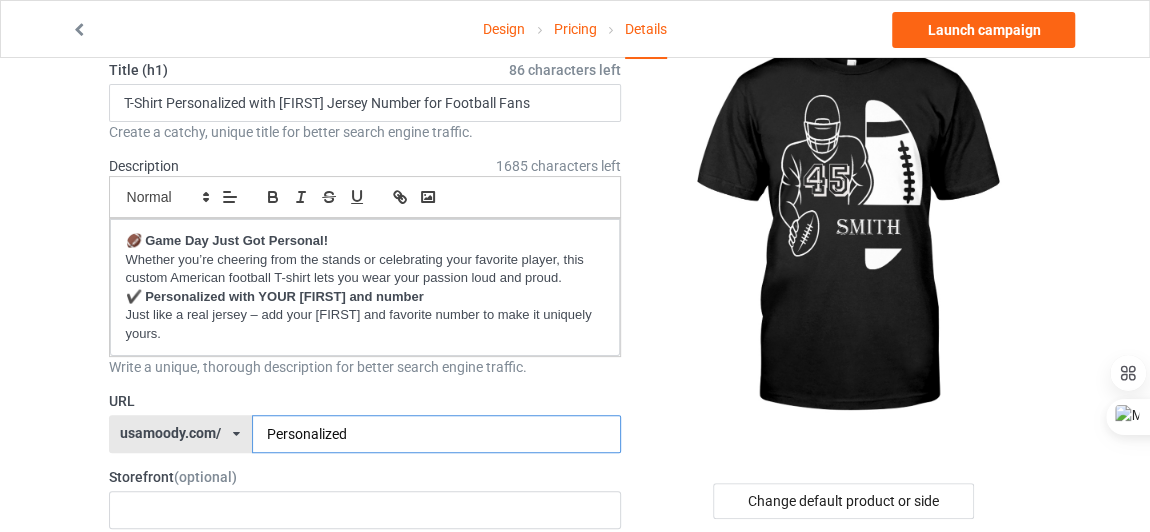 click on "Personalized" at bounding box center [436, 434] 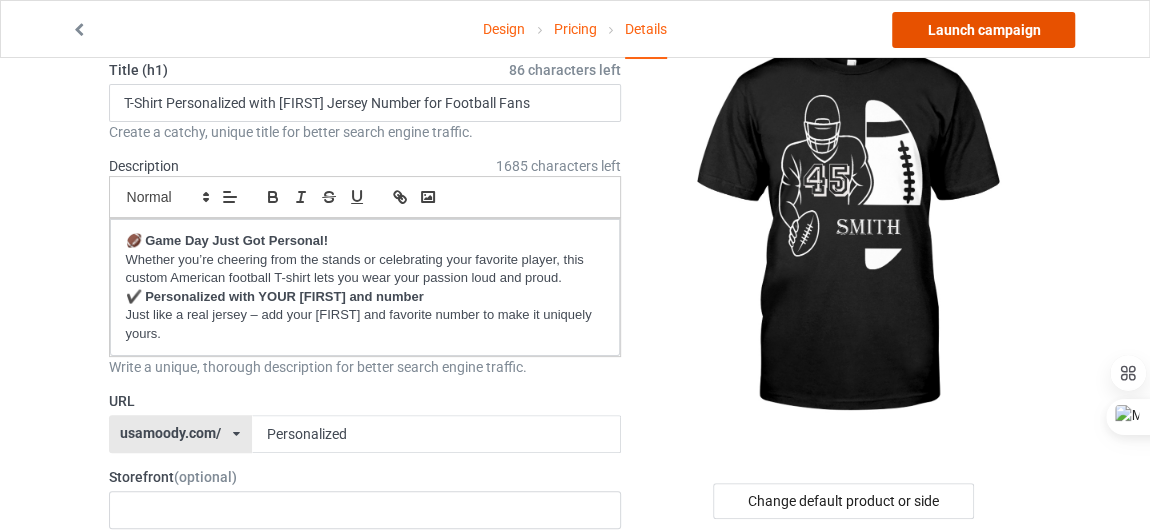 click on "Launch campaign" at bounding box center (983, 30) 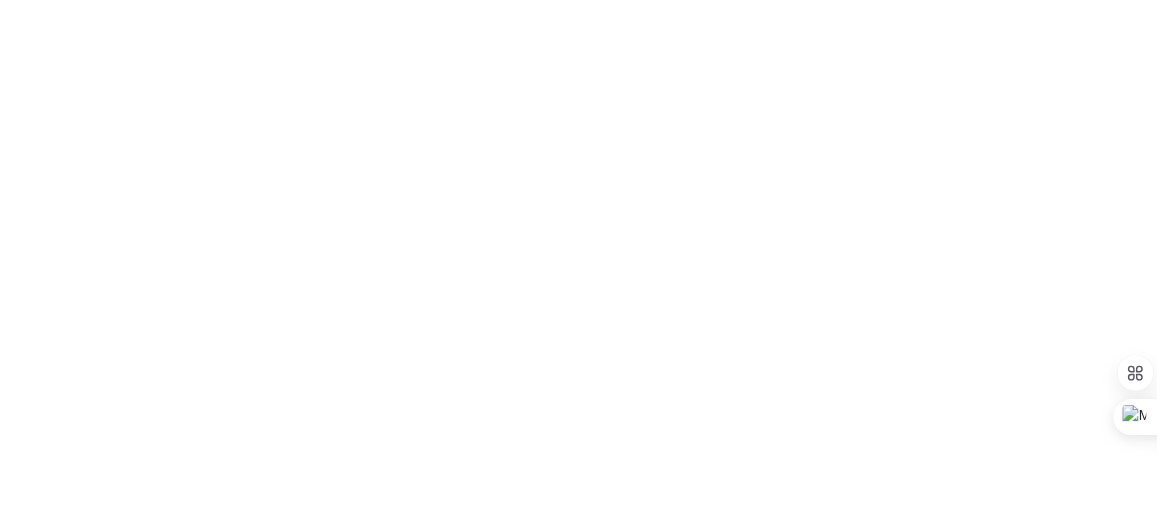 scroll, scrollTop: 0, scrollLeft: 0, axis: both 